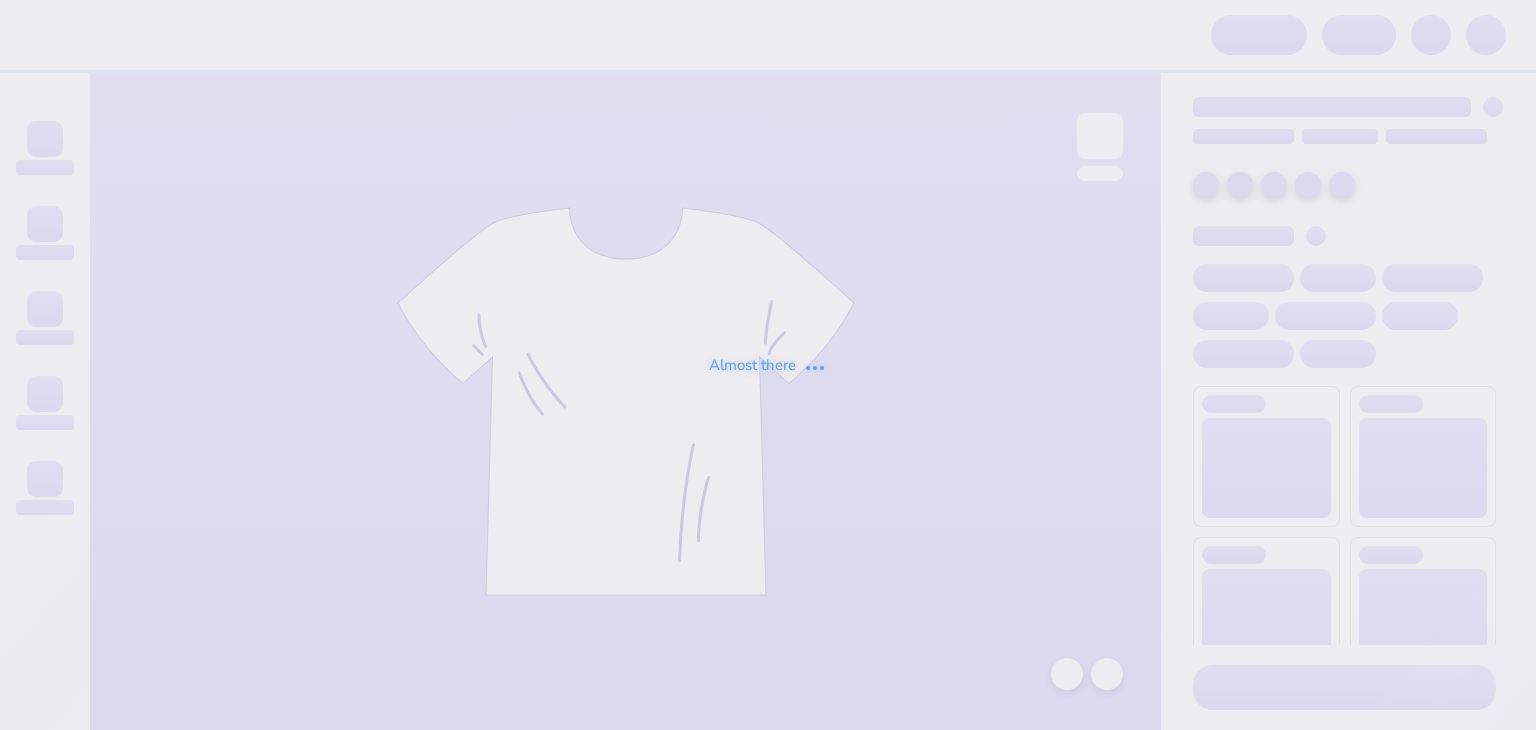scroll, scrollTop: 0, scrollLeft: 0, axis: both 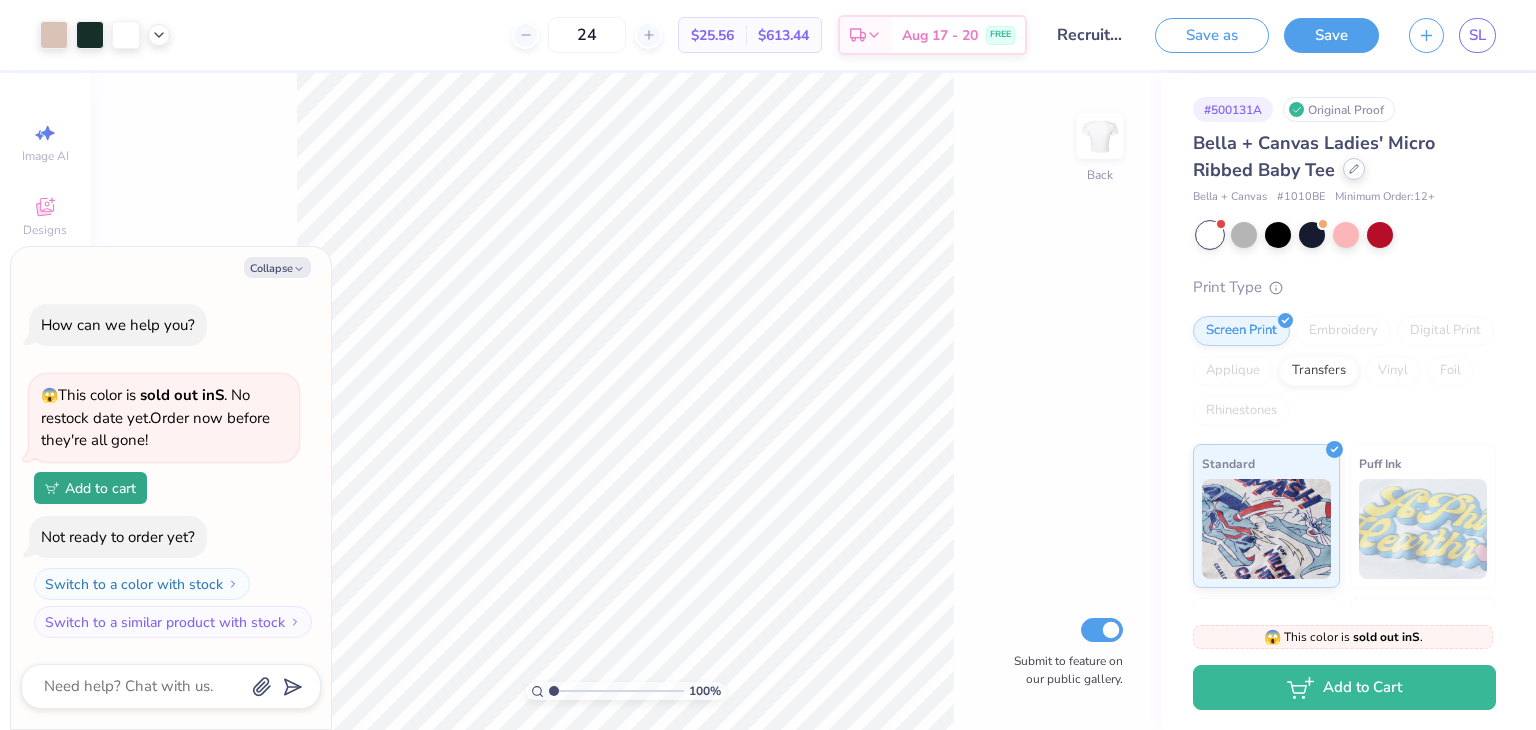 click at bounding box center (1354, 169) 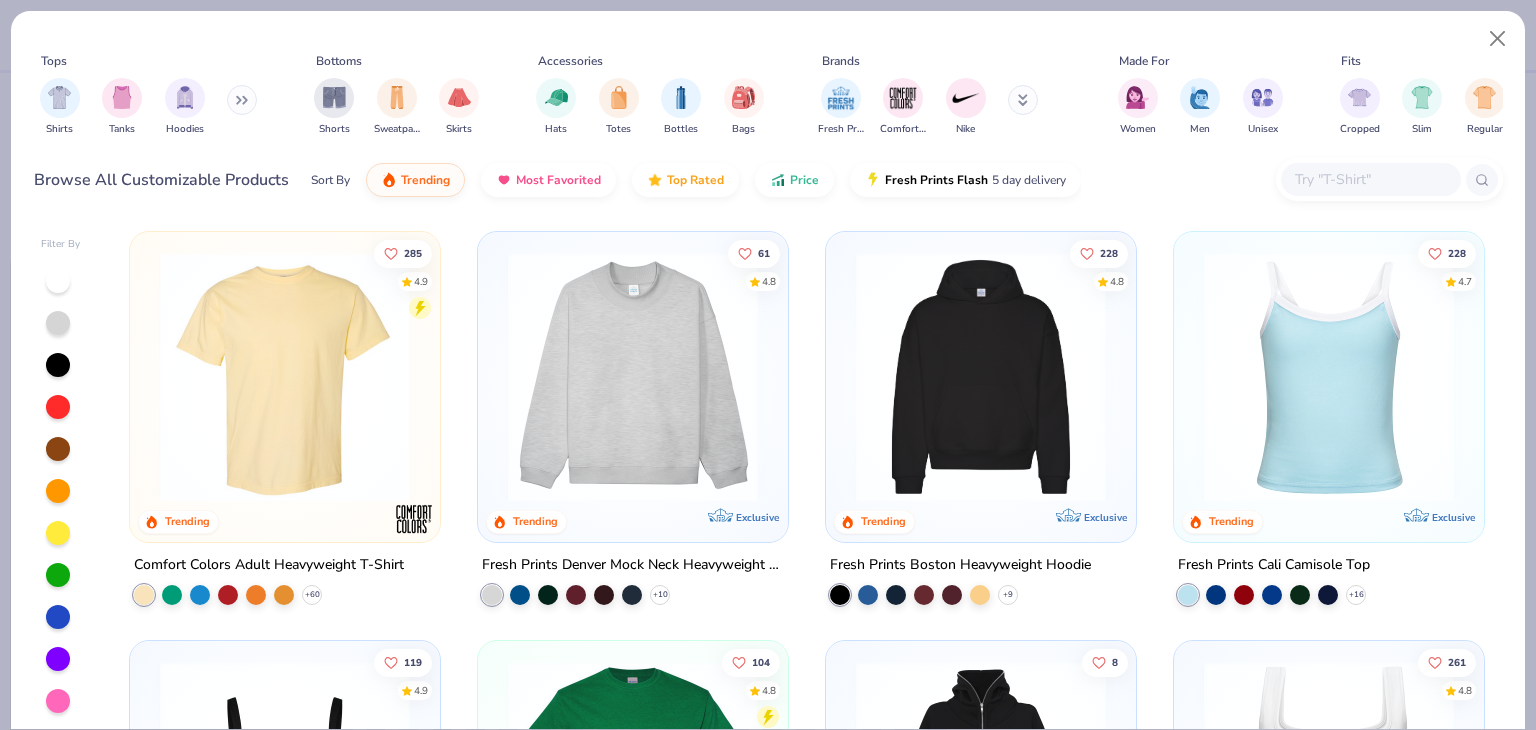 type on "x" 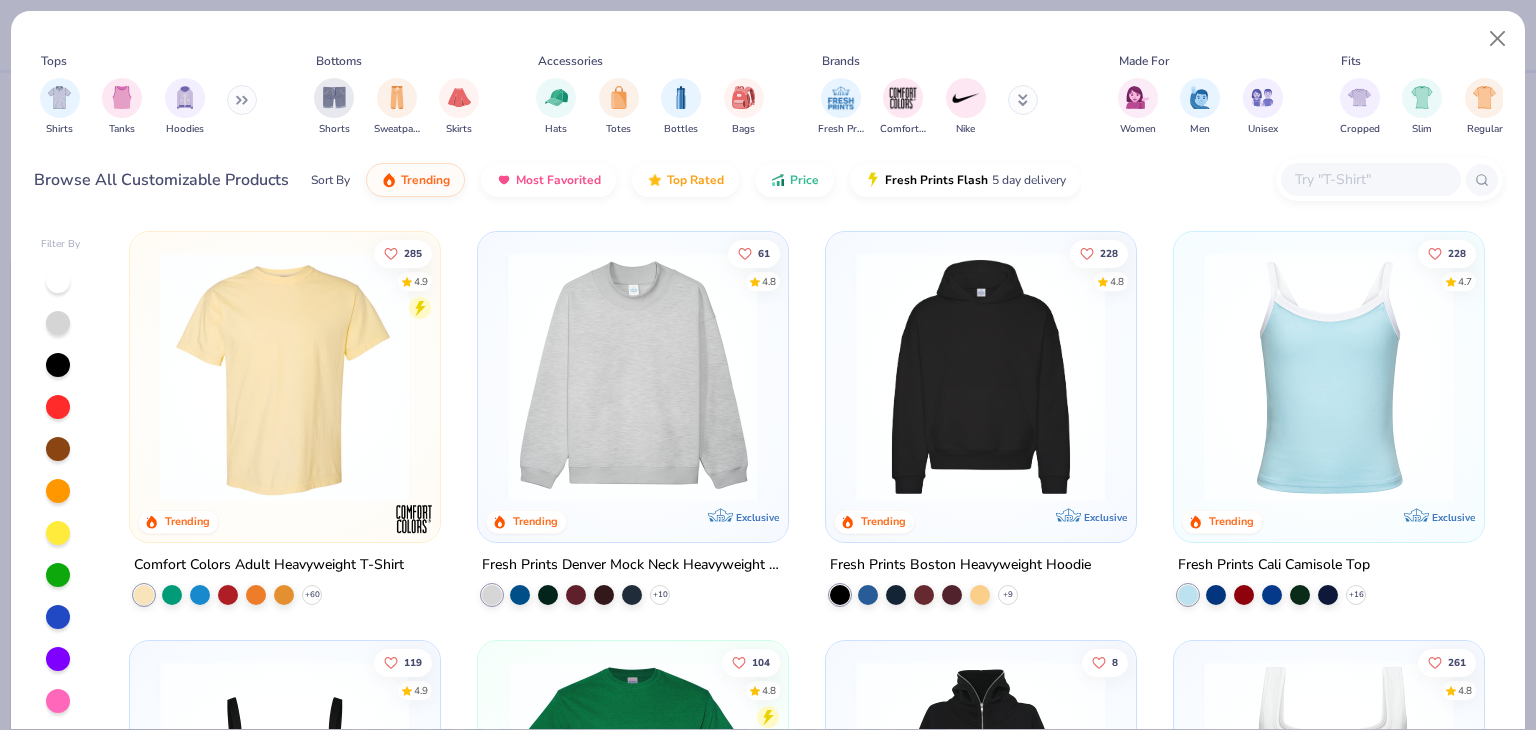 click at bounding box center [1370, 179] 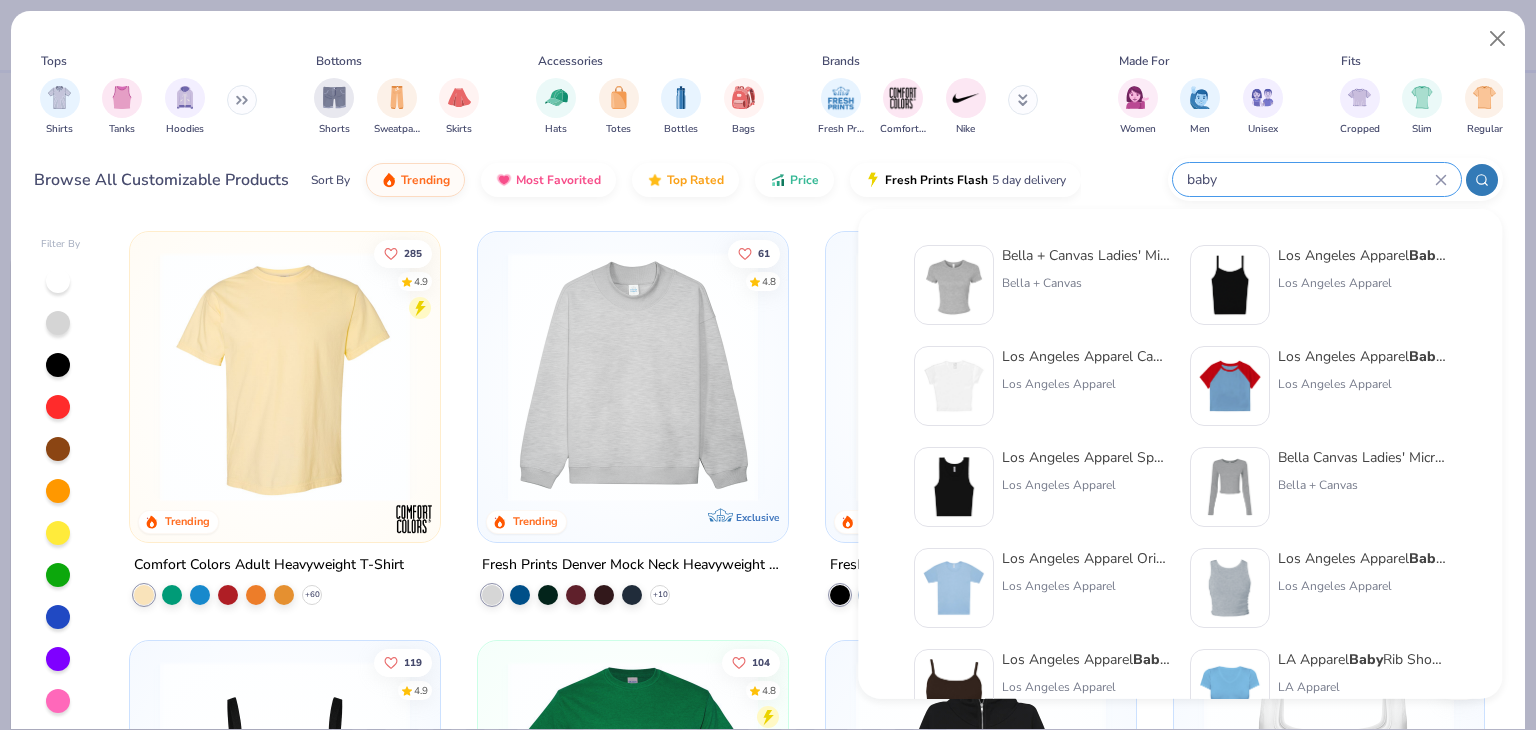 type on "baby" 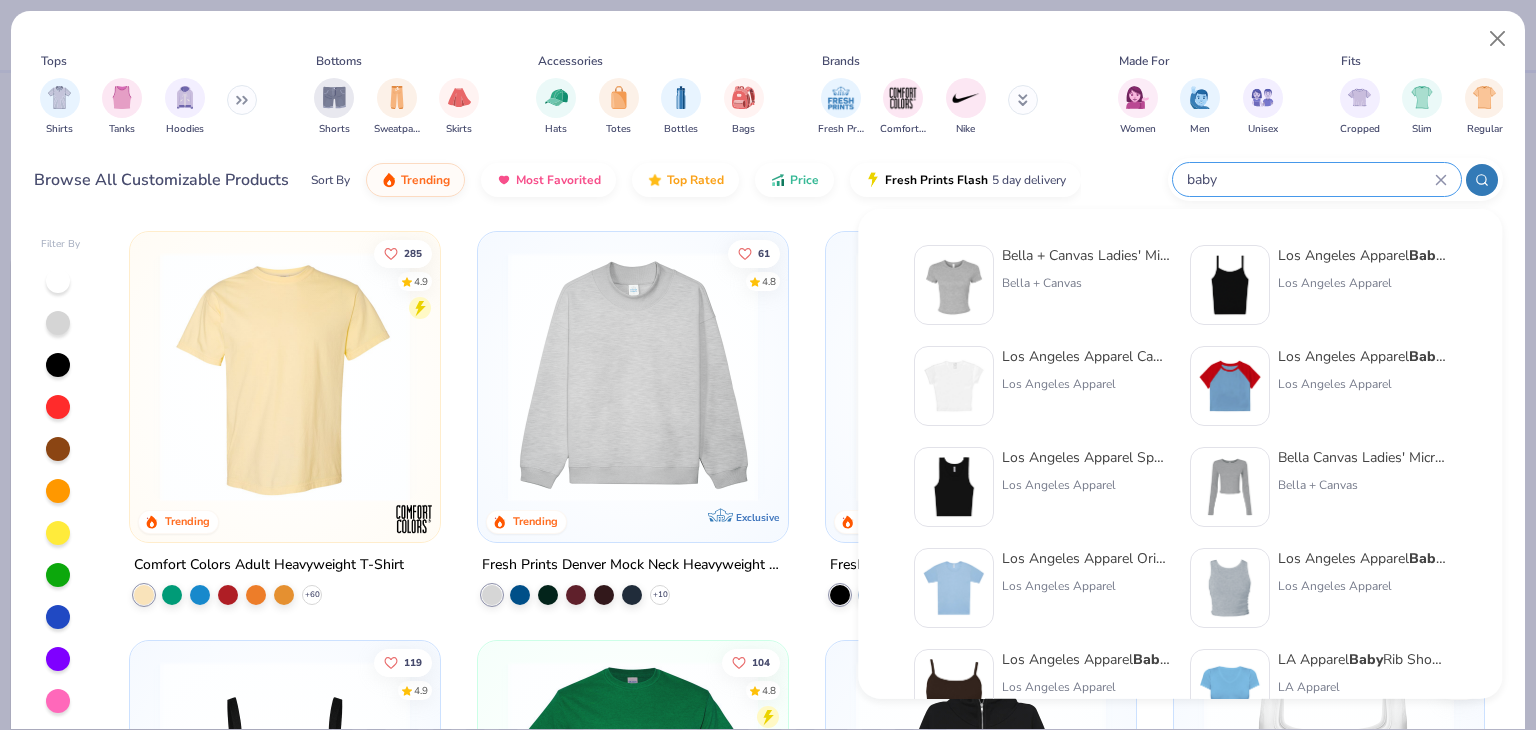 click at bounding box center (954, 386) 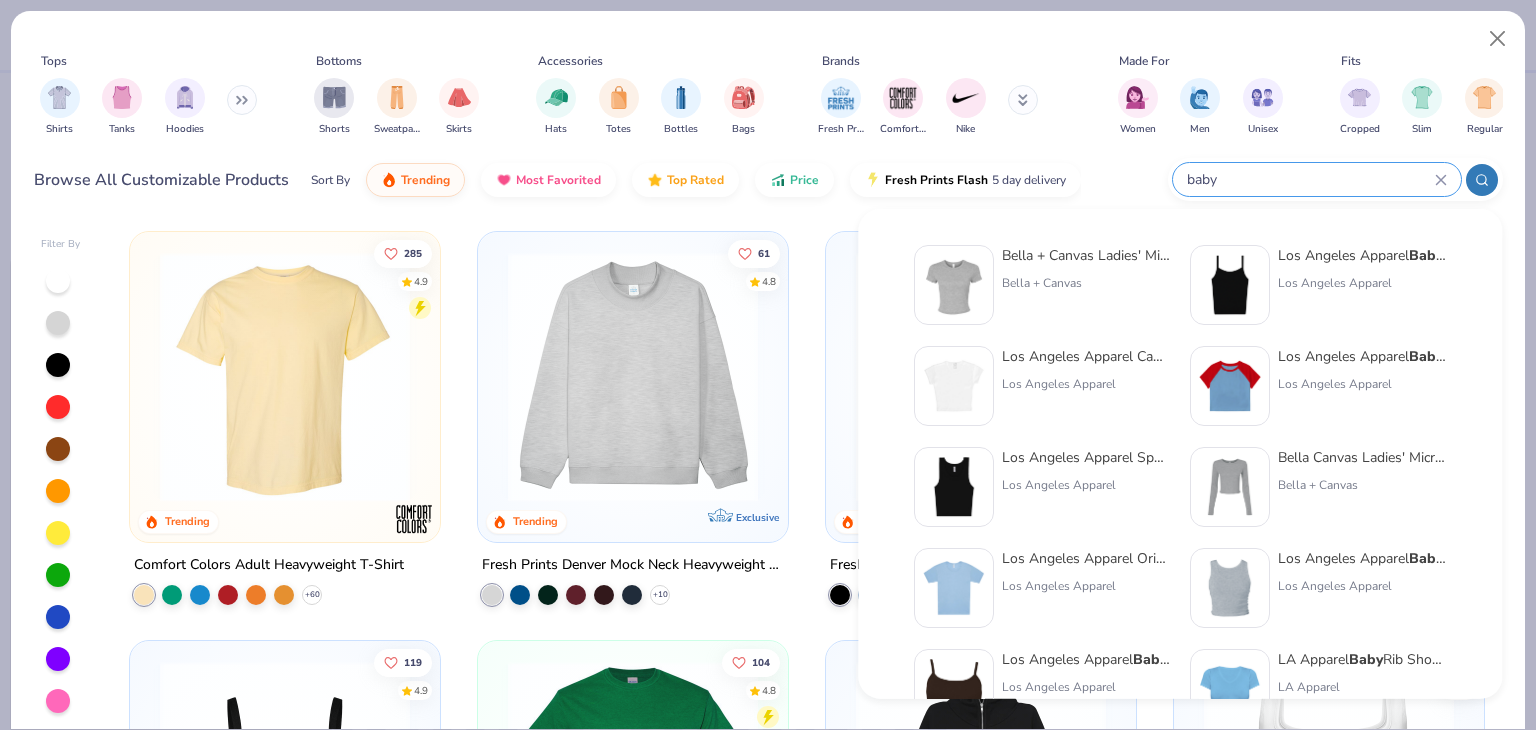 type 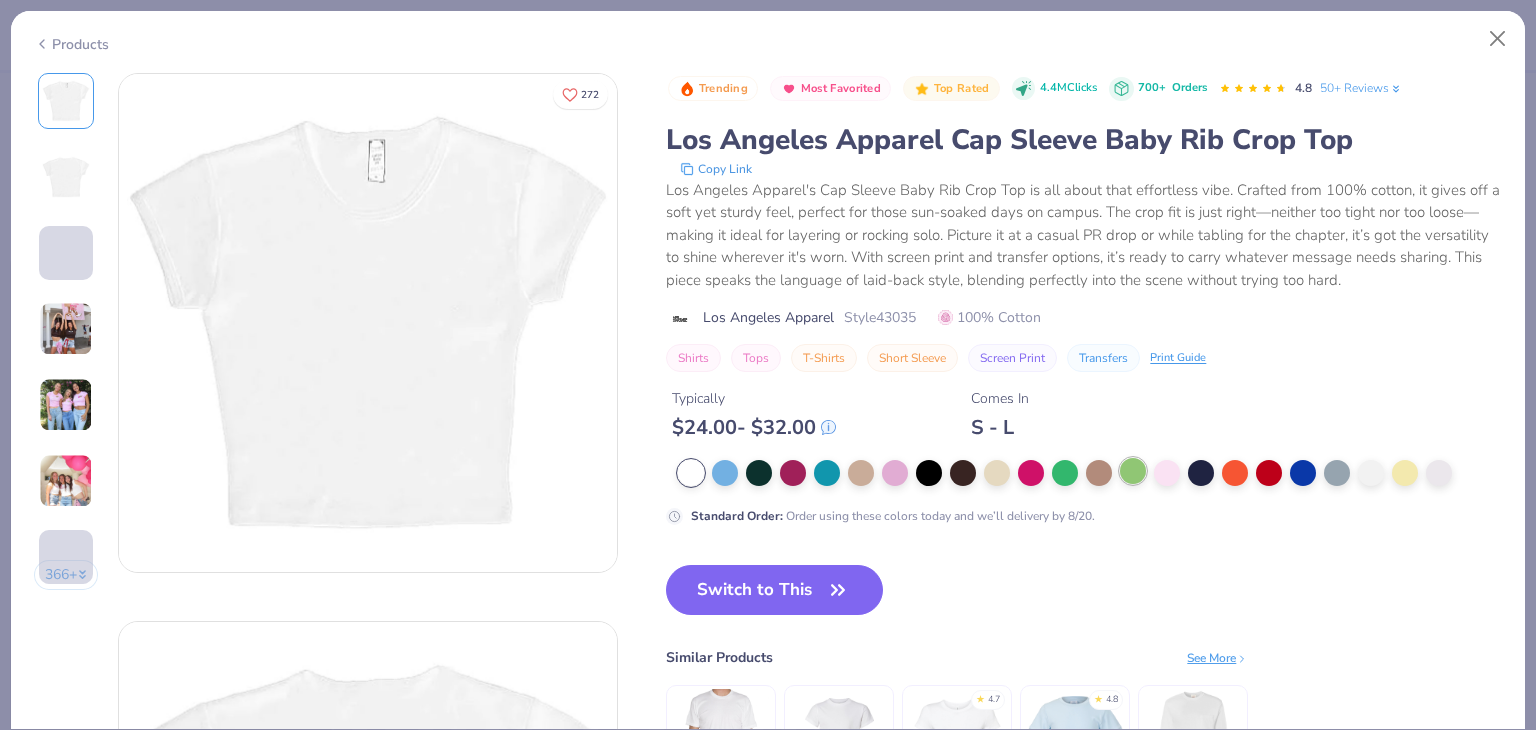 click at bounding box center (1133, 471) 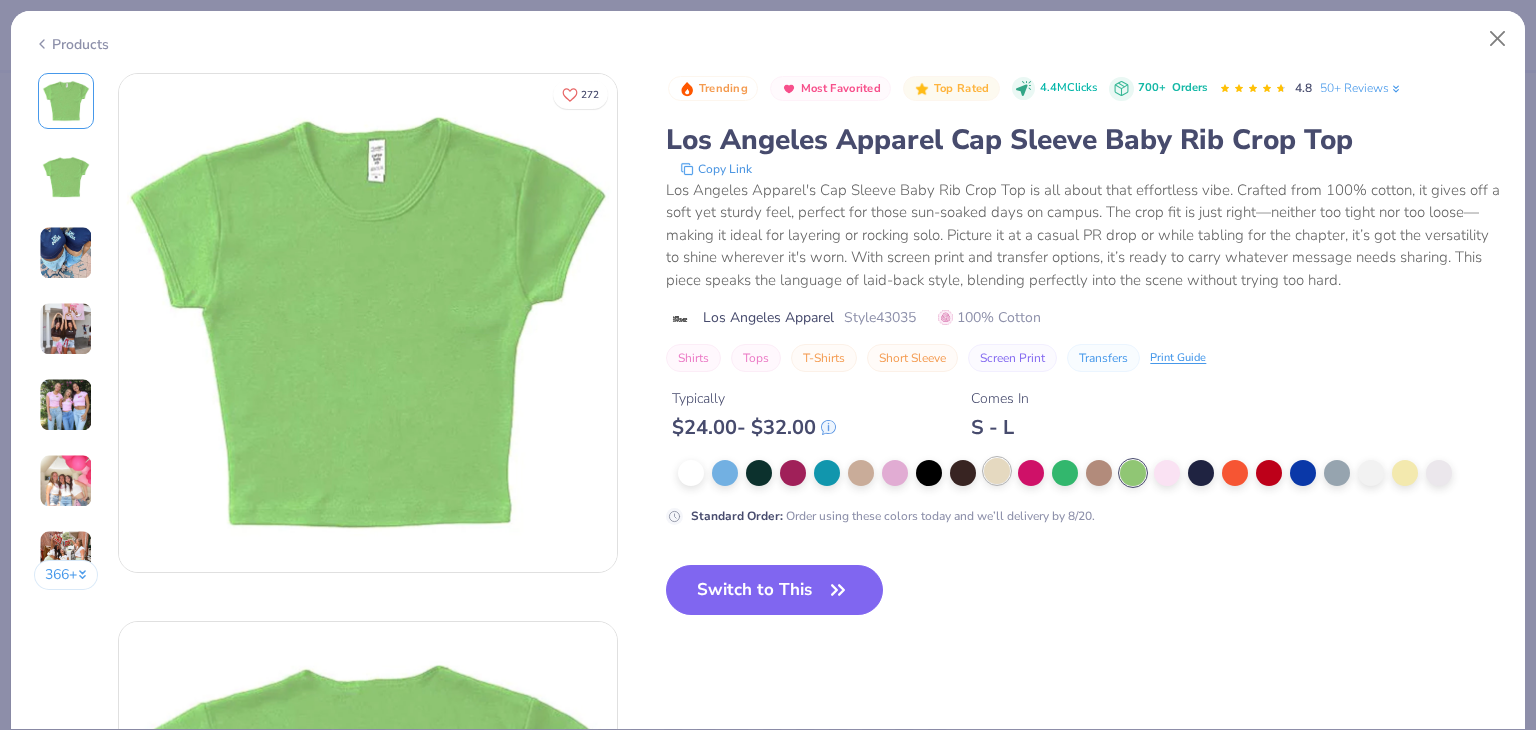 click at bounding box center (997, 471) 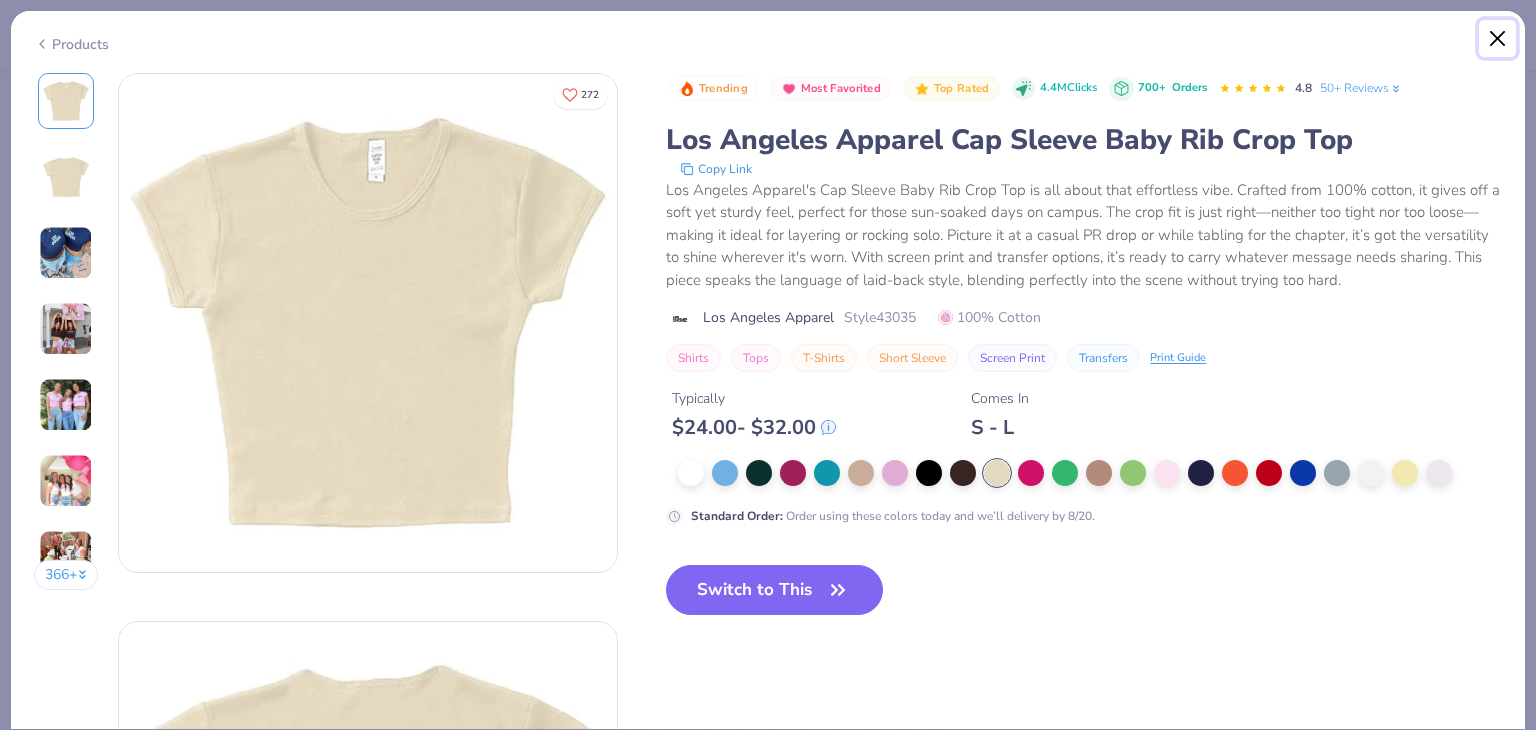 click at bounding box center [1498, 39] 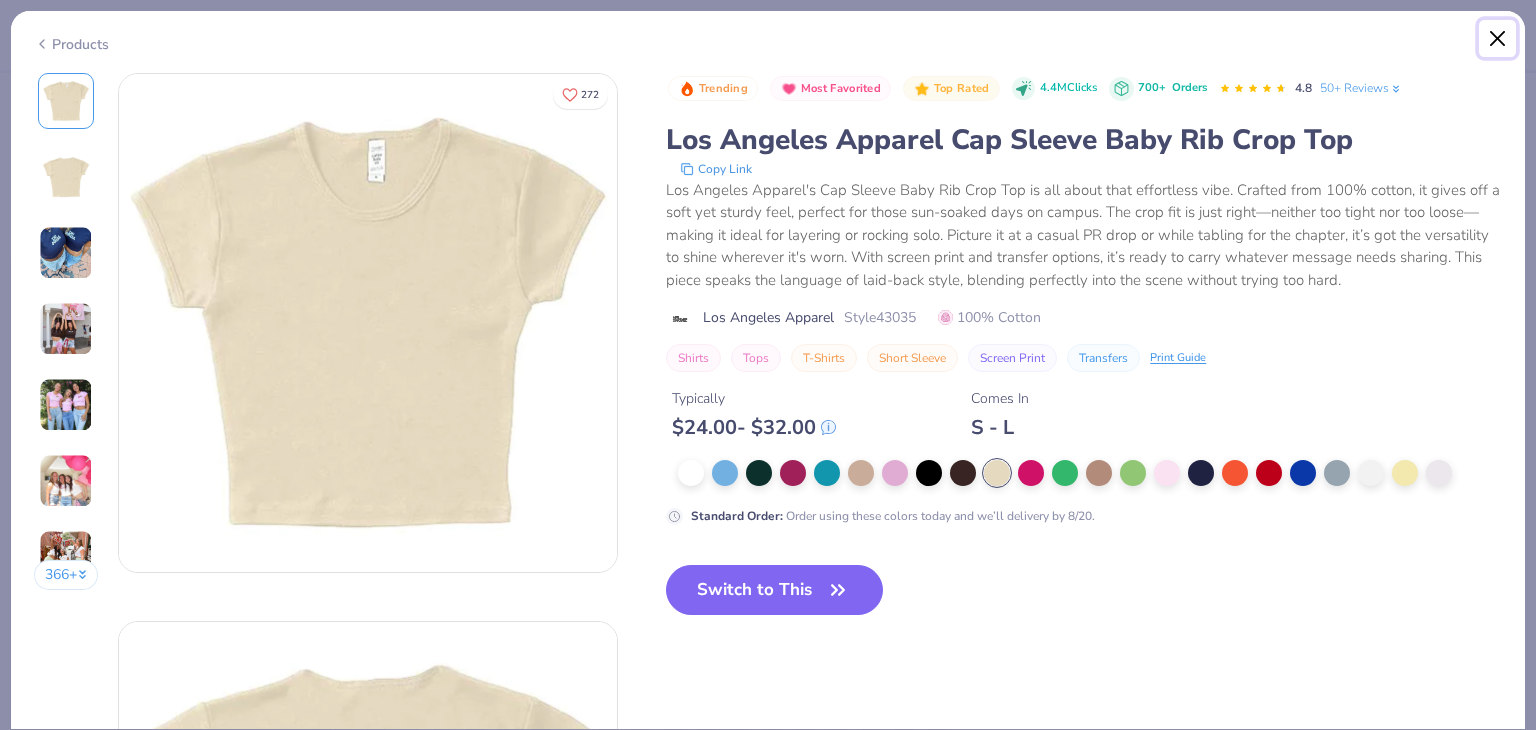 type on "x" 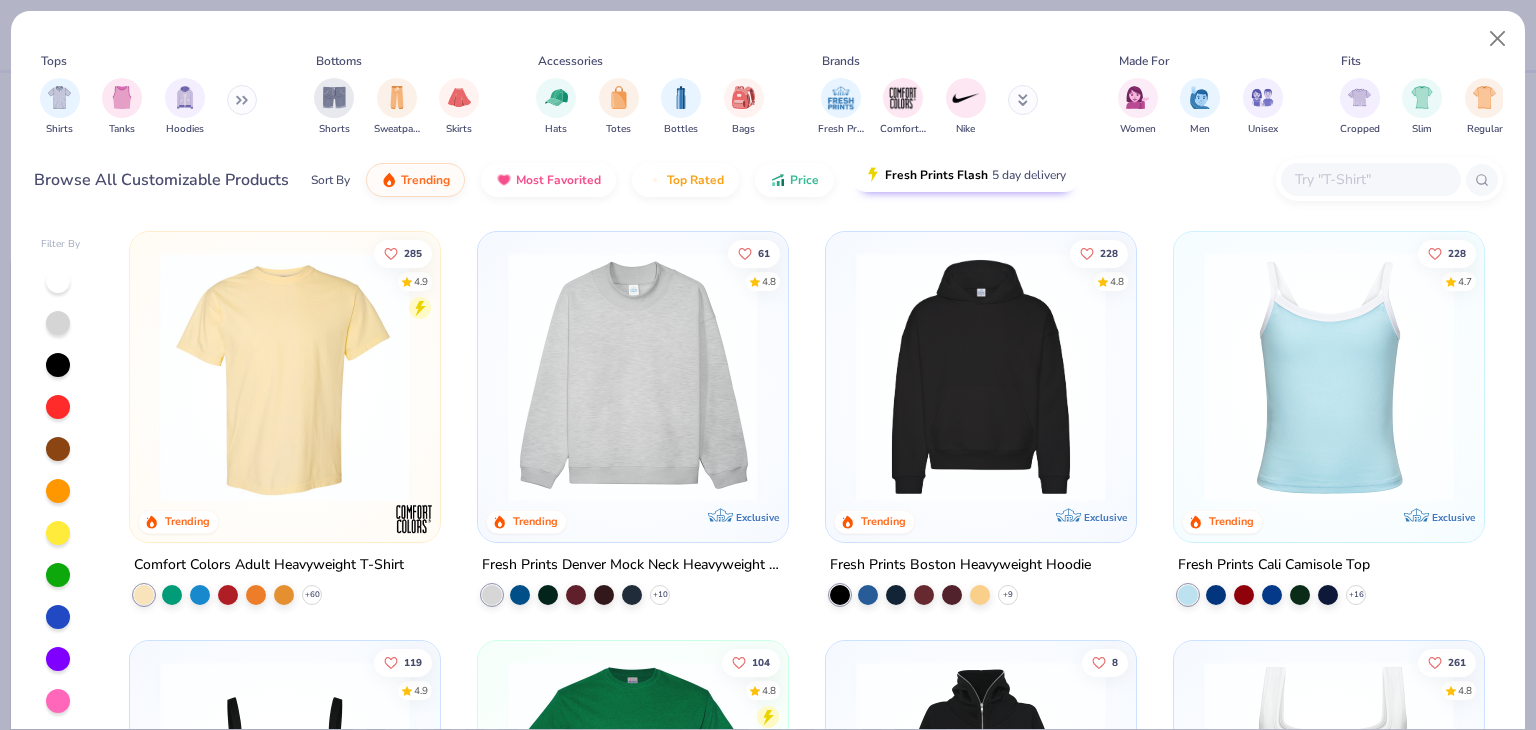 click at bounding box center (1370, 179) 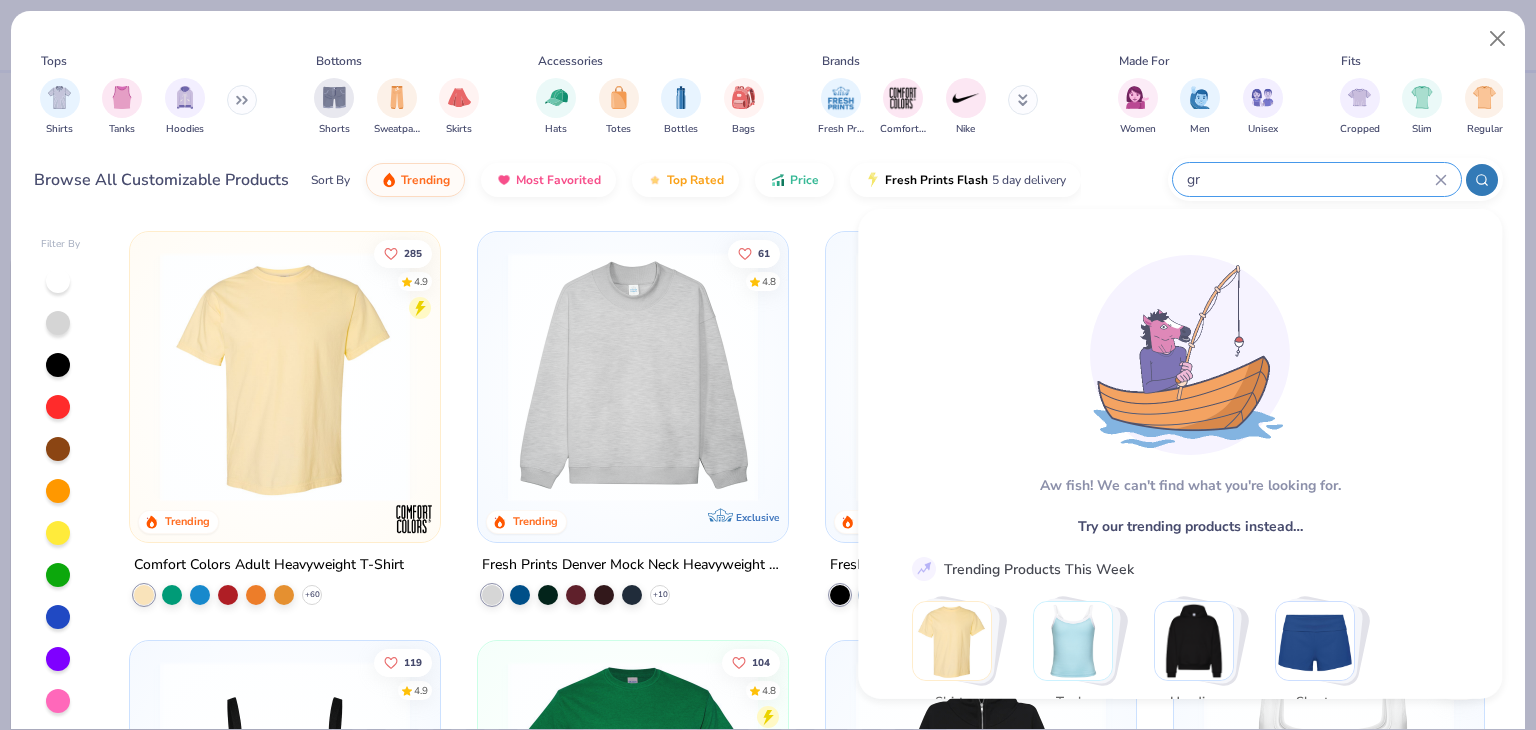 type on "g" 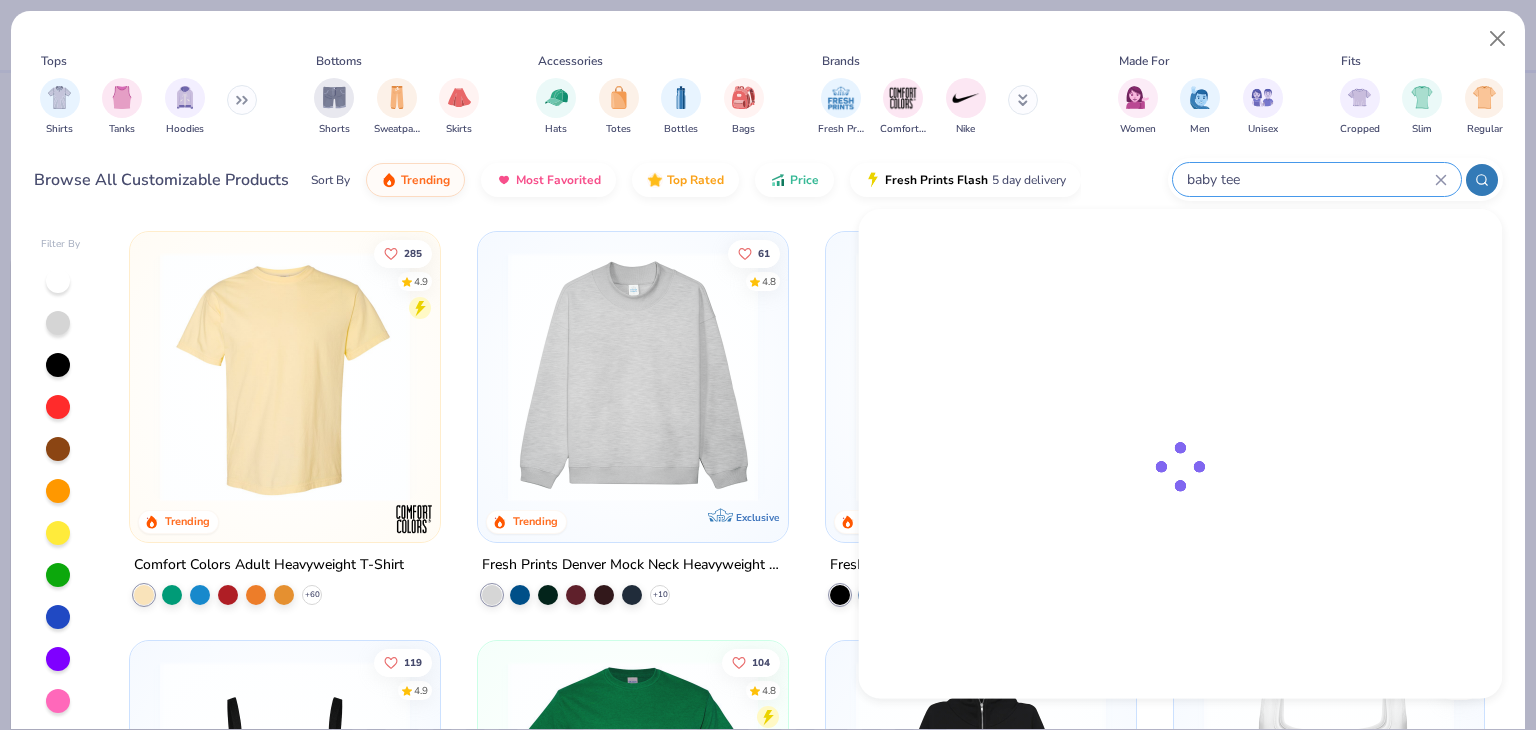 type on "baby tee" 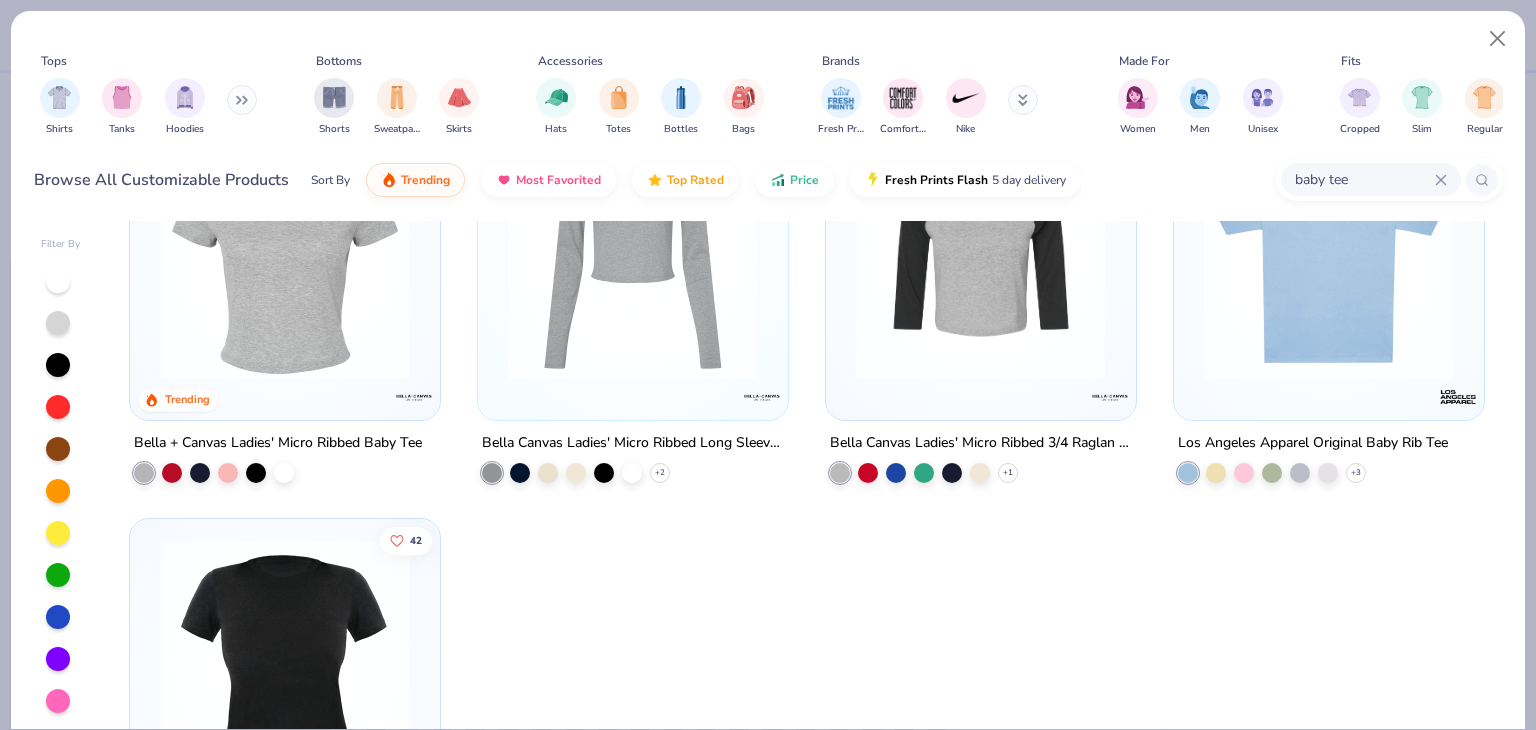 scroll, scrollTop: 0, scrollLeft: 0, axis: both 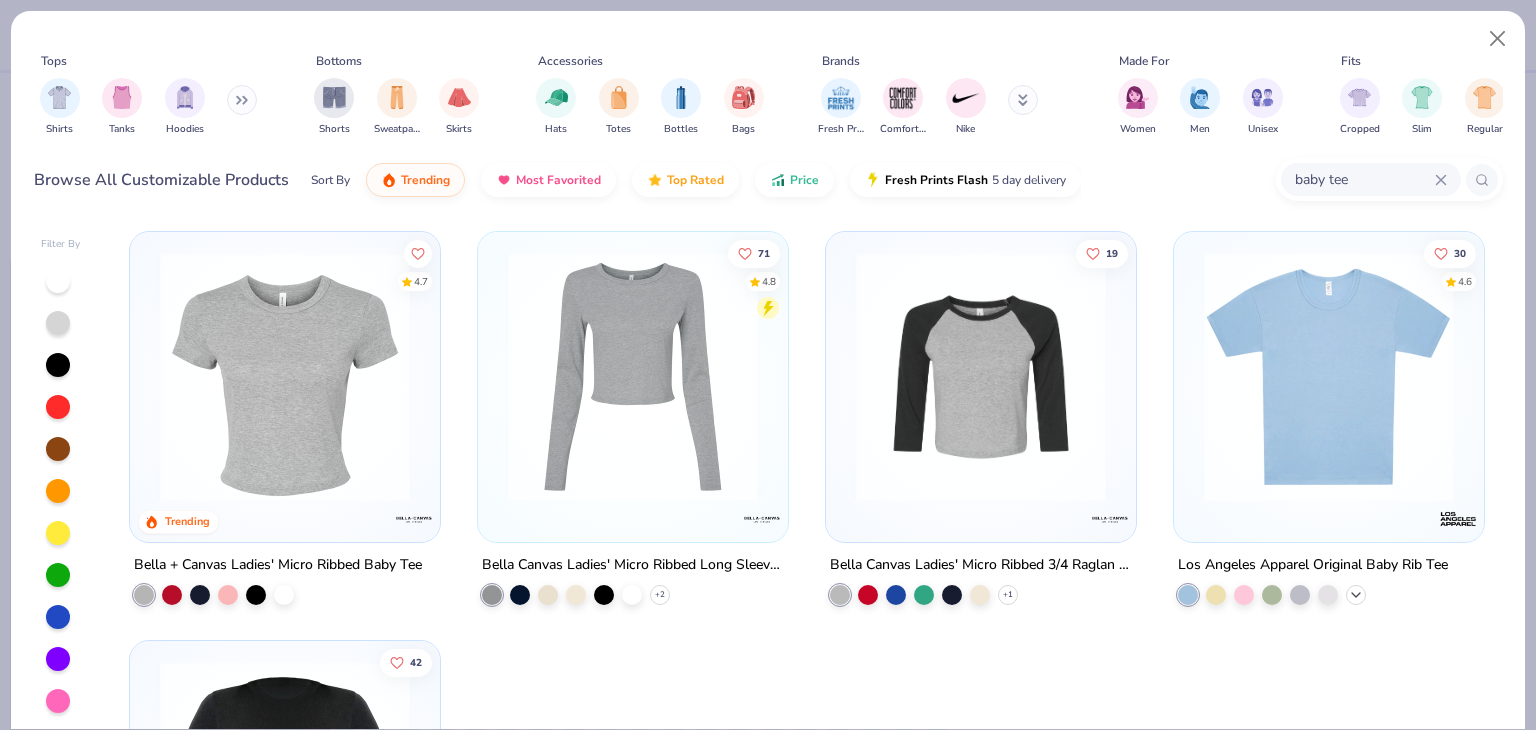 click 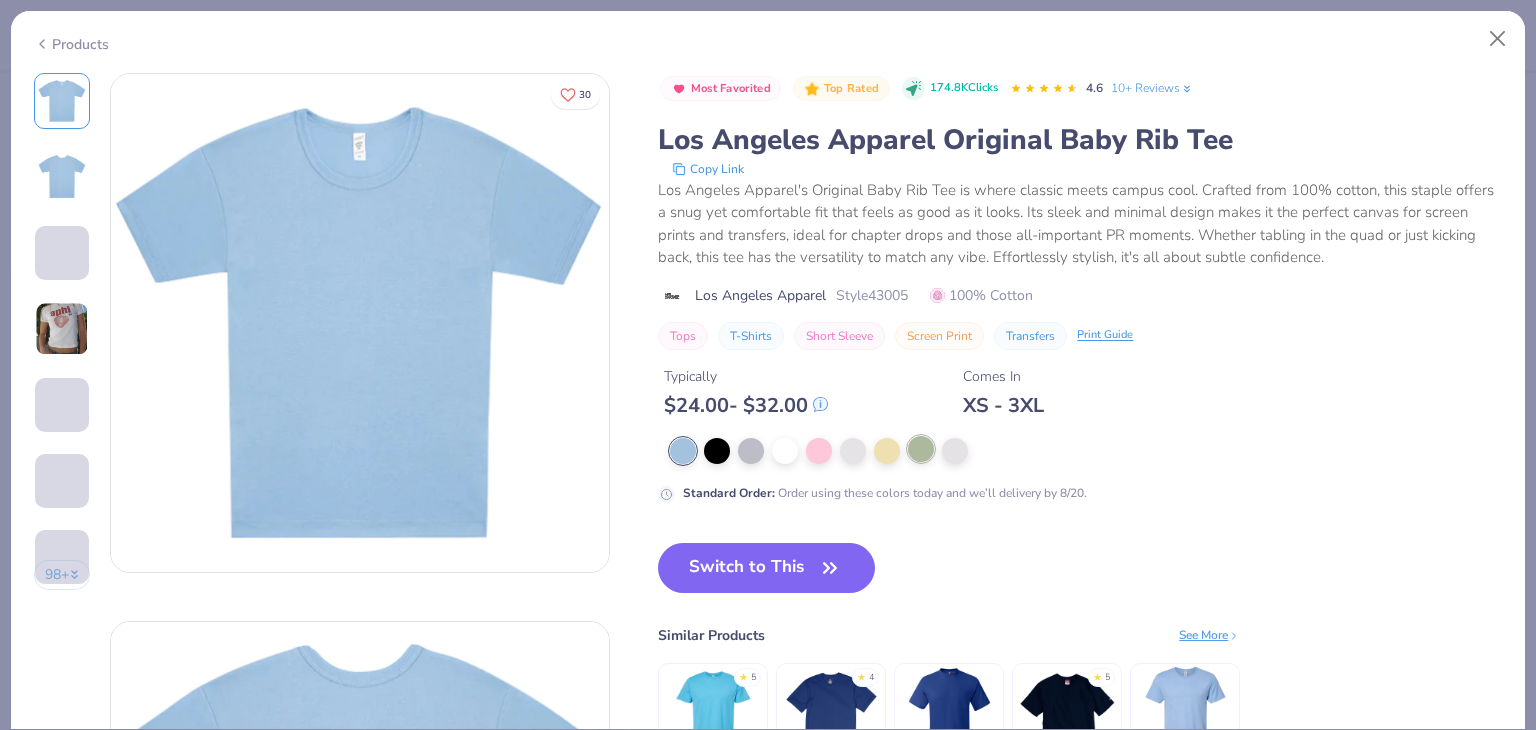 click at bounding box center [921, 449] 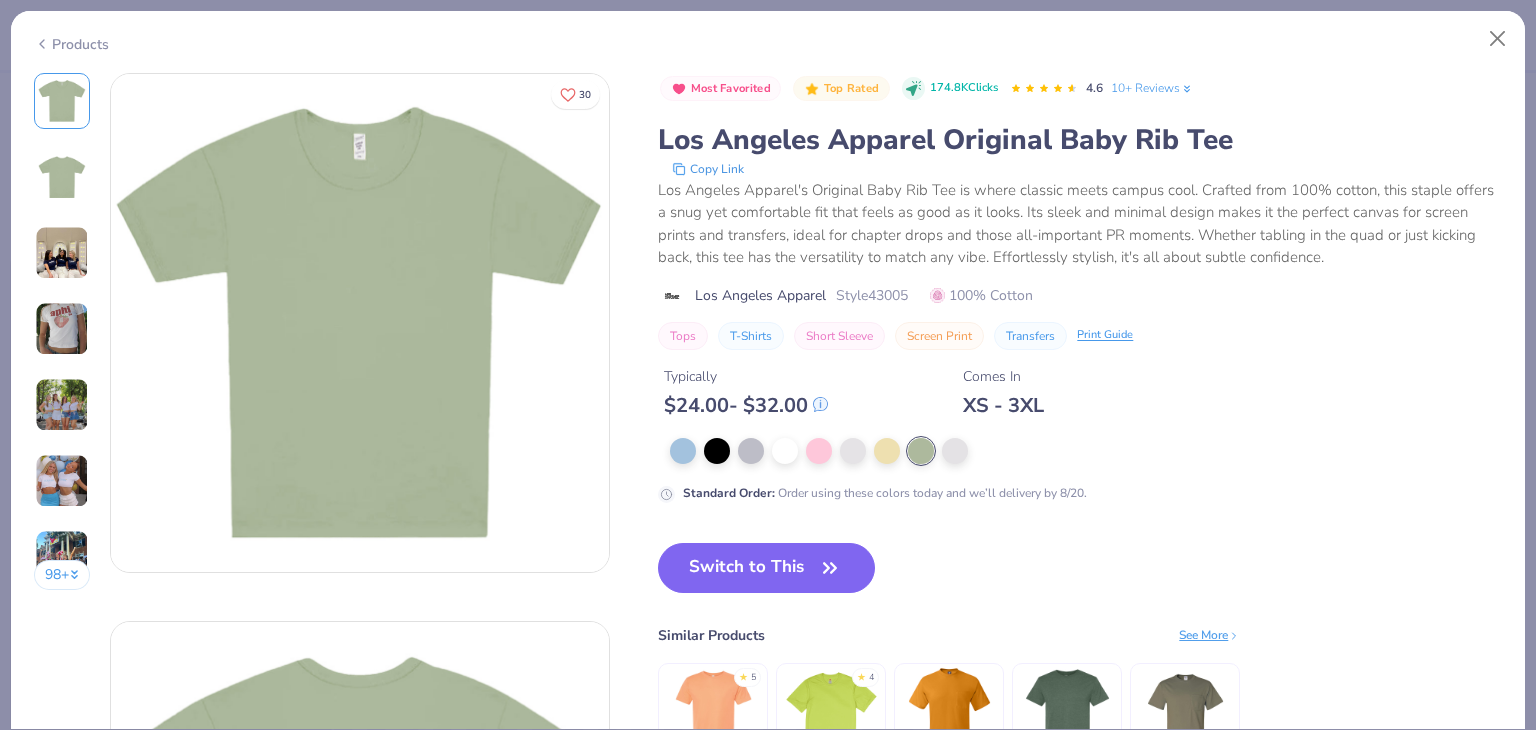 click 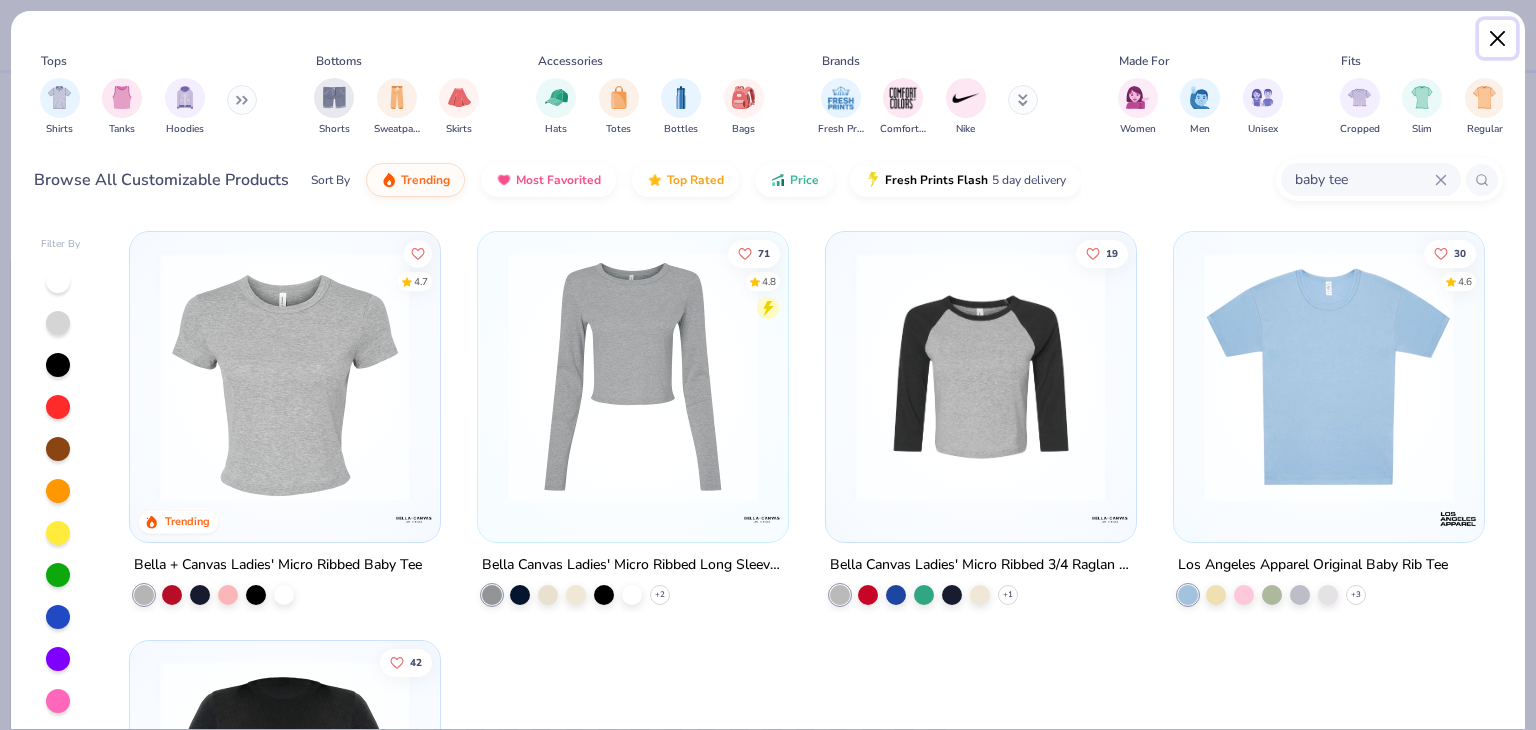 click at bounding box center (1498, 39) 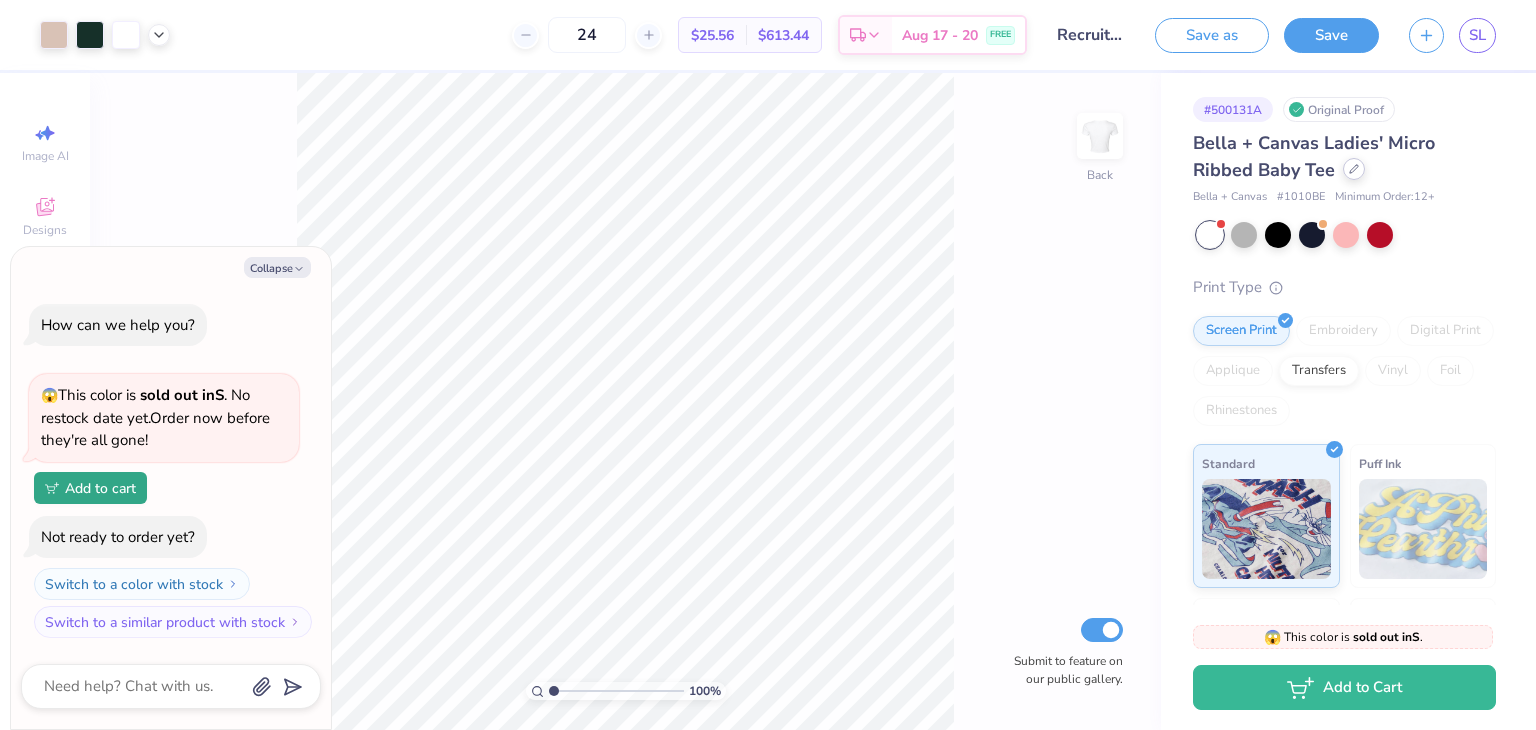 click at bounding box center [1354, 169] 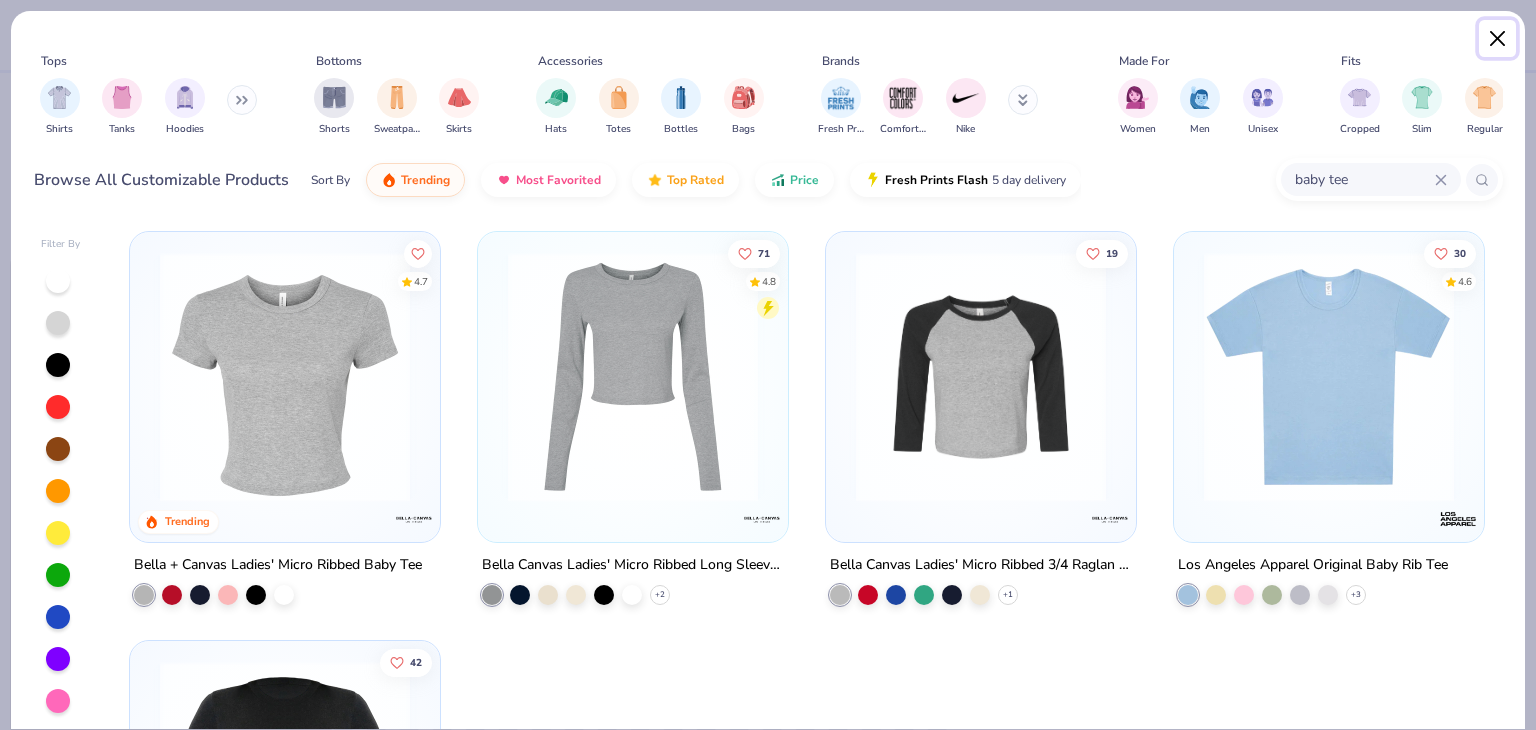 click at bounding box center (1498, 39) 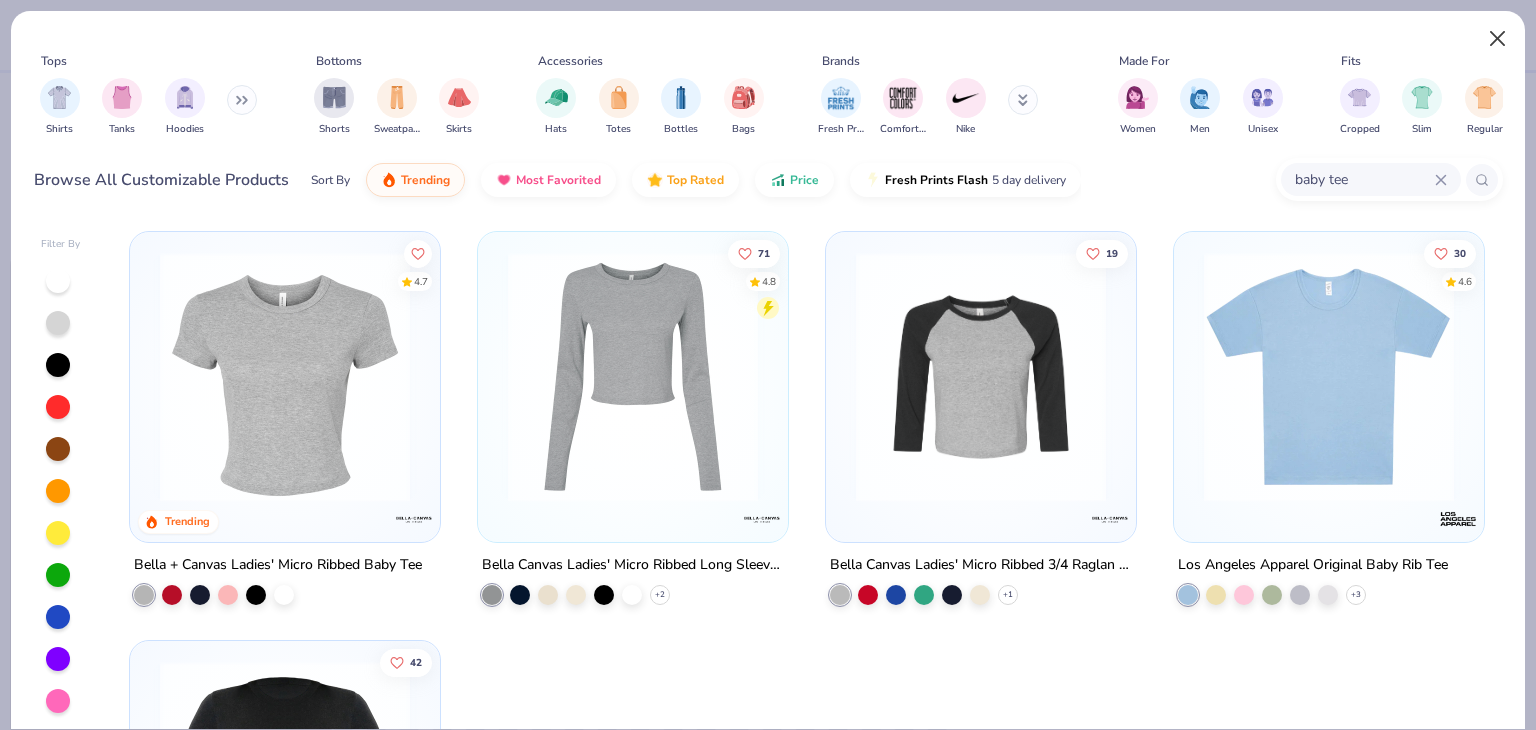 type on "x" 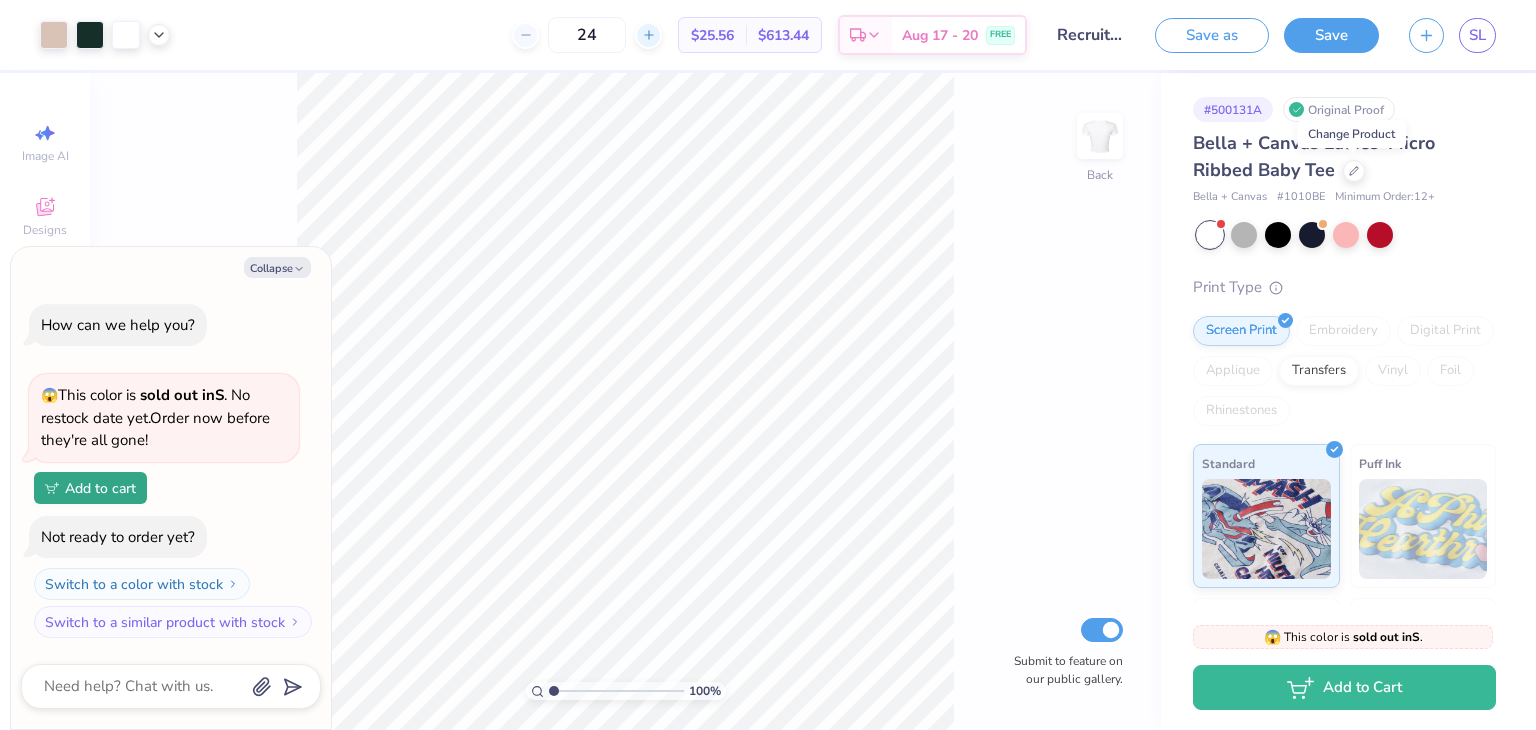click 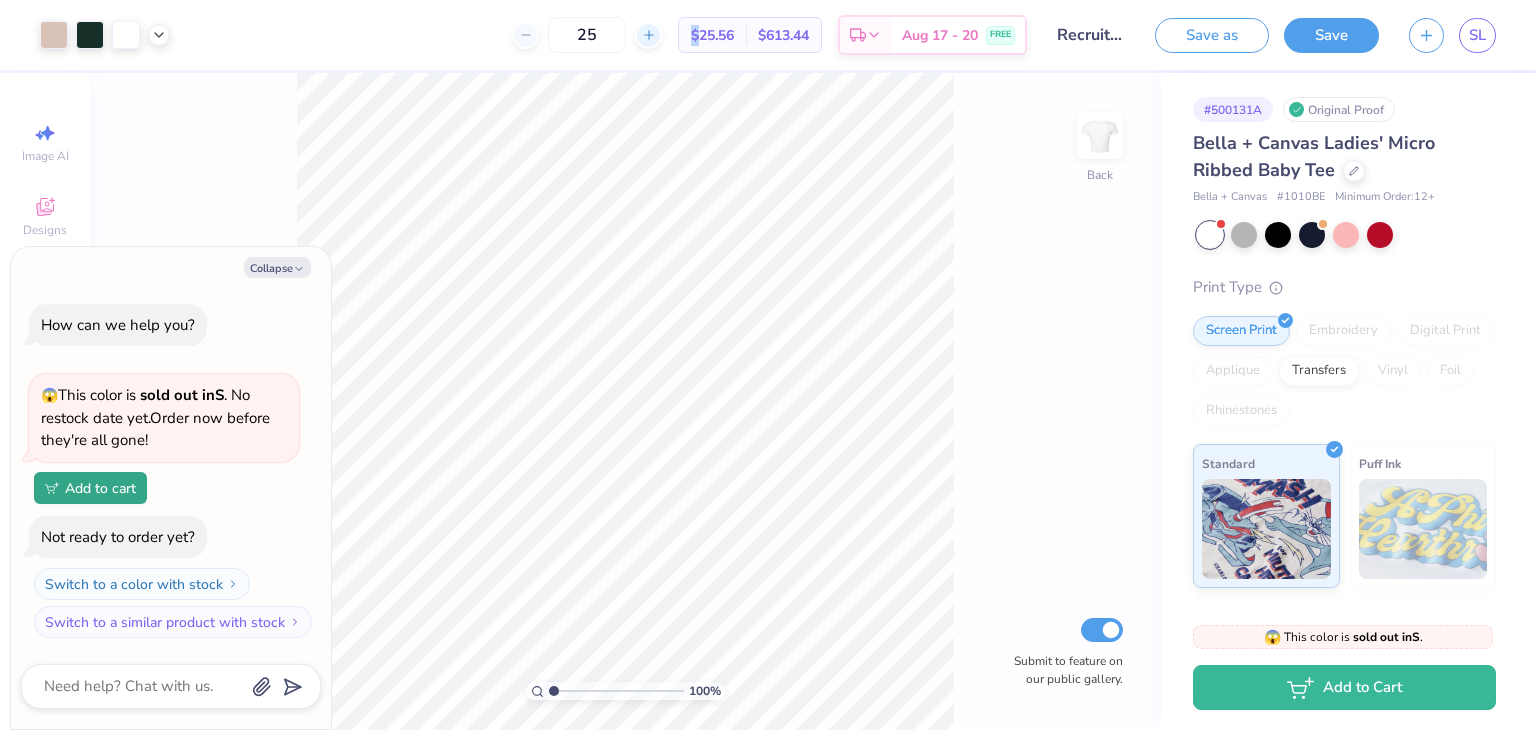click 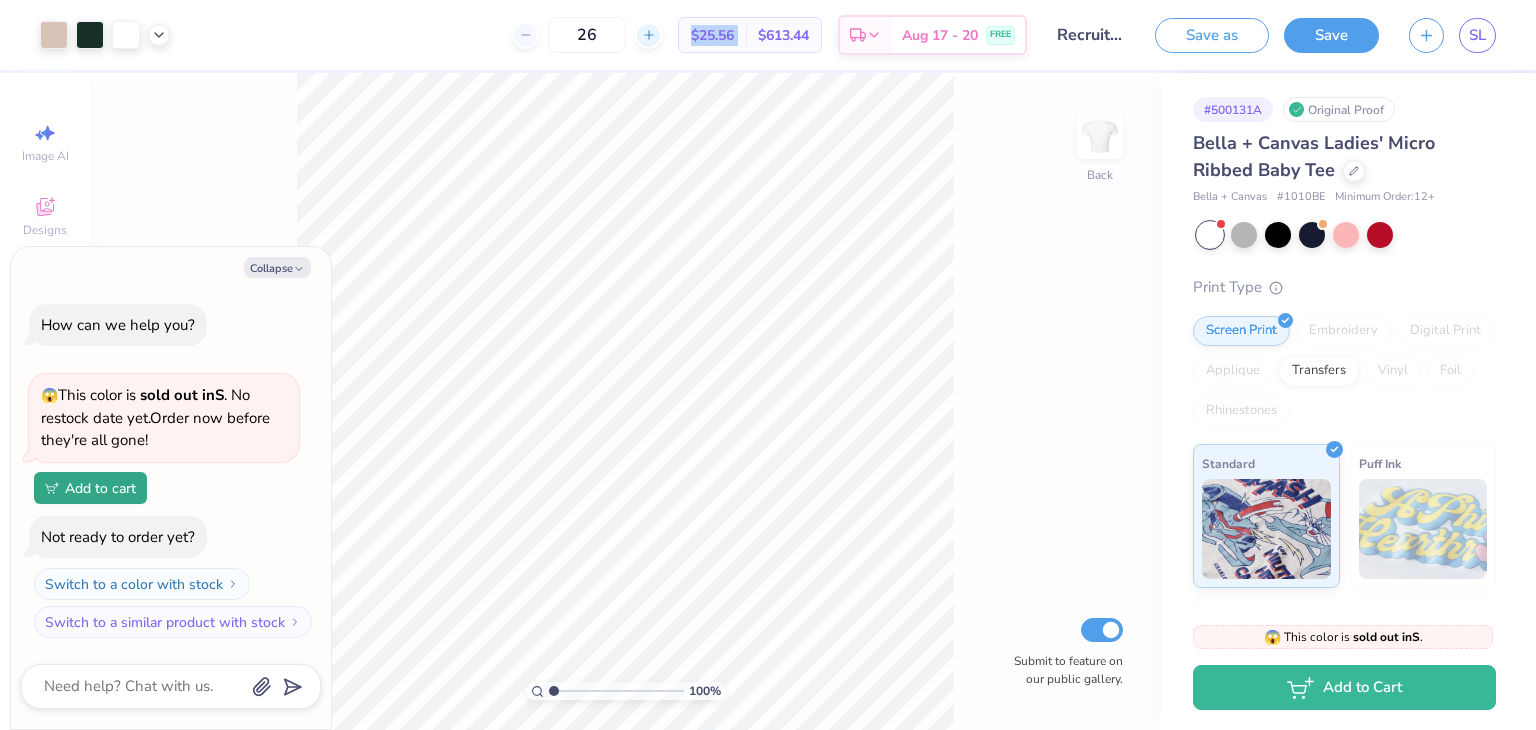 click 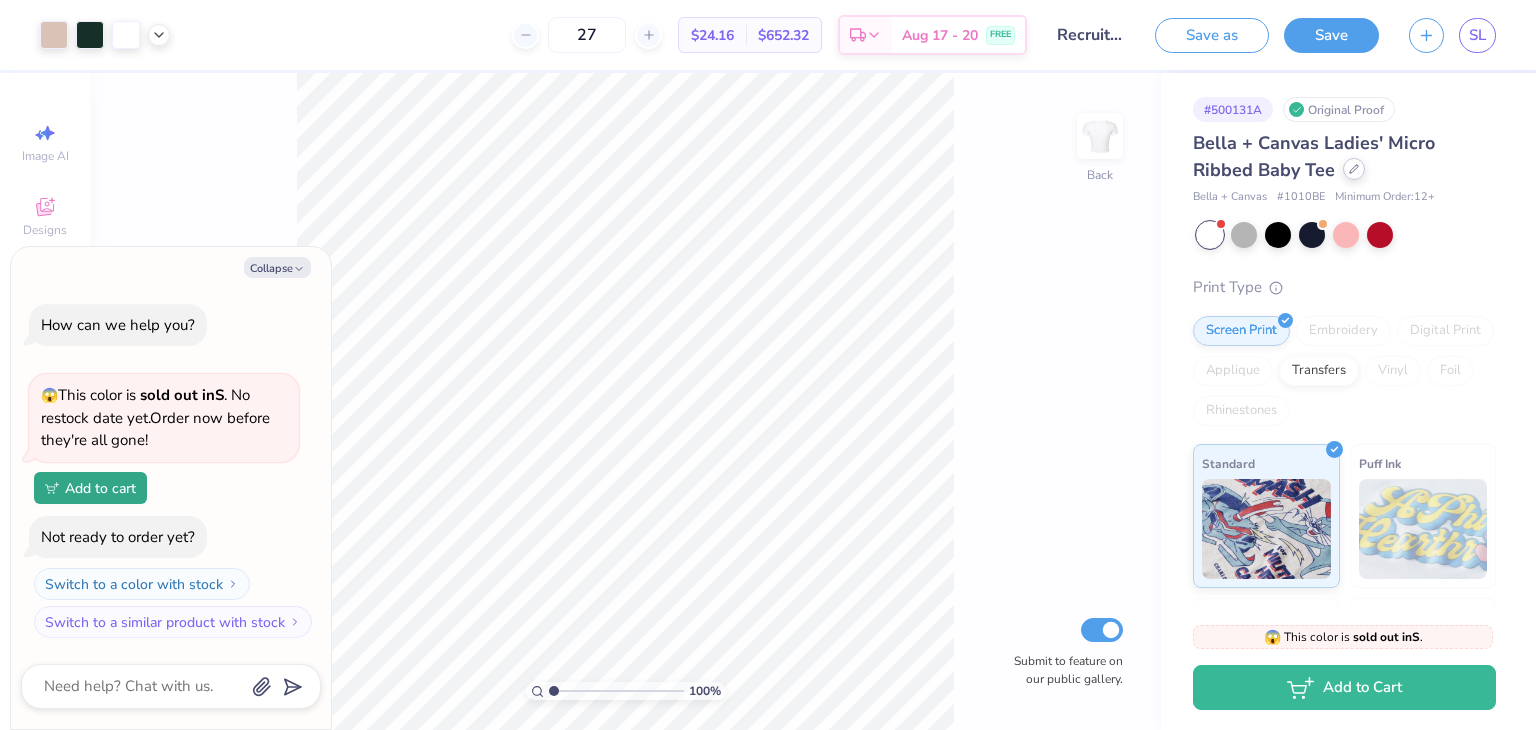 click at bounding box center [1354, 169] 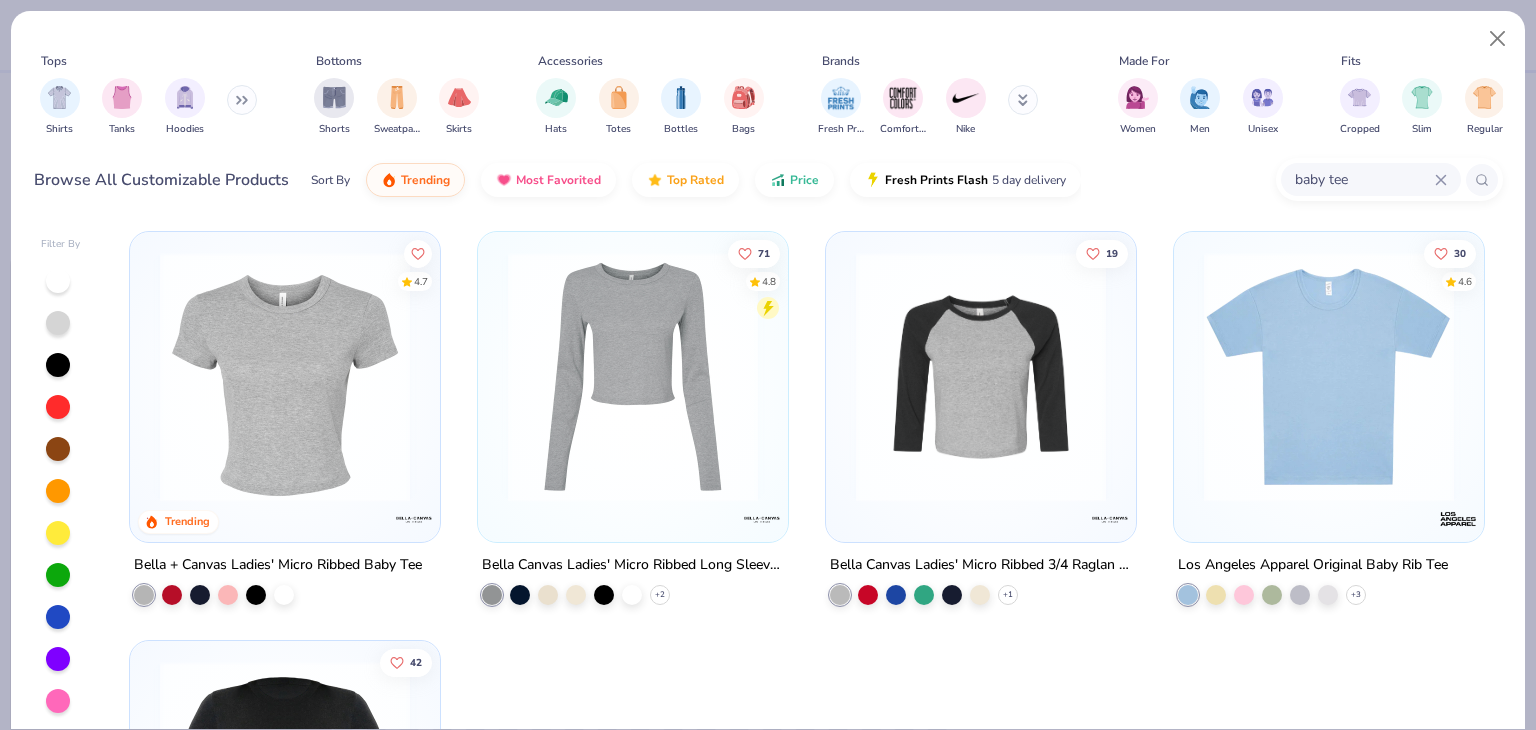 click on "baby tee" at bounding box center (1364, 179) 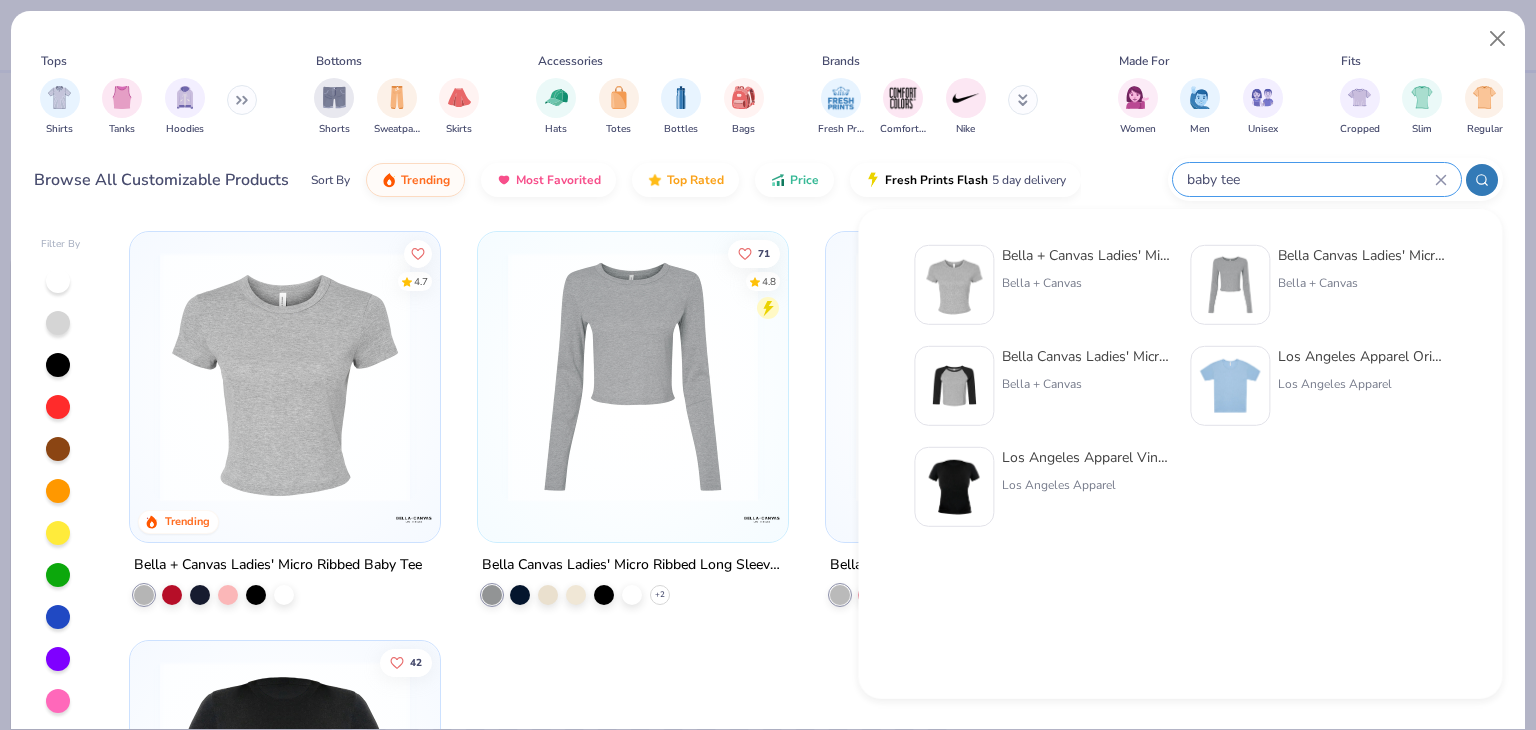 click on "baby tee" at bounding box center (1310, 179) 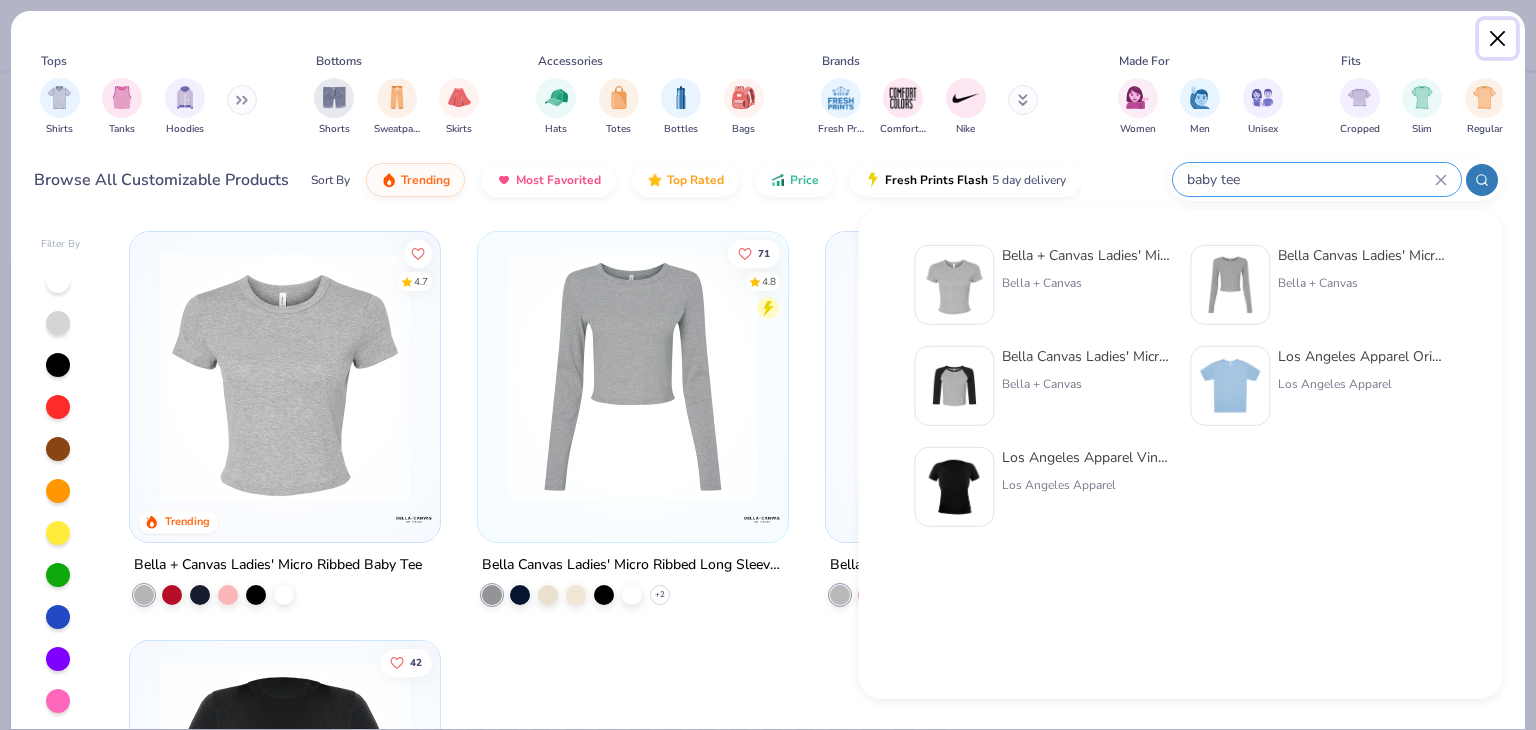 click at bounding box center (1498, 39) 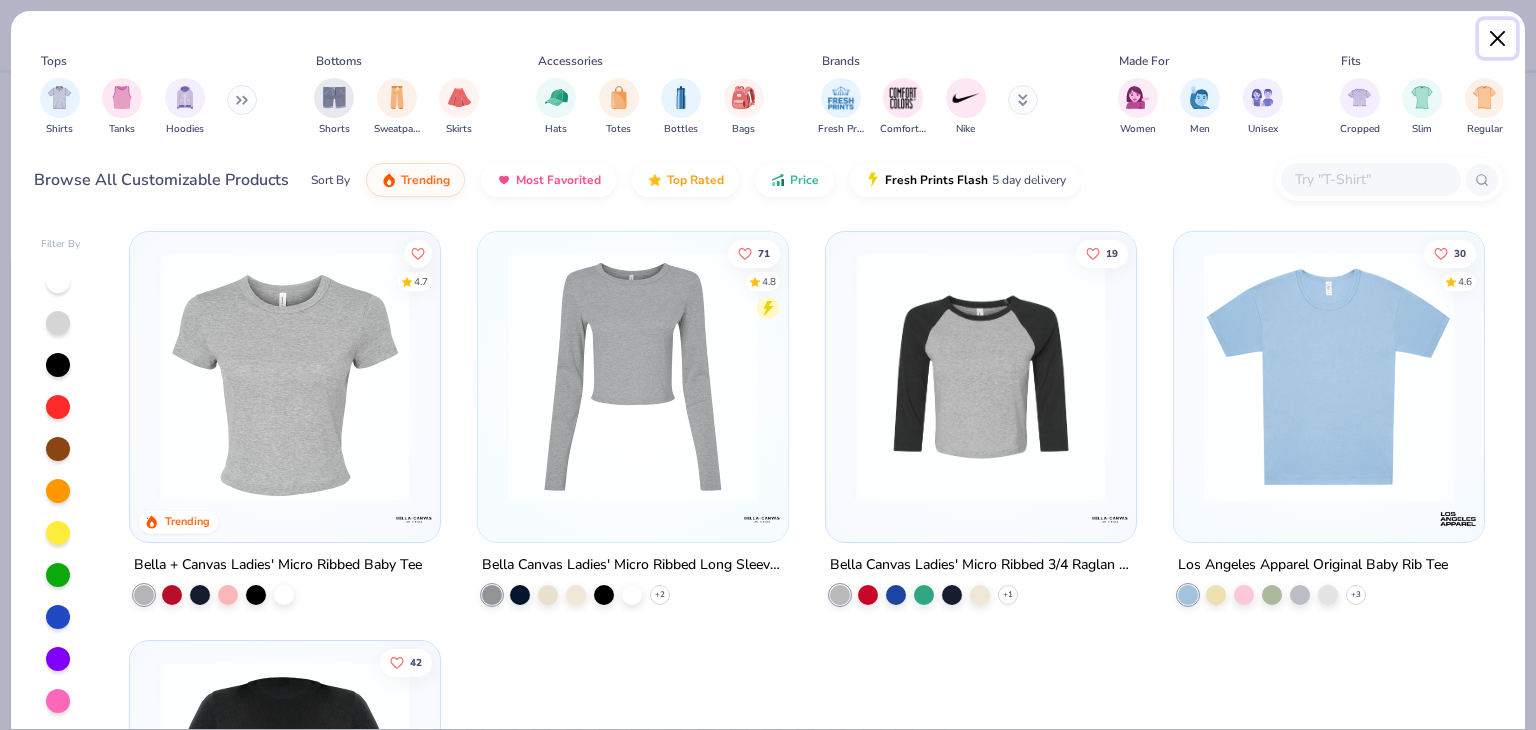 type 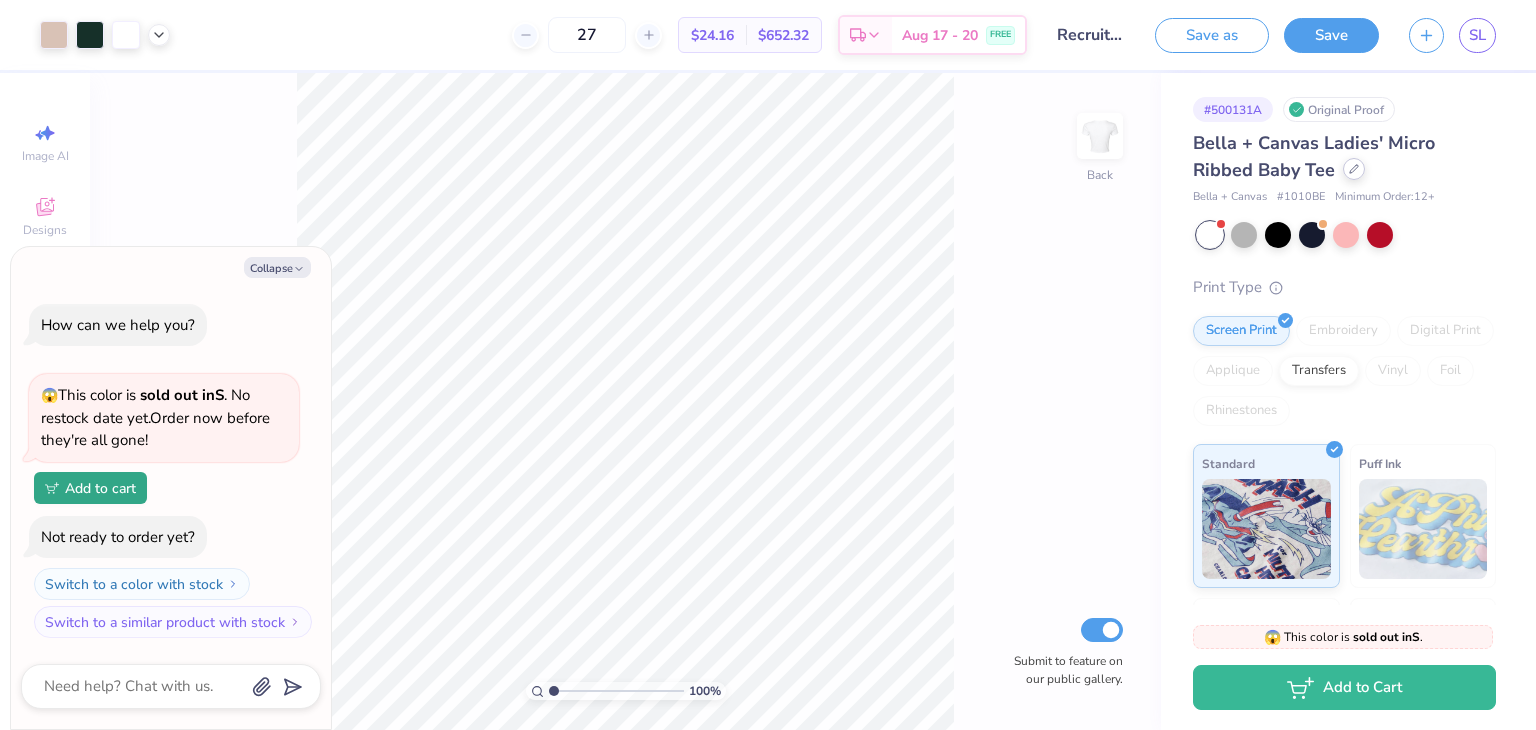 click at bounding box center (1354, 169) 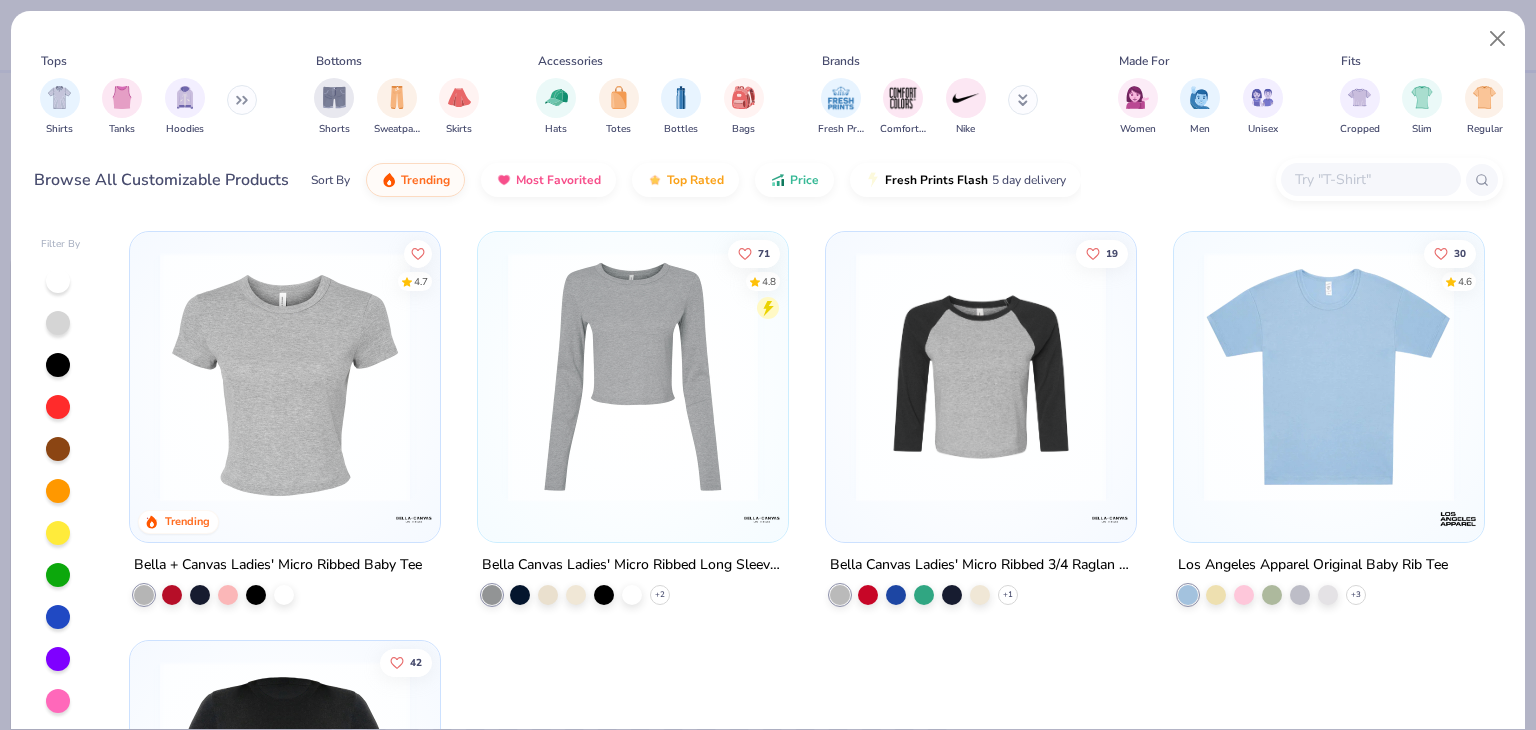 click at bounding box center (1370, 179) 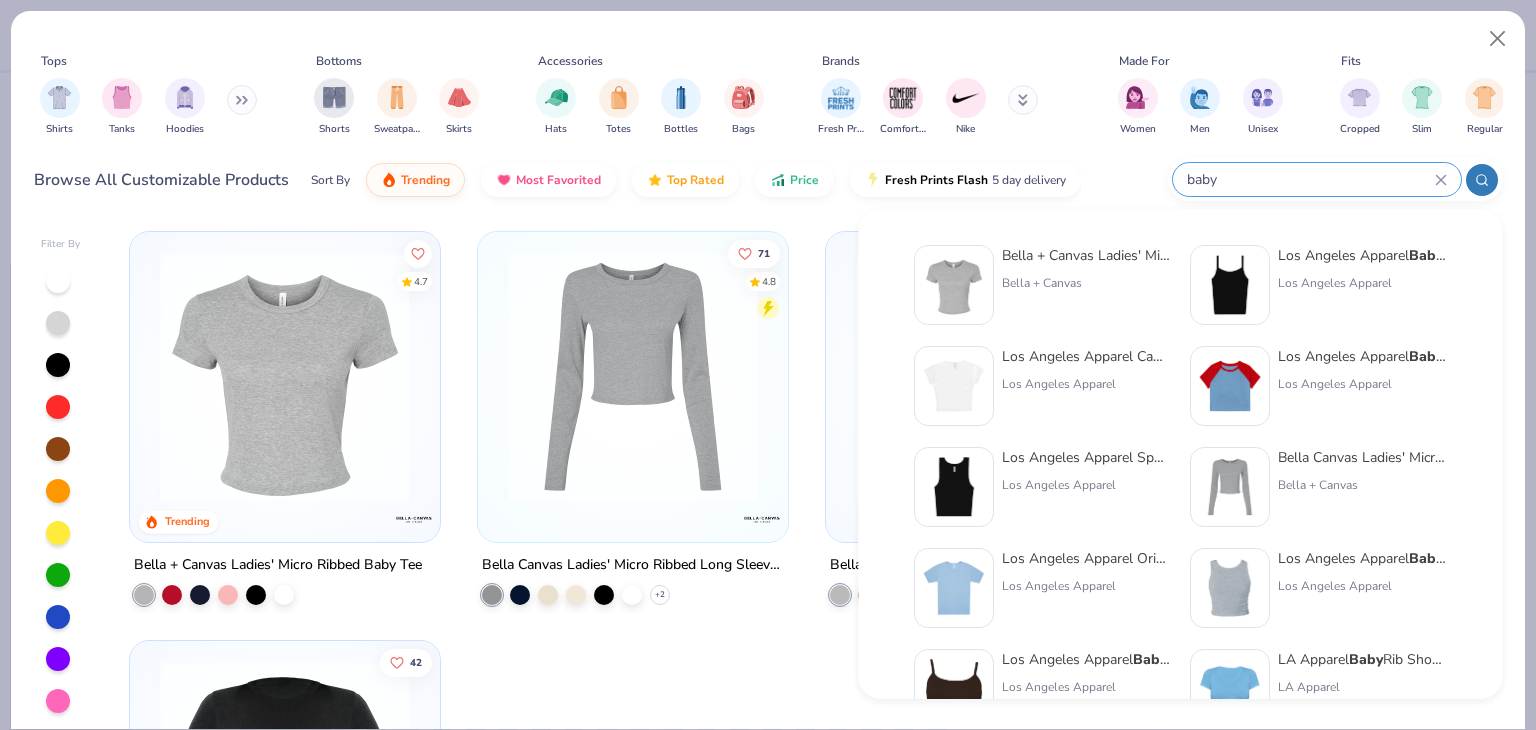 type on "baby" 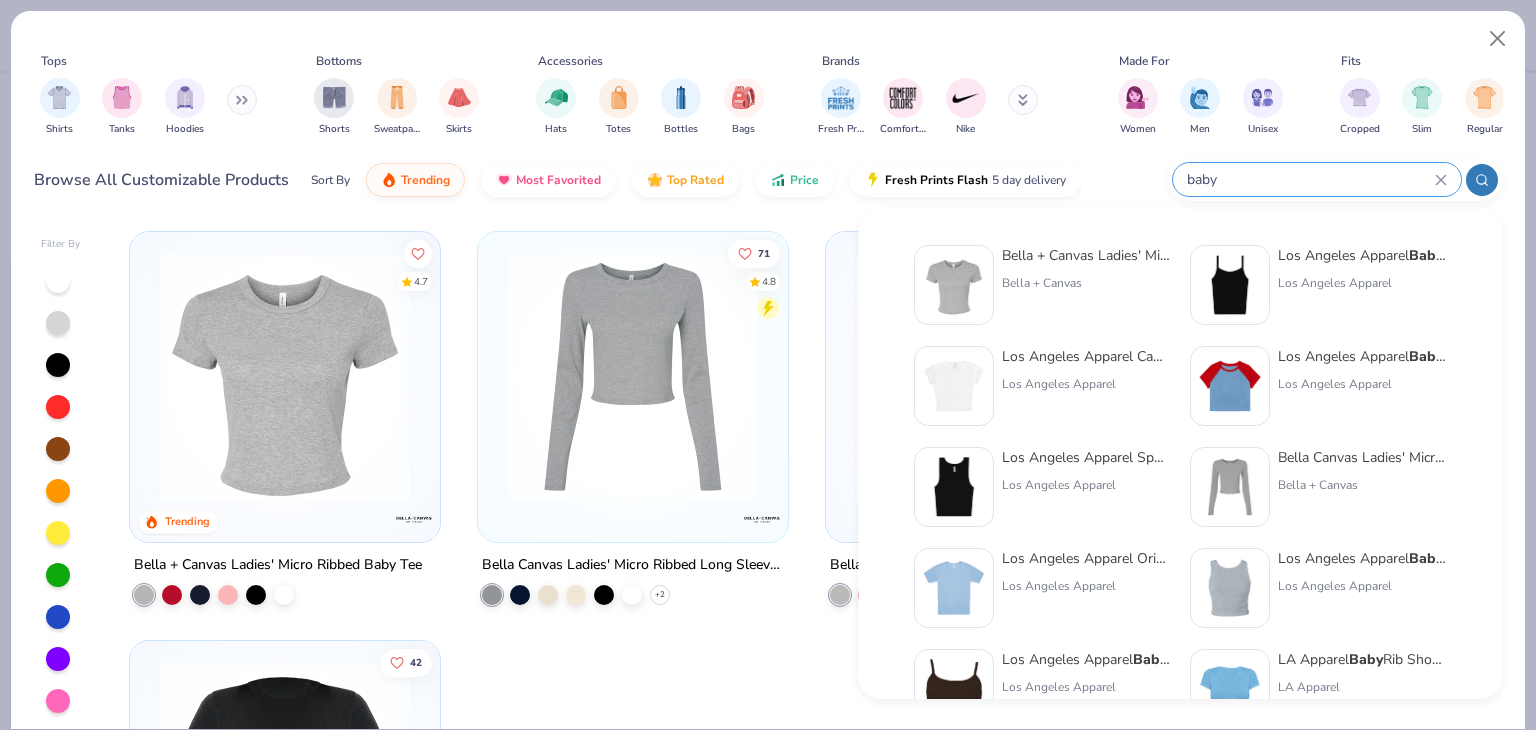 click at bounding box center (954, 386) 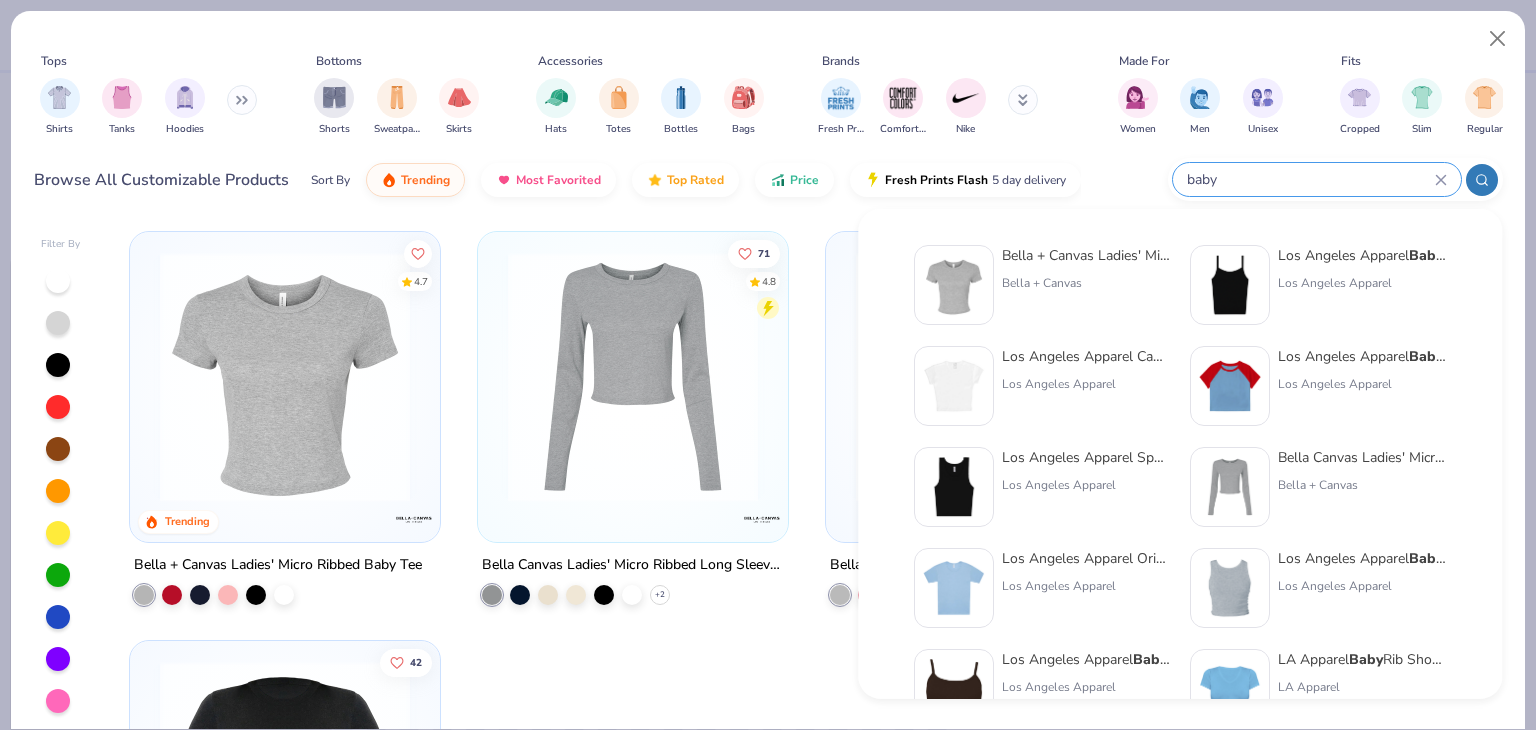 type 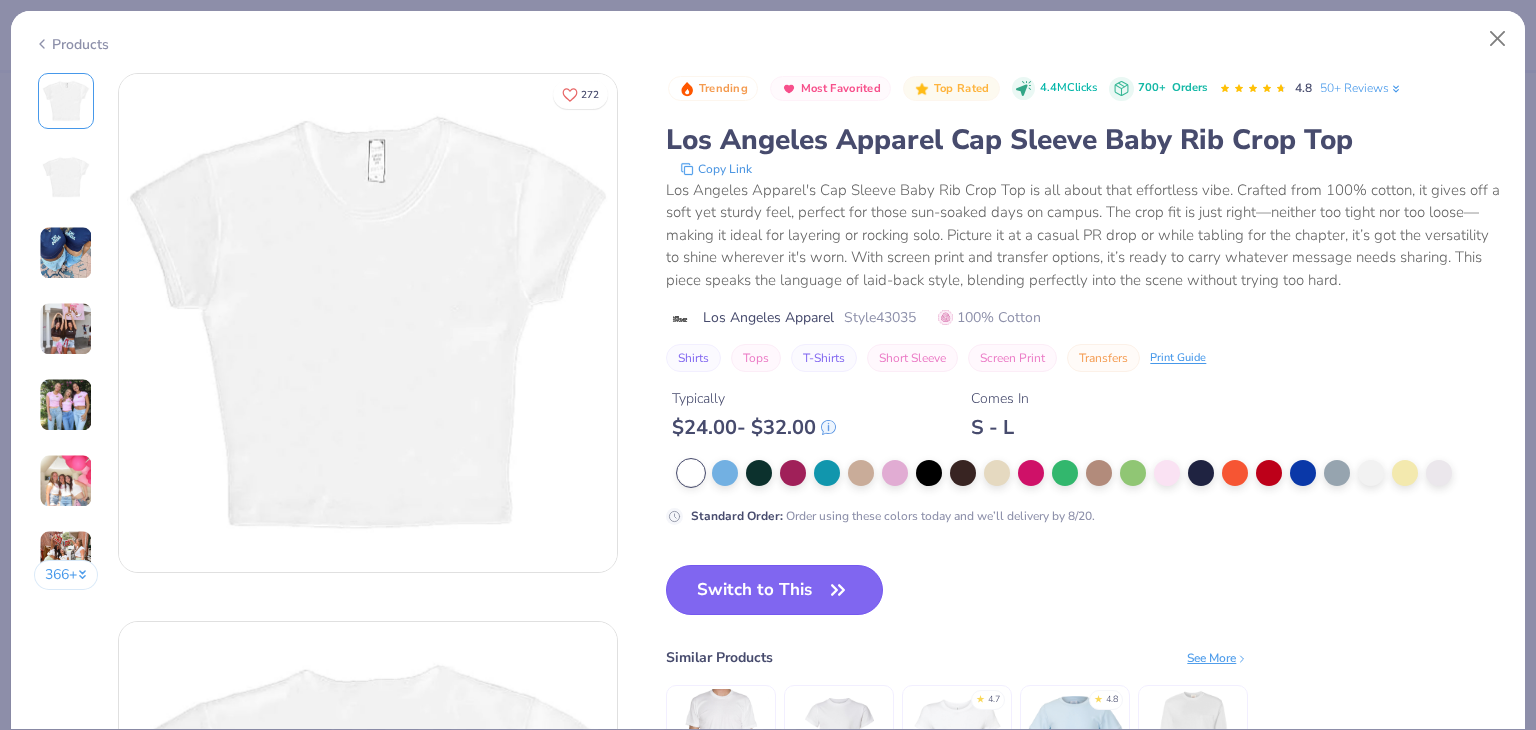 click on "Switch to This" at bounding box center (774, 590) 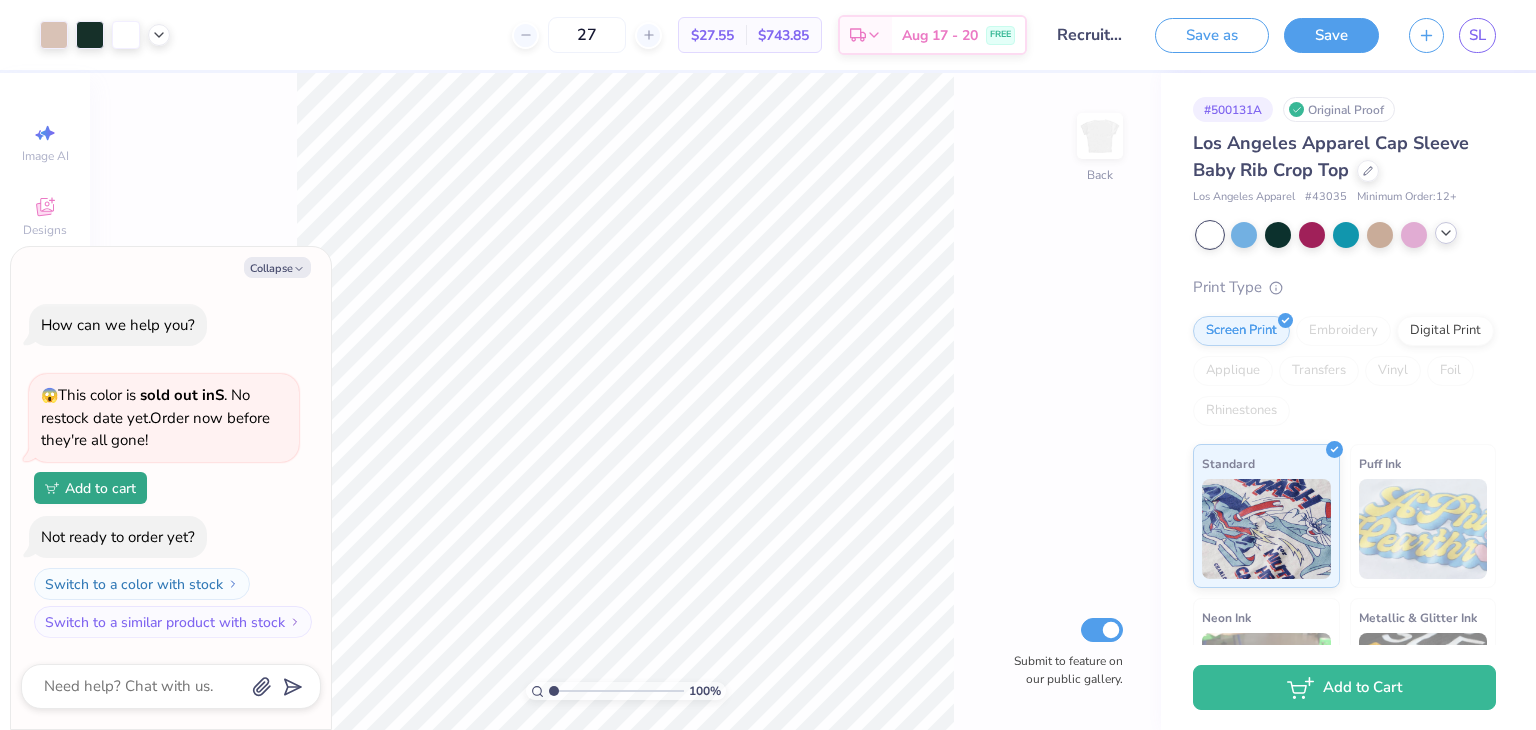 click 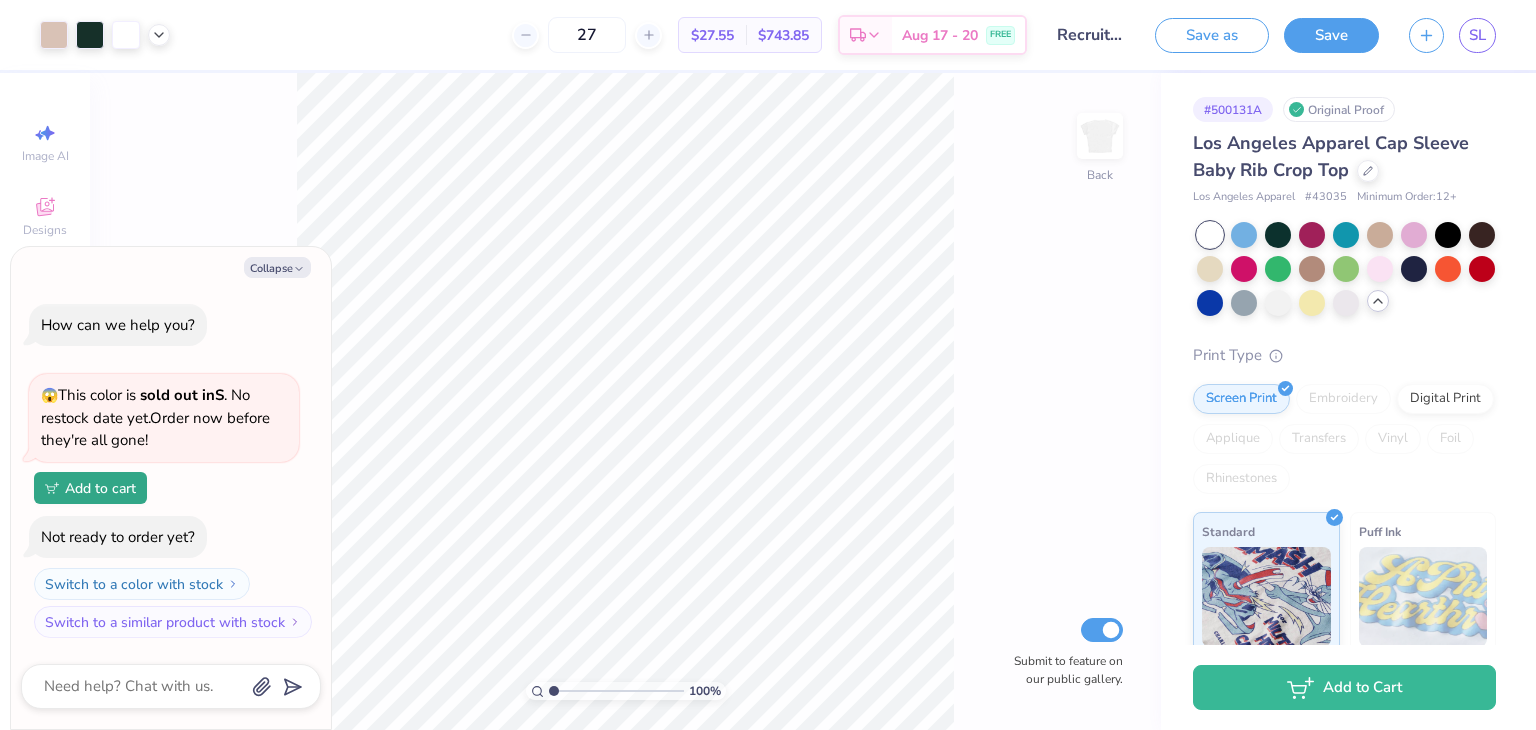 click 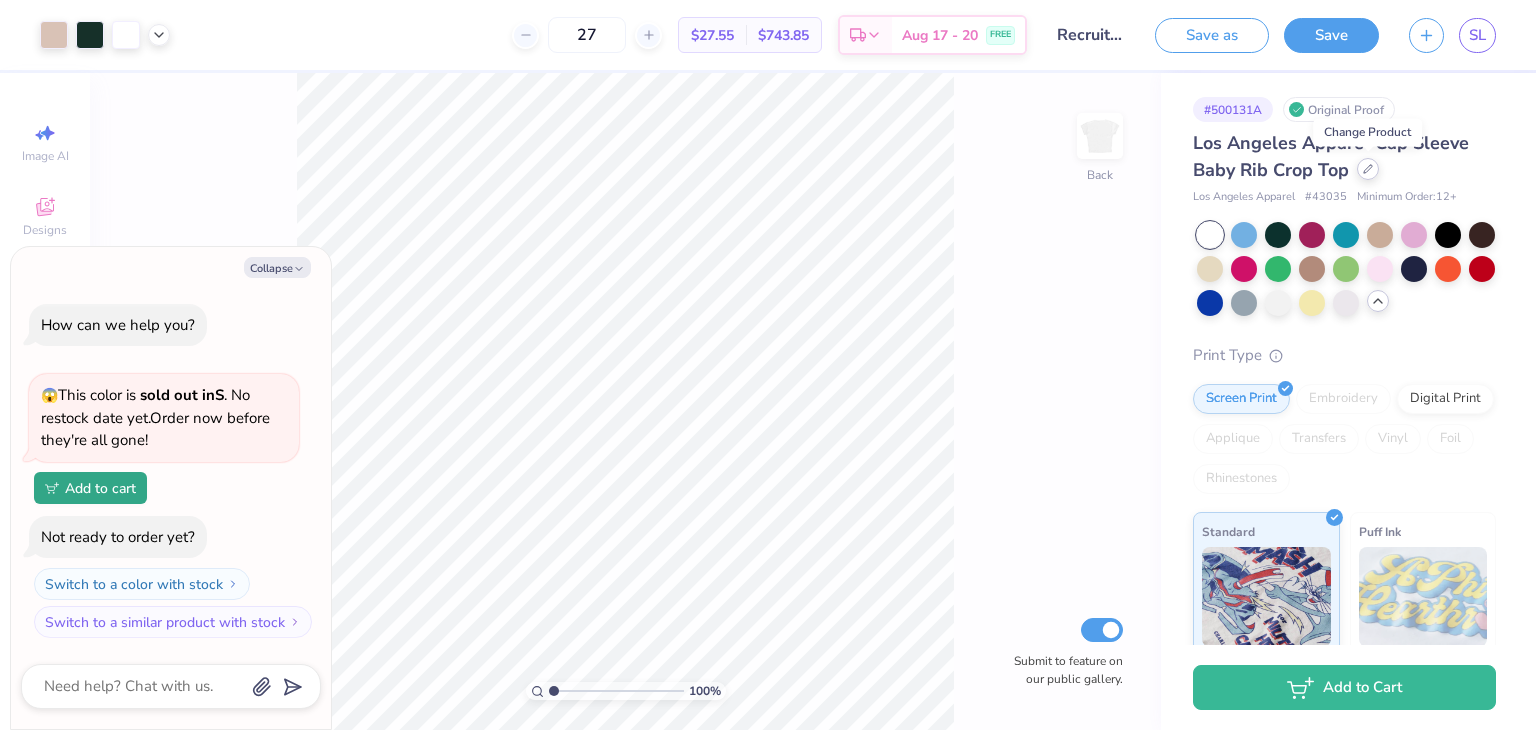 click 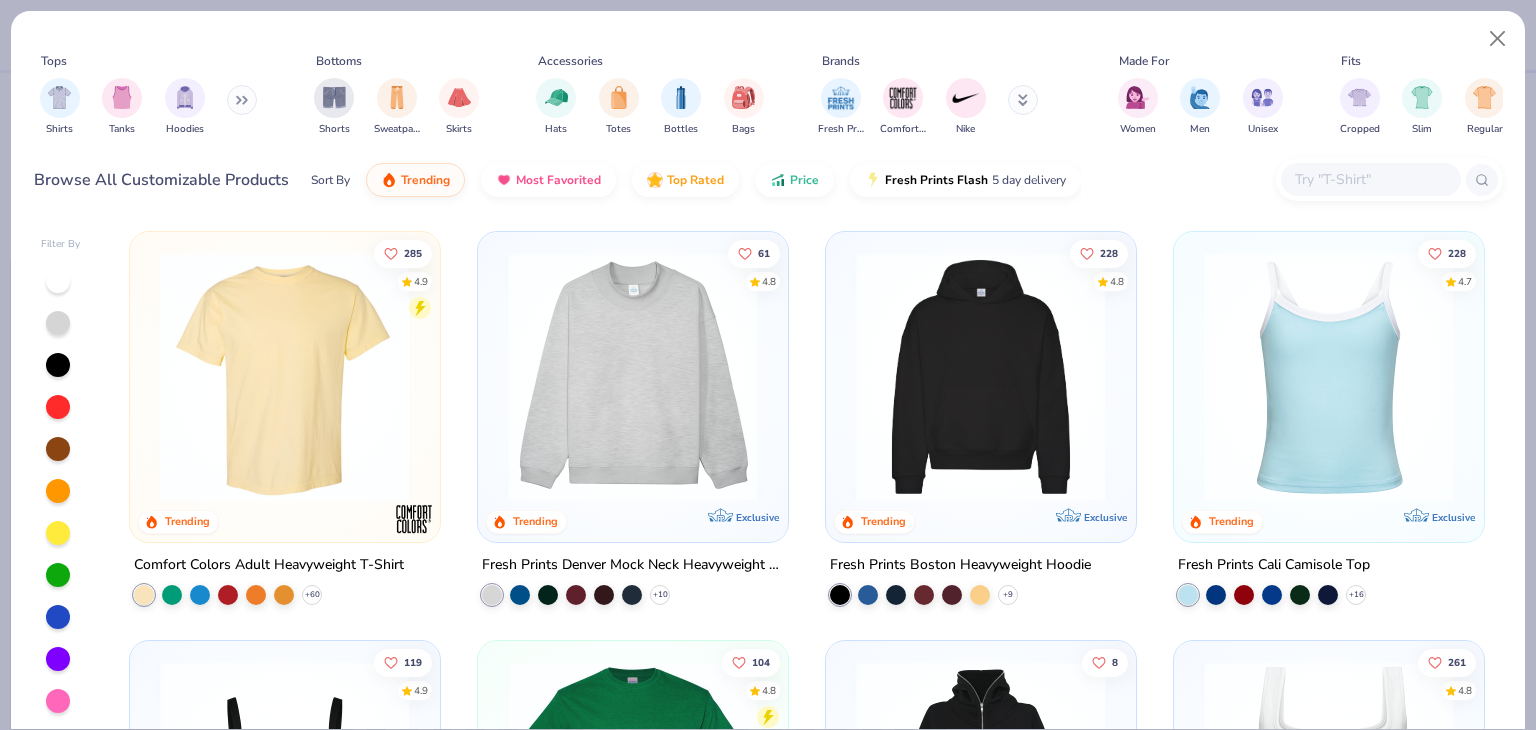 click at bounding box center (1370, 179) 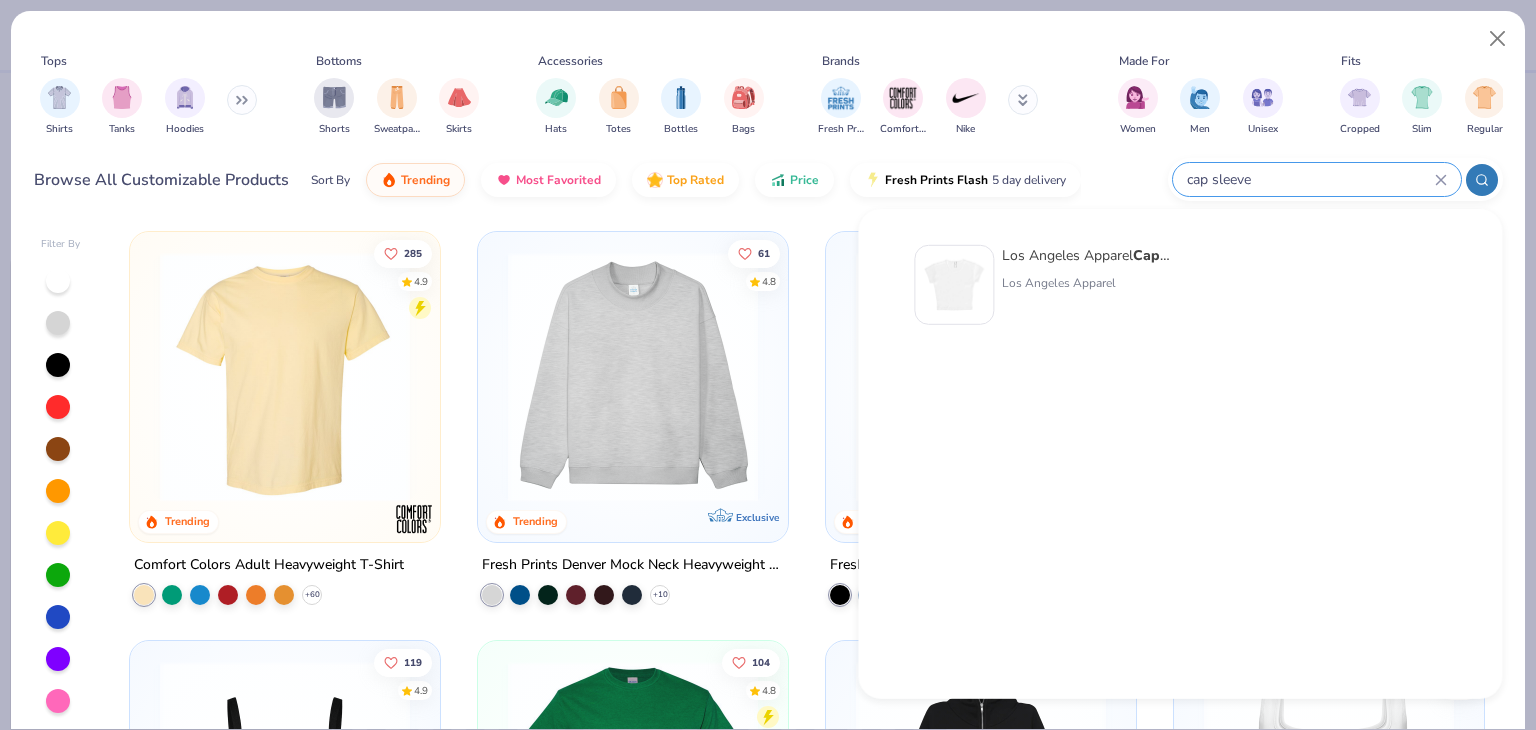 type on "cap sleeve" 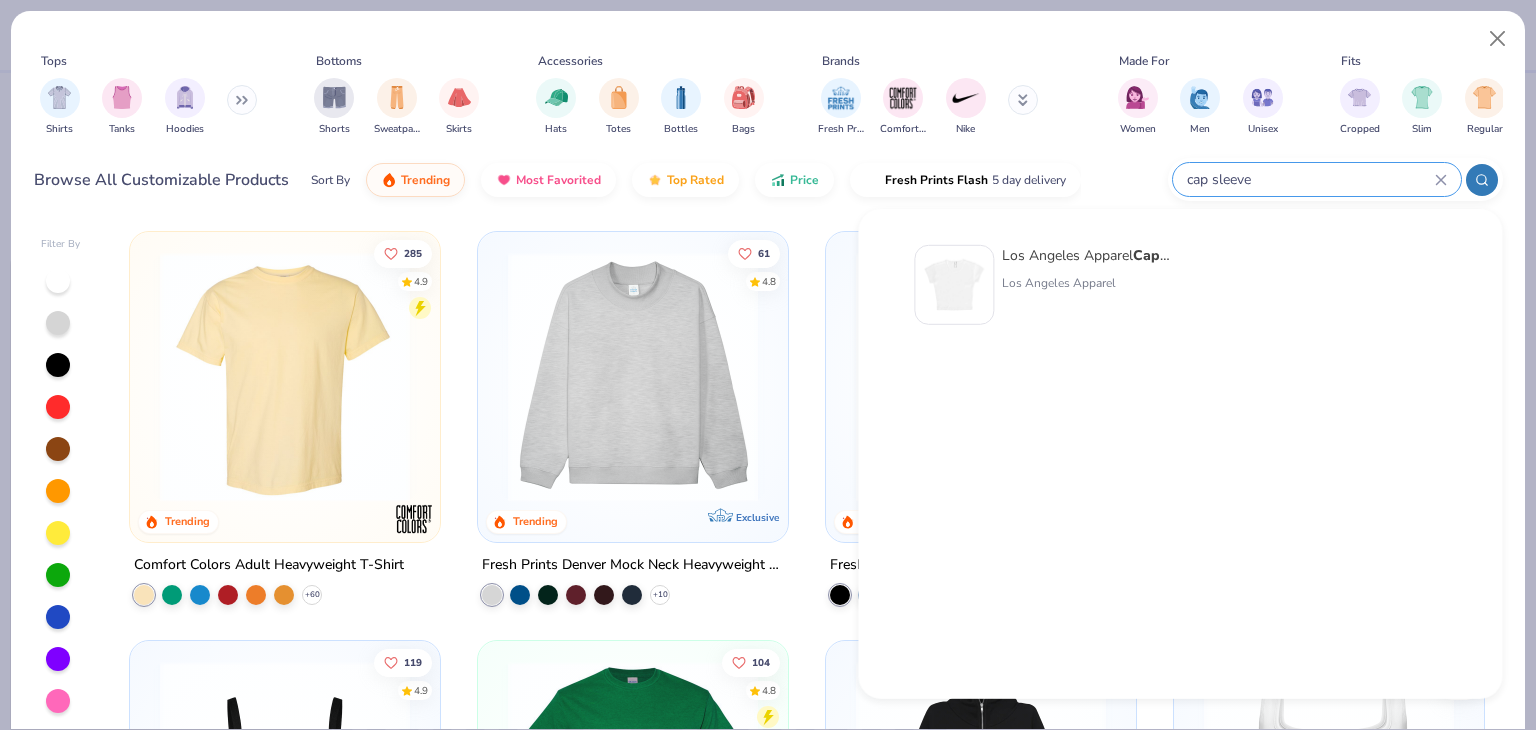click at bounding box center (954, 285) 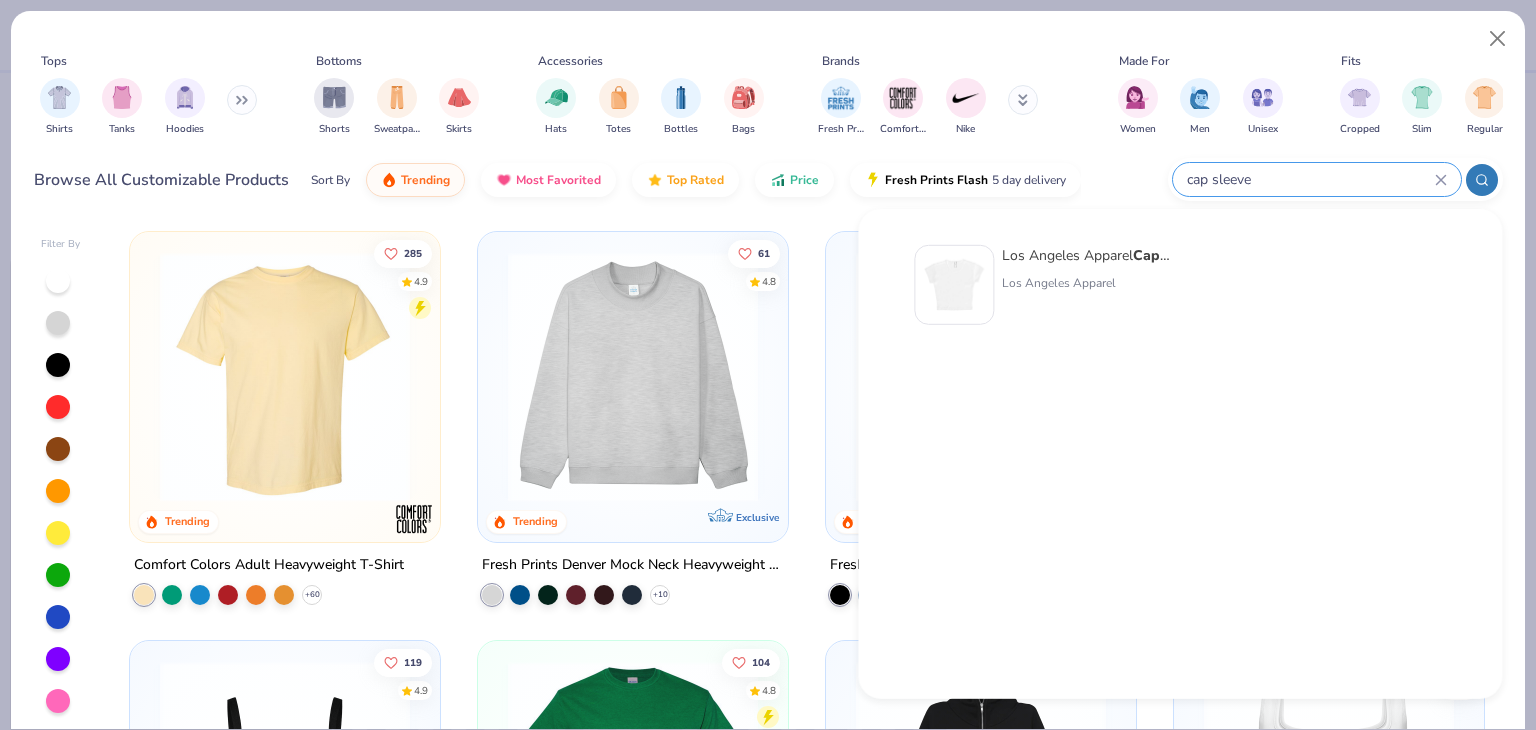 type 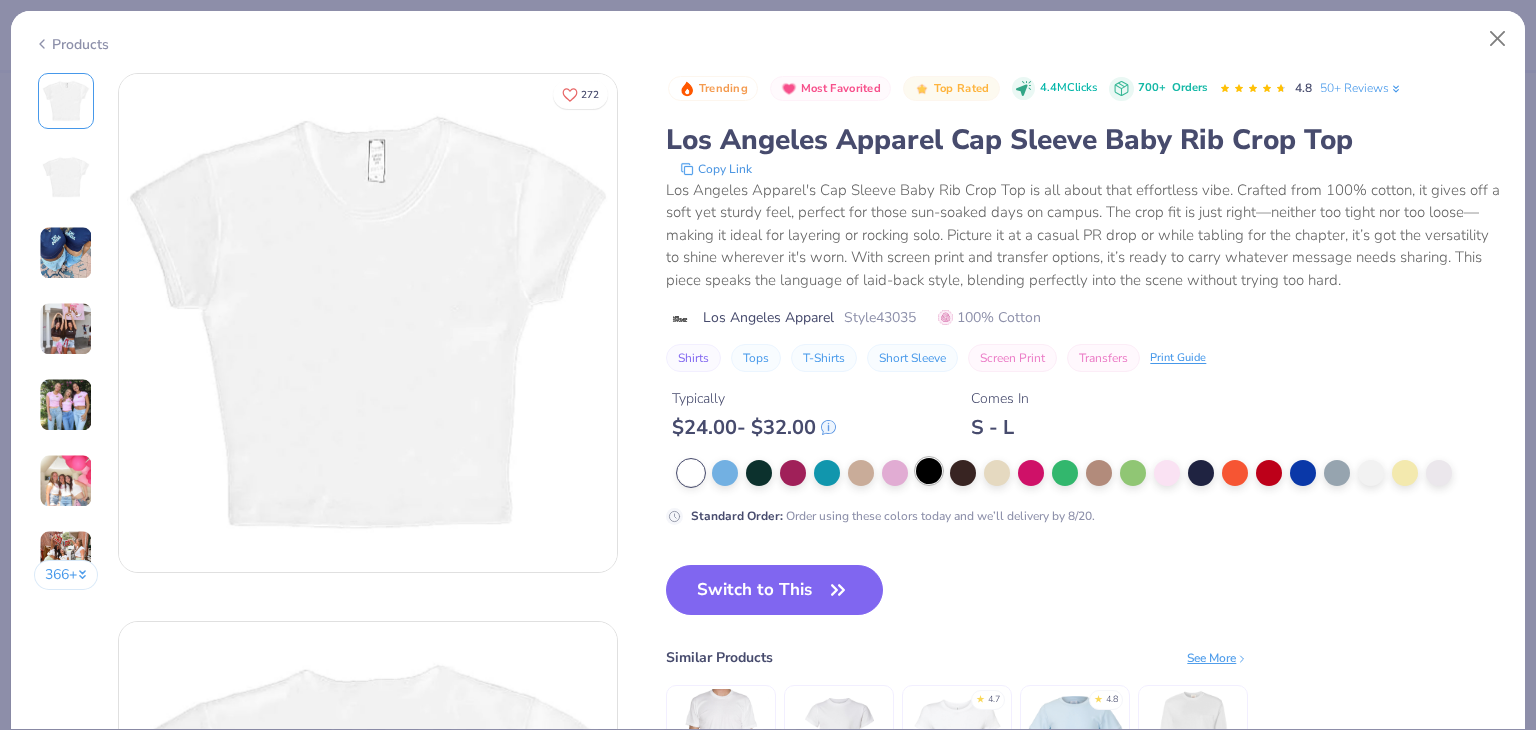 click at bounding box center [929, 471] 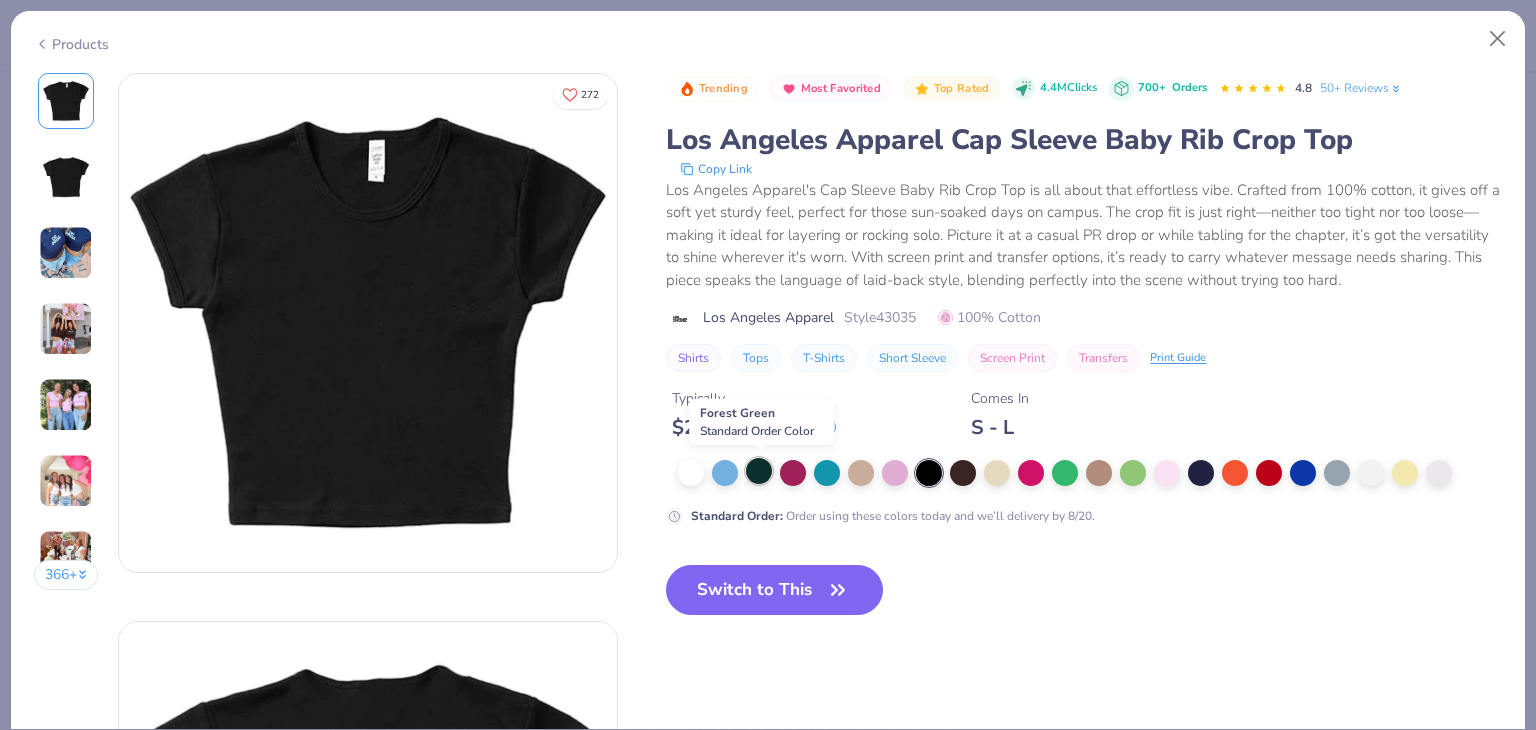 click at bounding box center [759, 471] 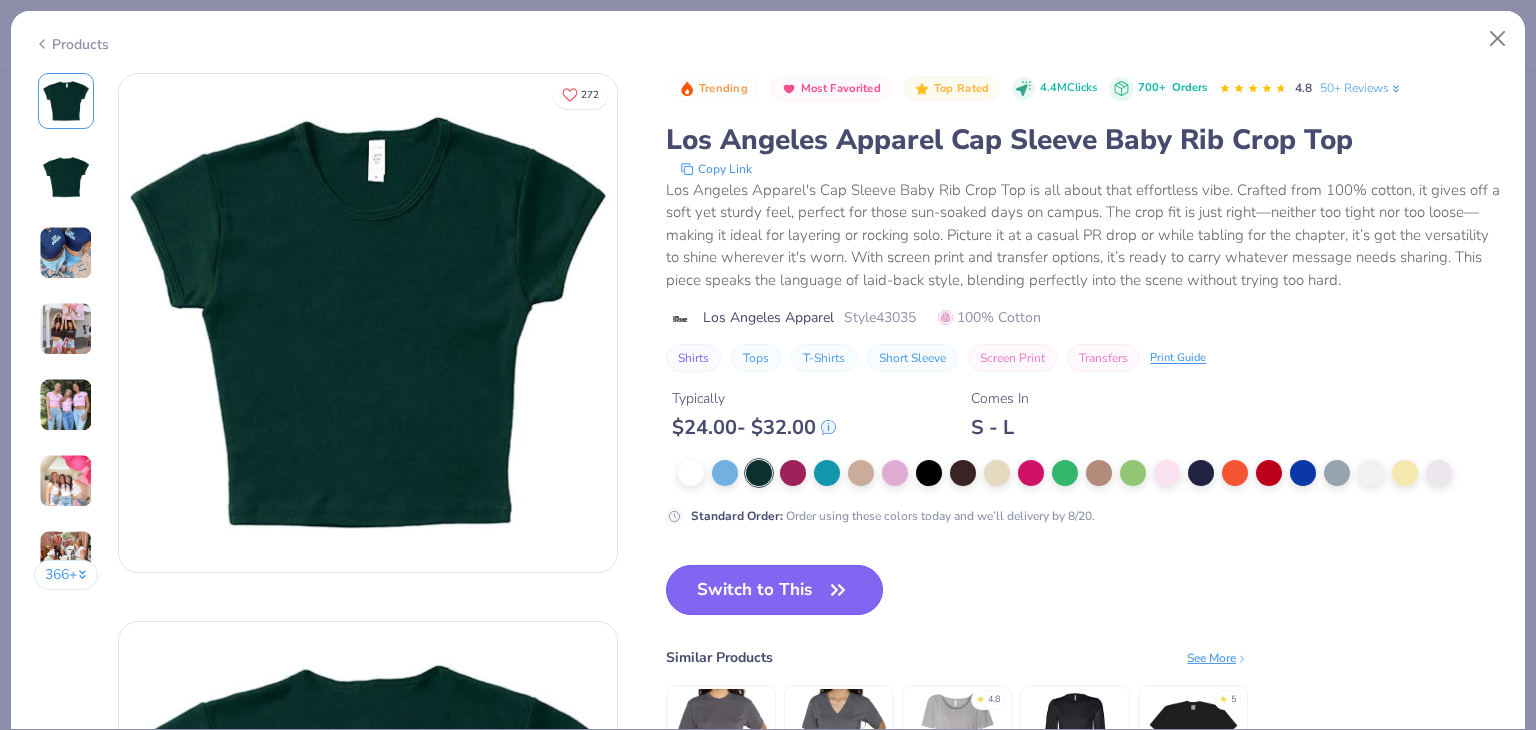 click on "Switch to This" at bounding box center [774, 590] 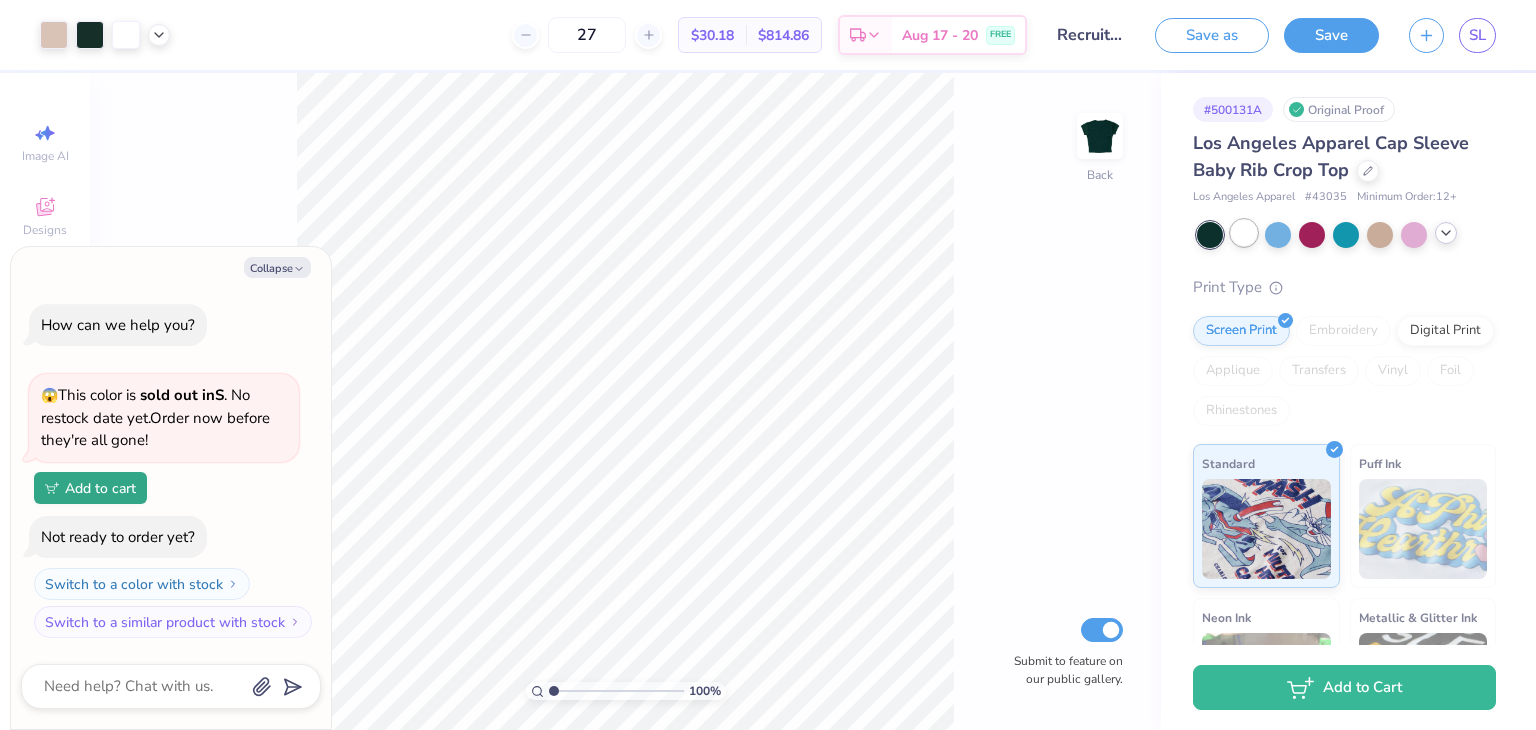 click at bounding box center [1244, 233] 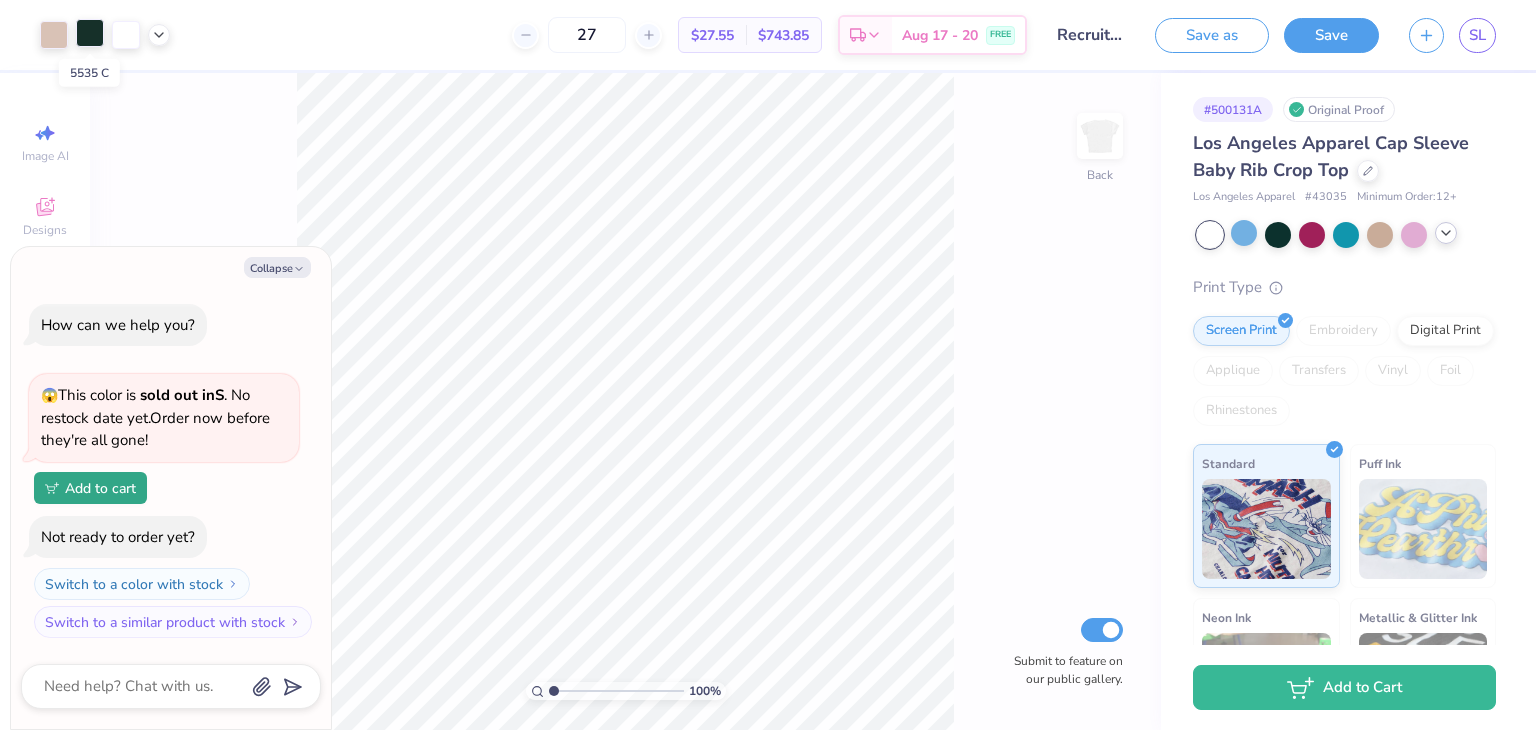 click at bounding box center (90, 33) 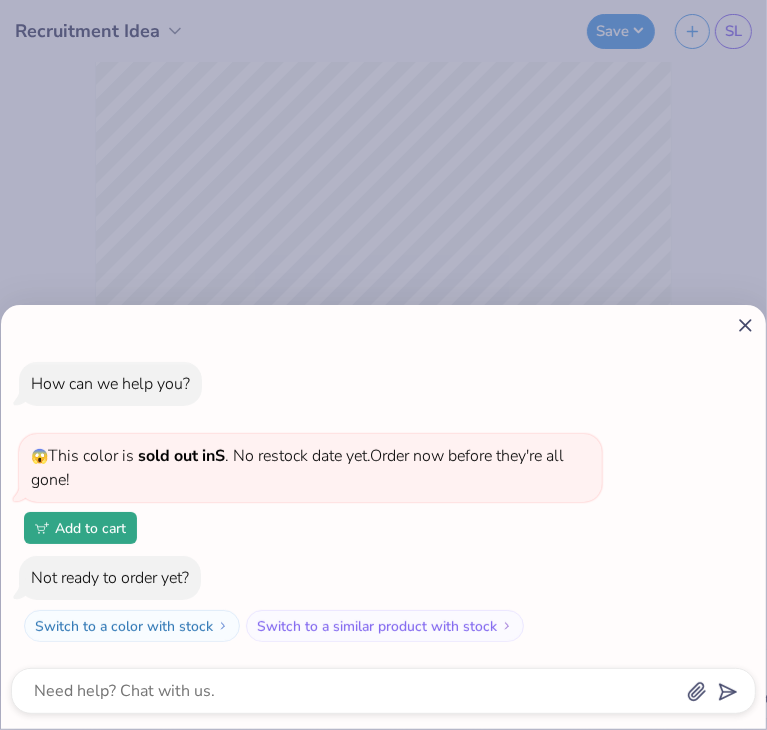 click 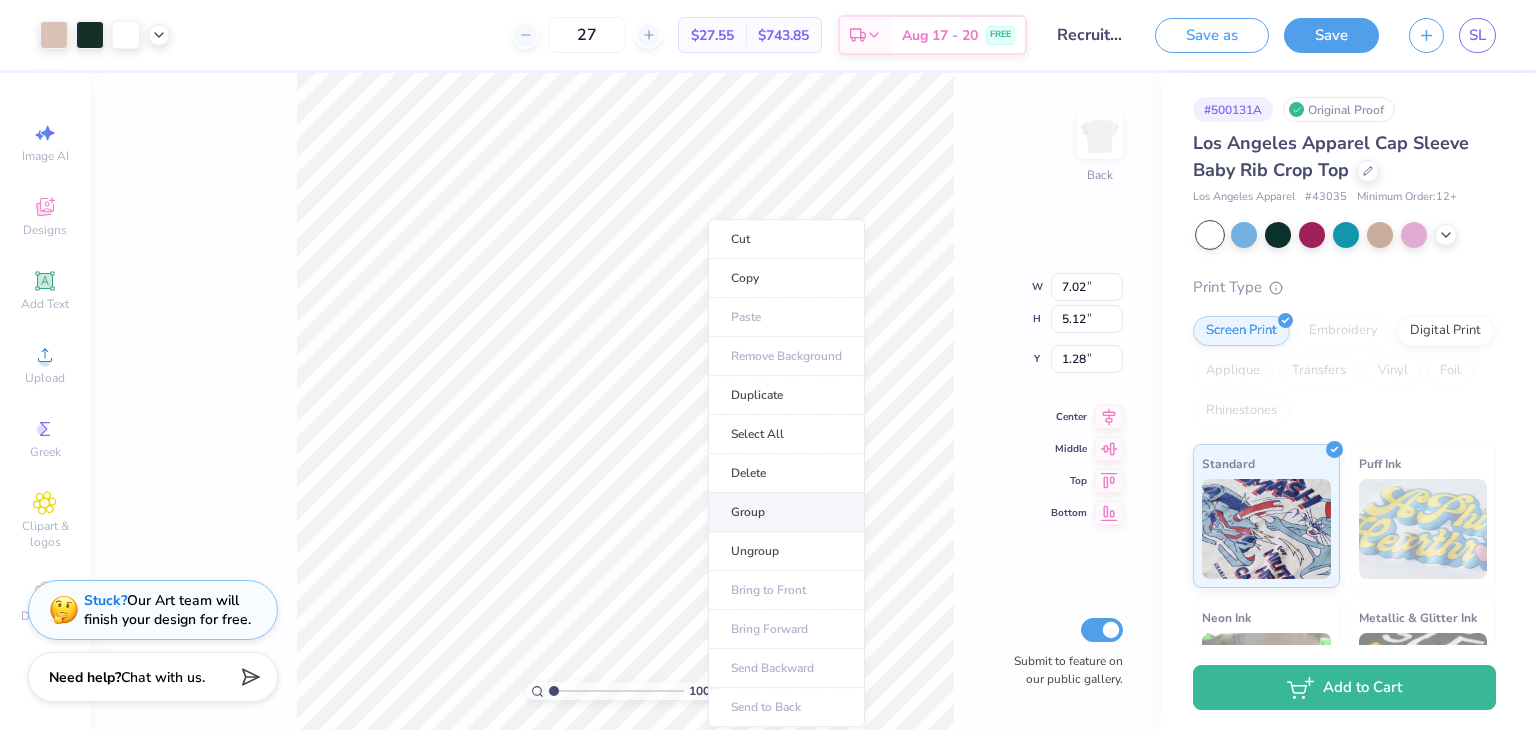 click on "Group" at bounding box center (786, 512) 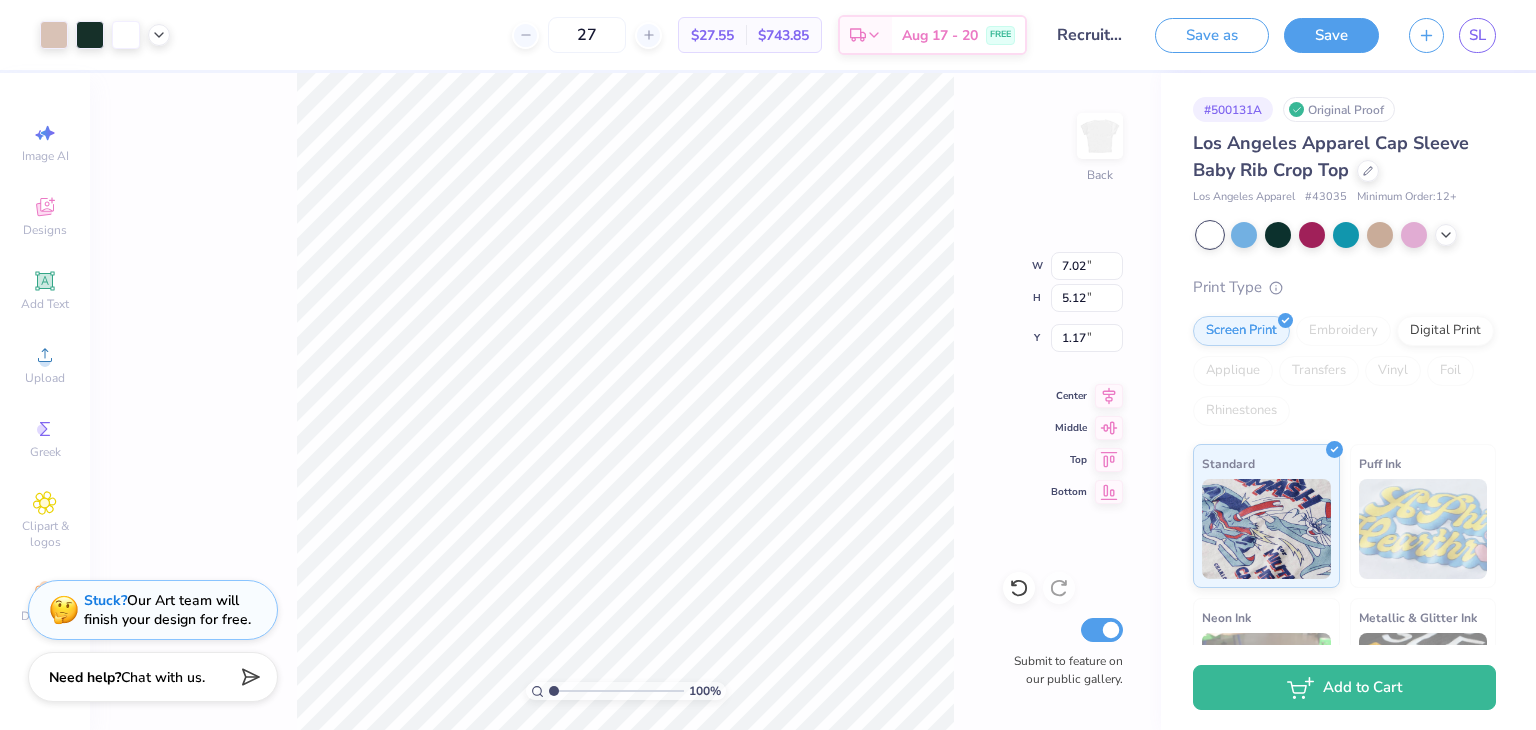 type on "1.17" 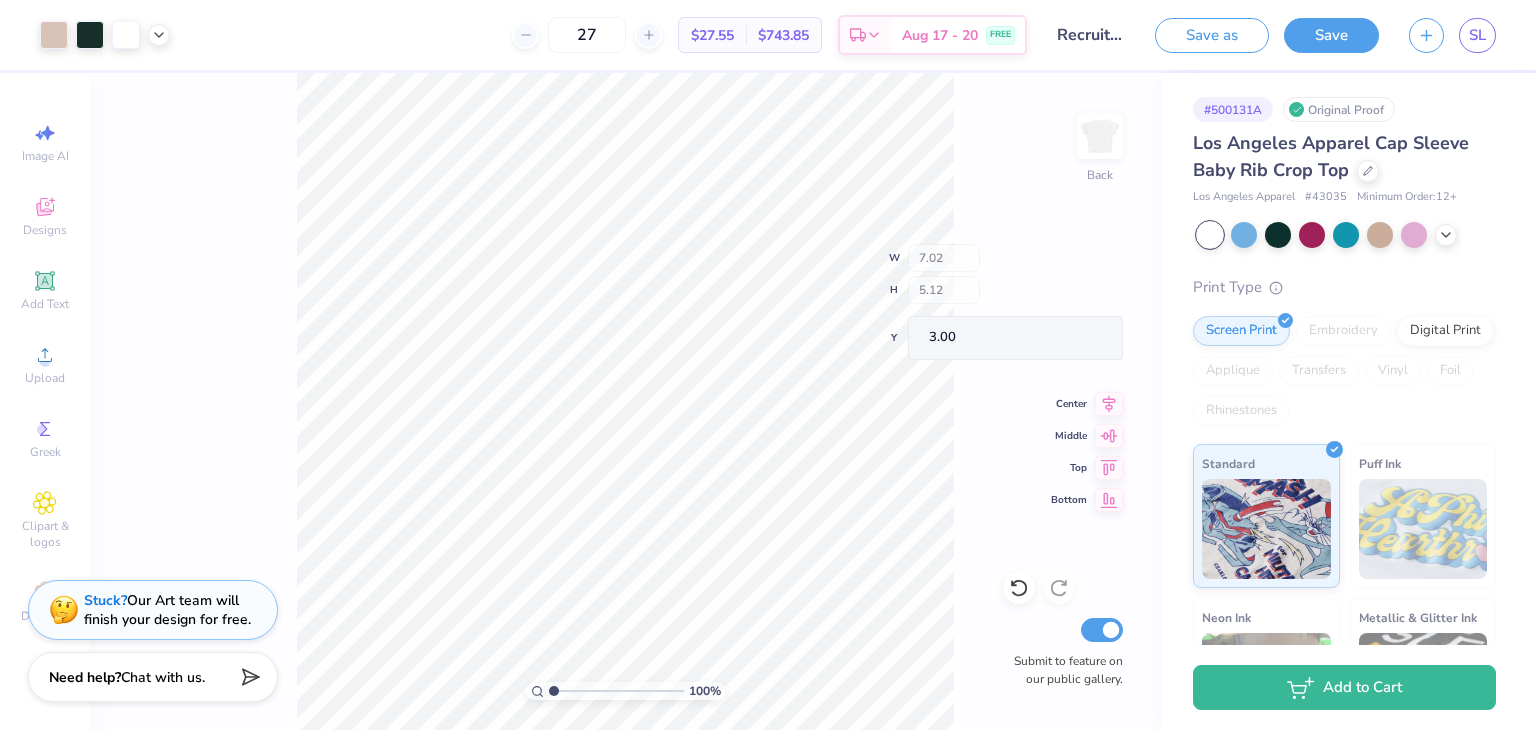 type on "3.00" 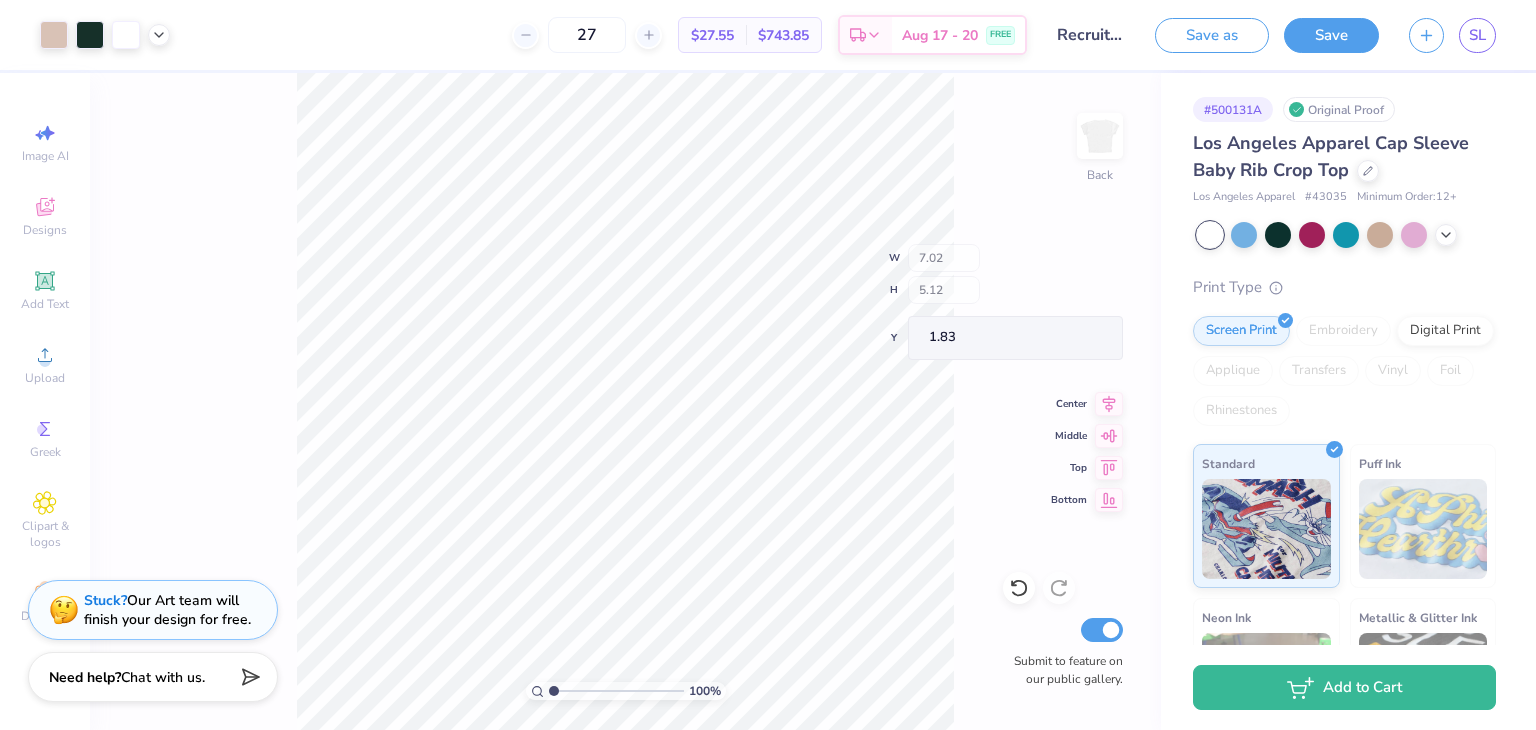 type on "1.83" 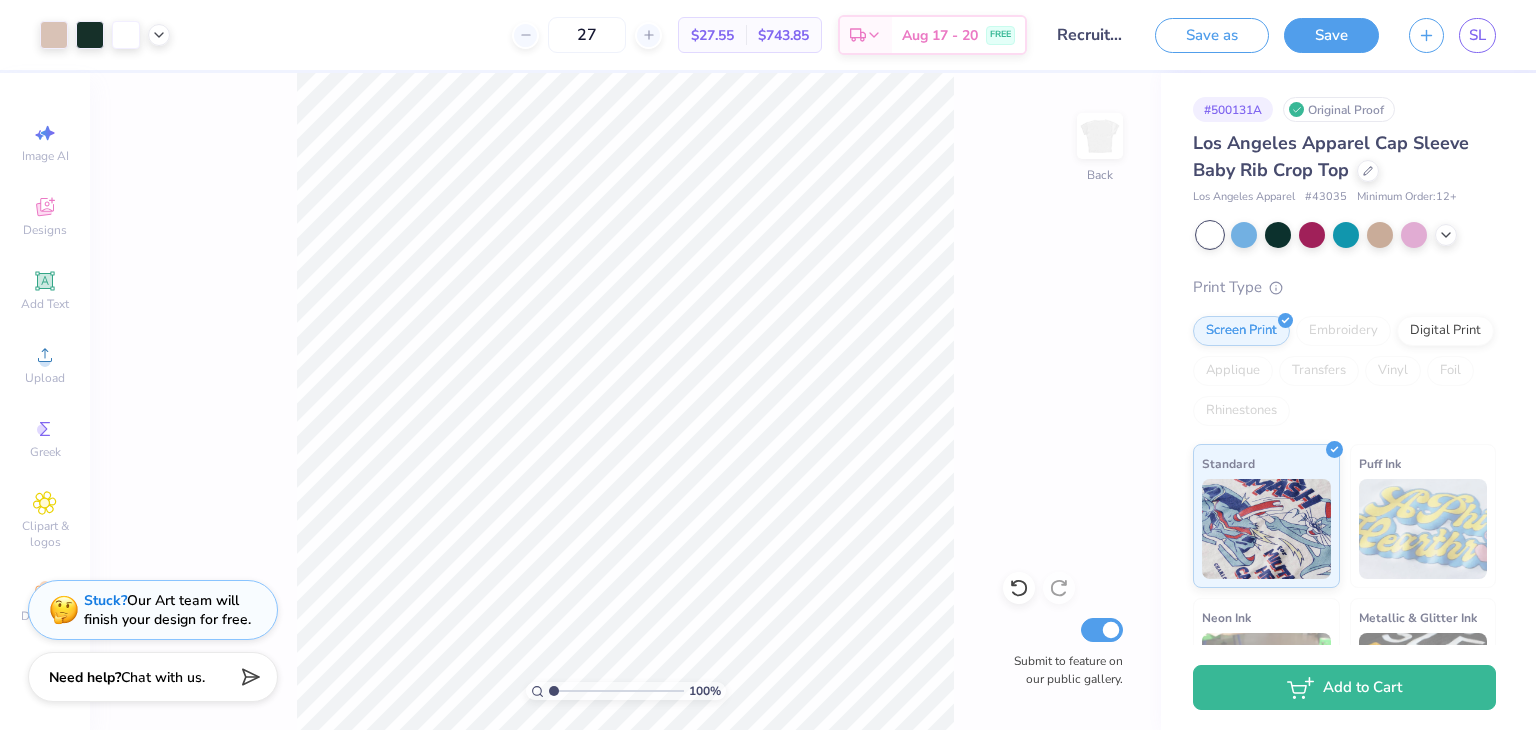 click on "$743.85 Total" at bounding box center (783, 35) 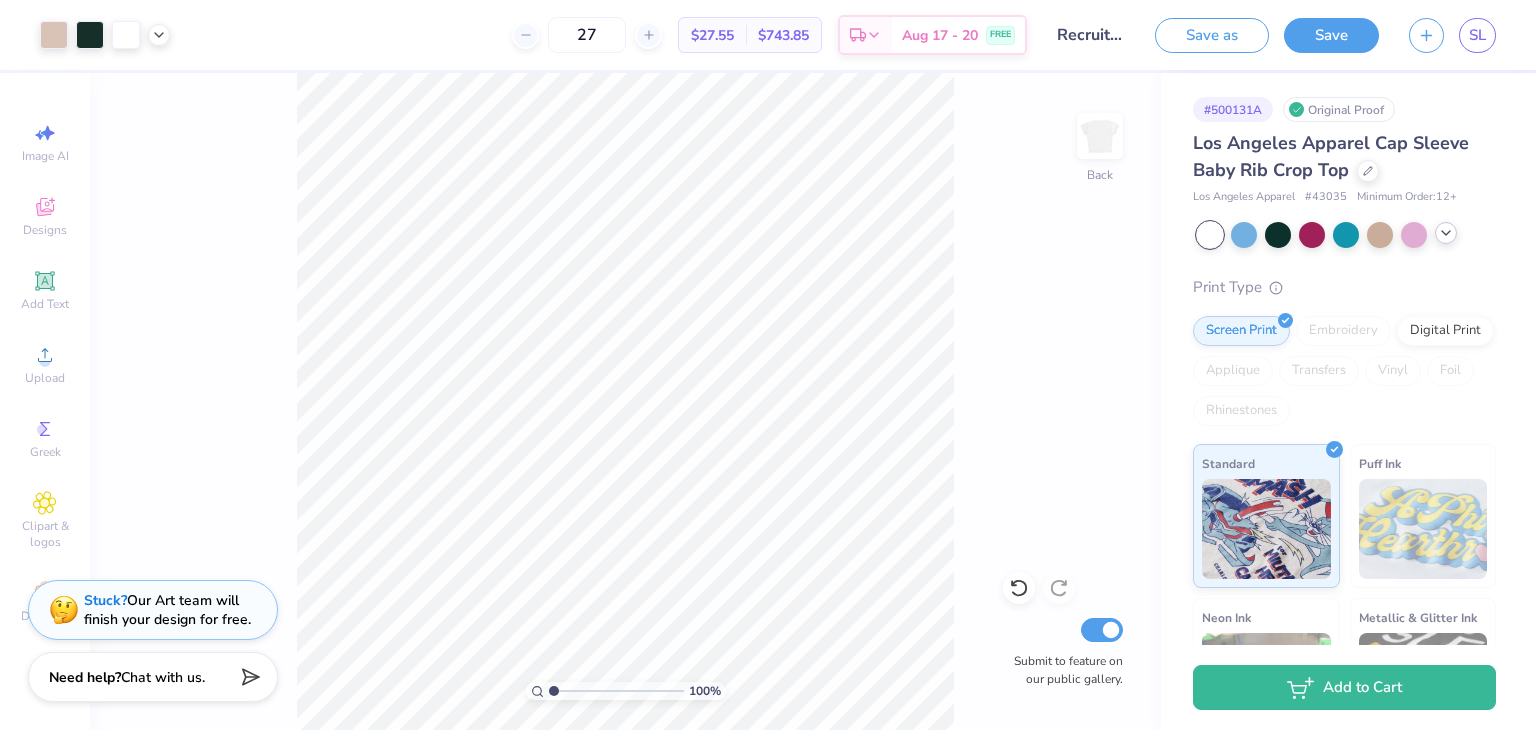 click 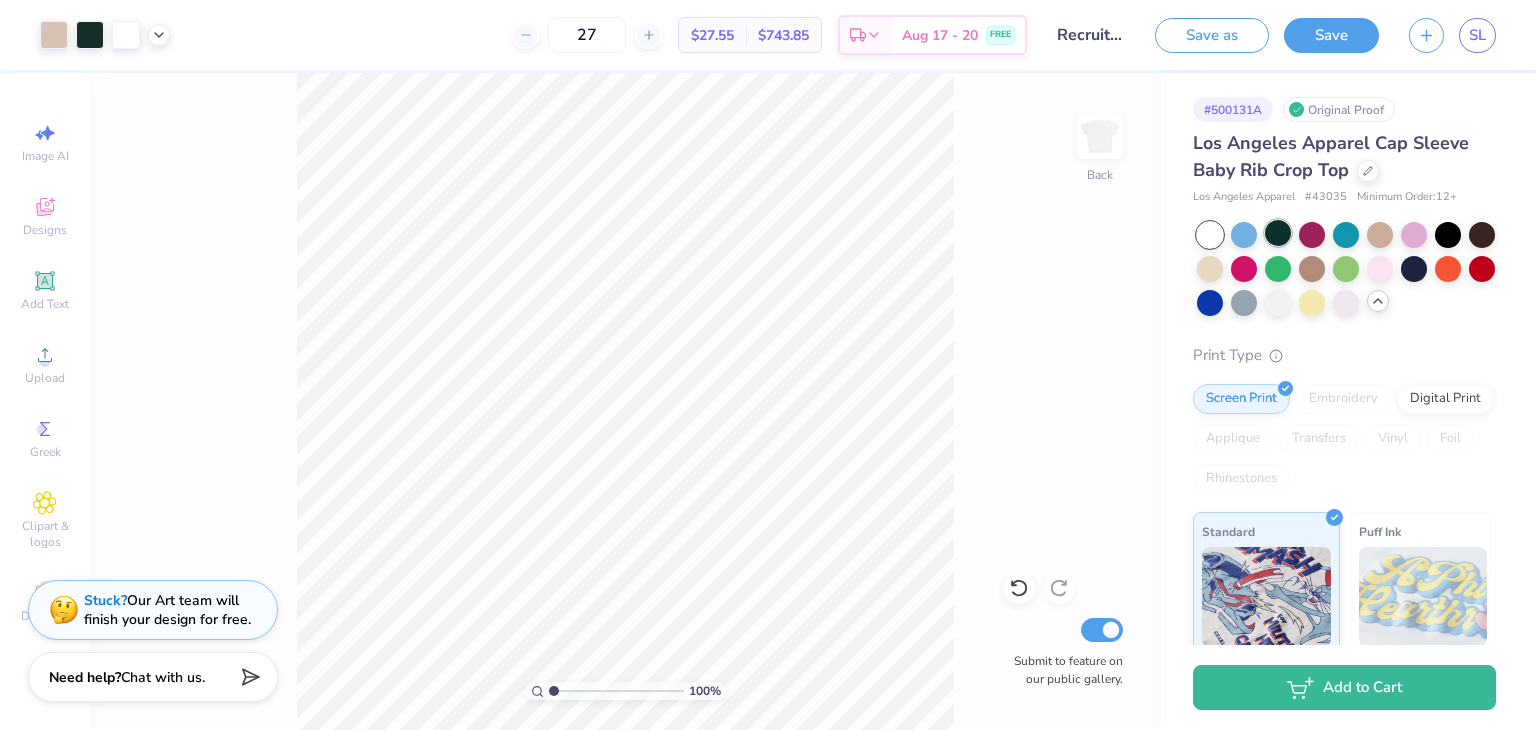 click at bounding box center [1278, 233] 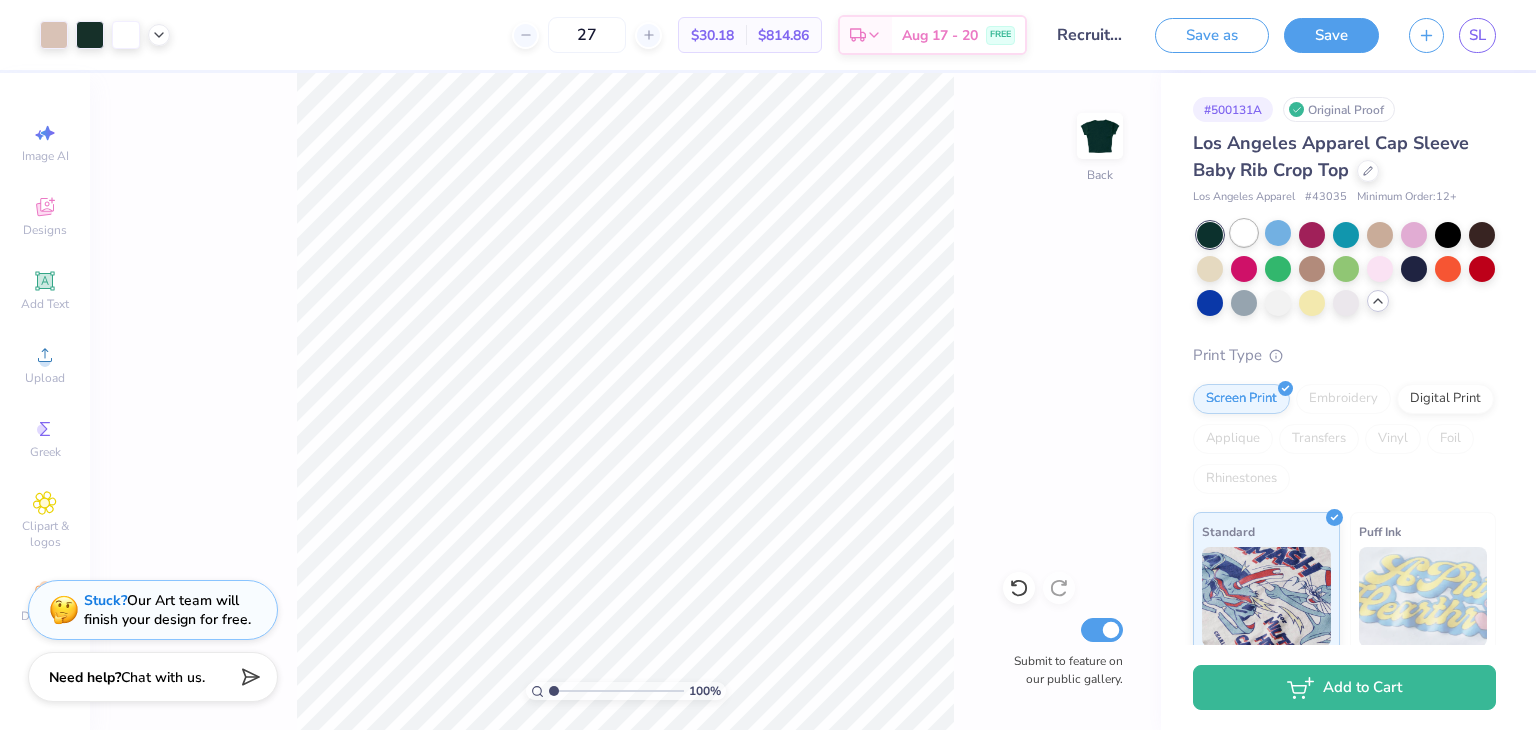 click at bounding box center (1244, 233) 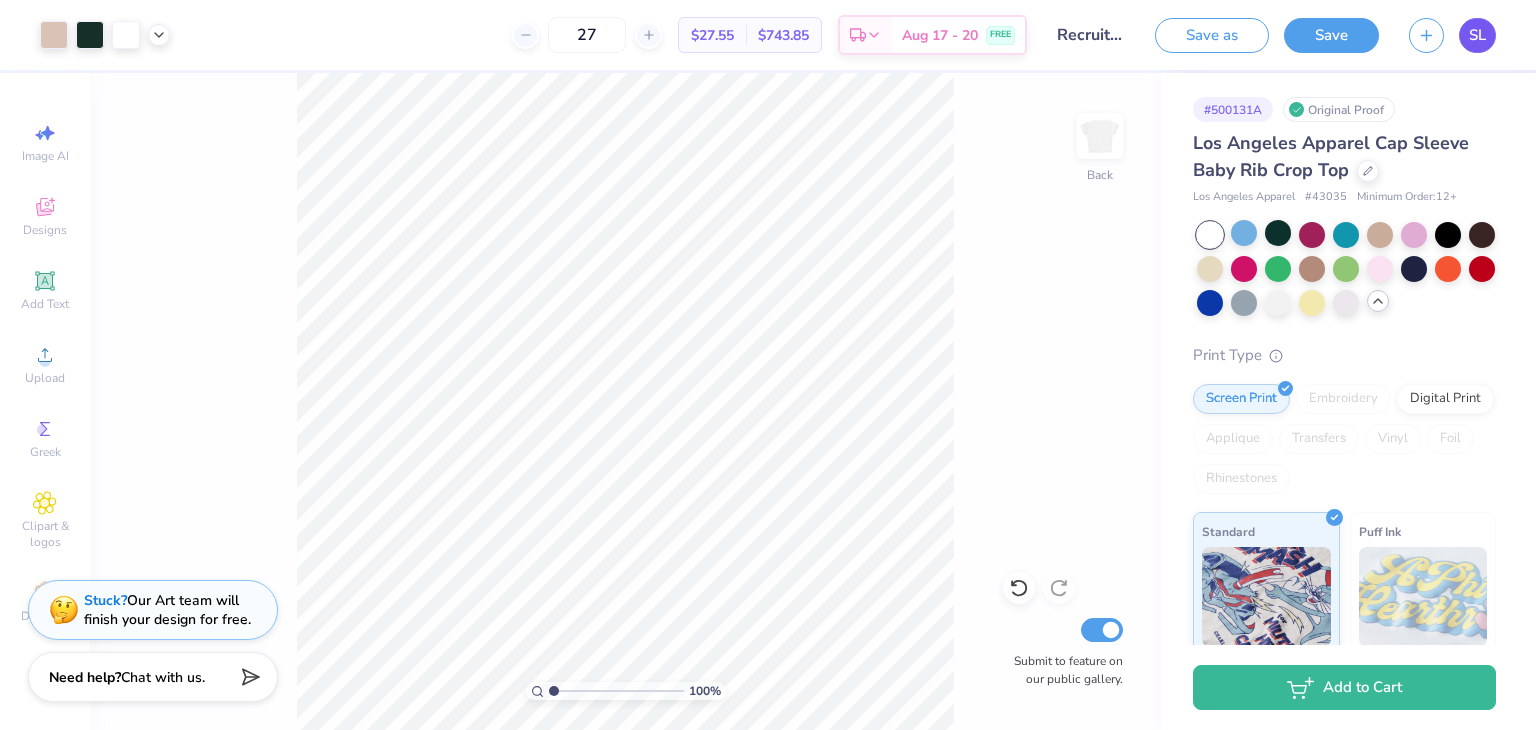 click on "SL" at bounding box center (1477, 35) 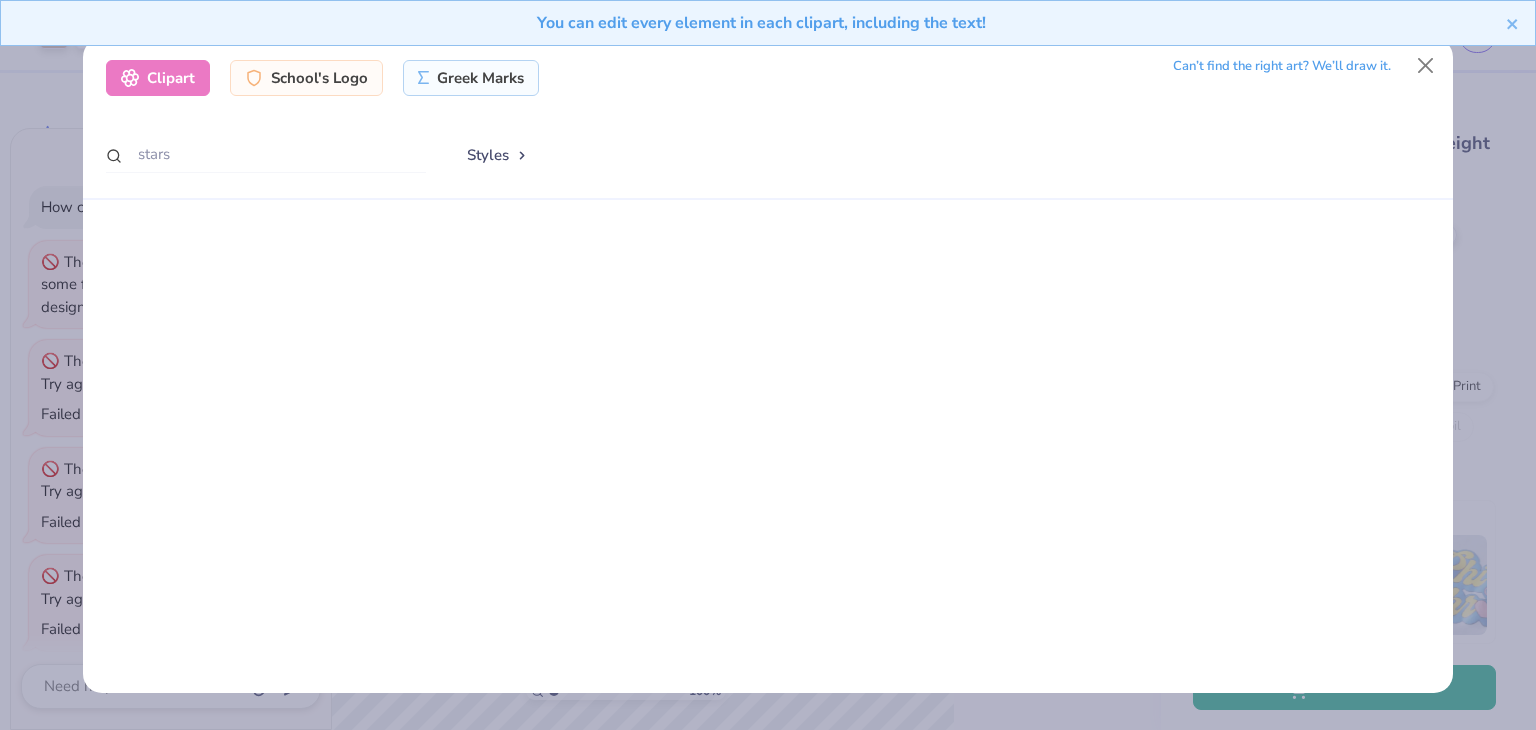 scroll, scrollTop: 0, scrollLeft: 0, axis: both 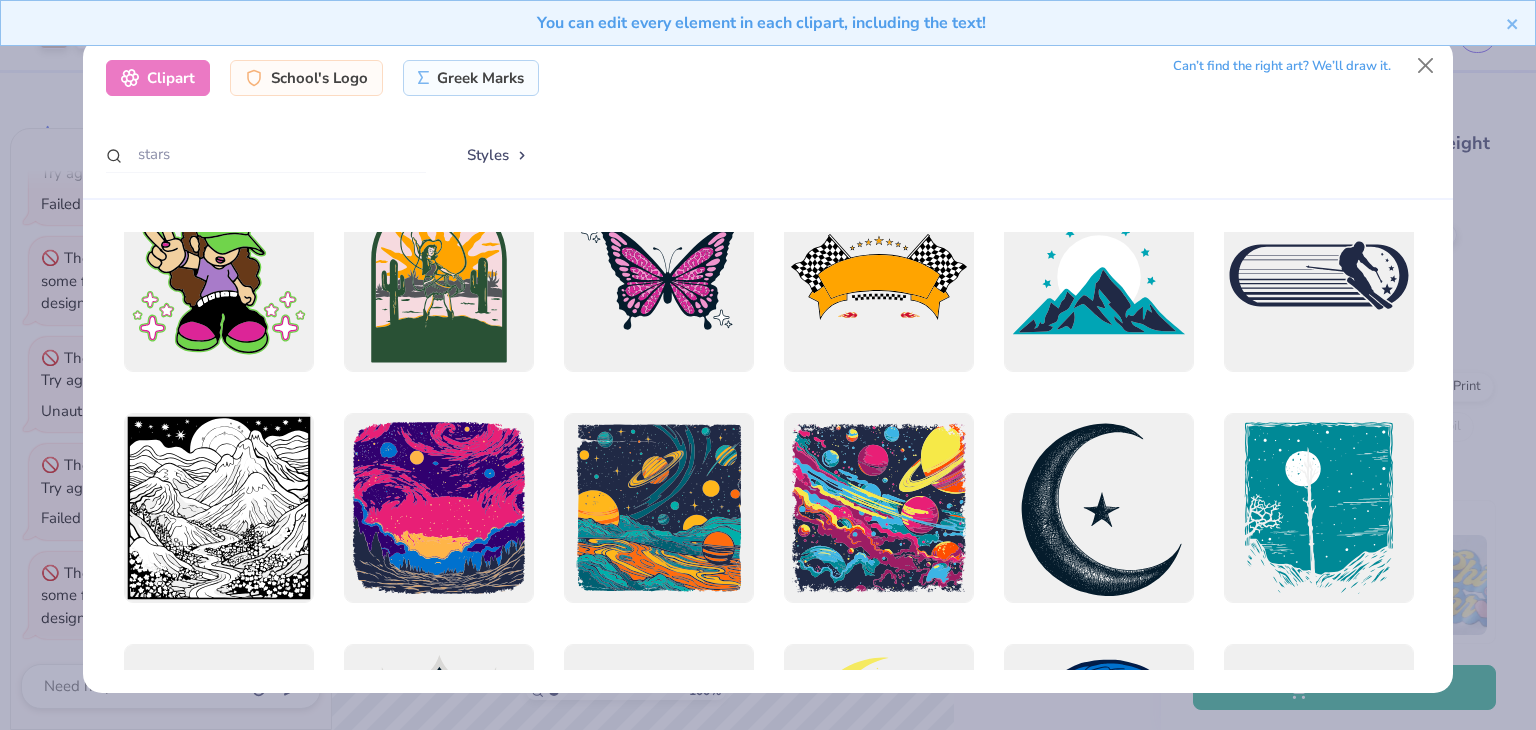 click on "You can edit every element in each clipart, including the text!" at bounding box center [768, 30] 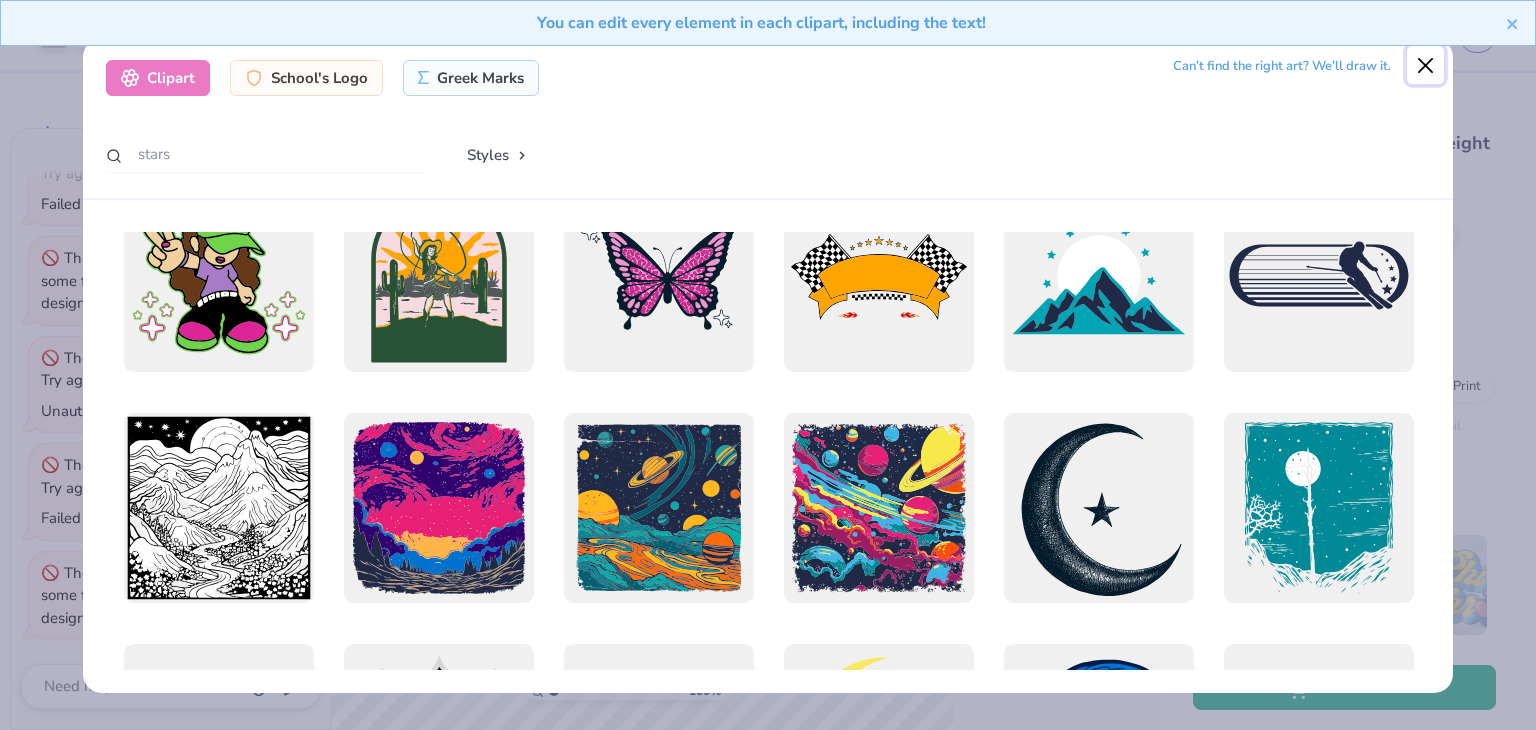 click at bounding box center [1426, 65] 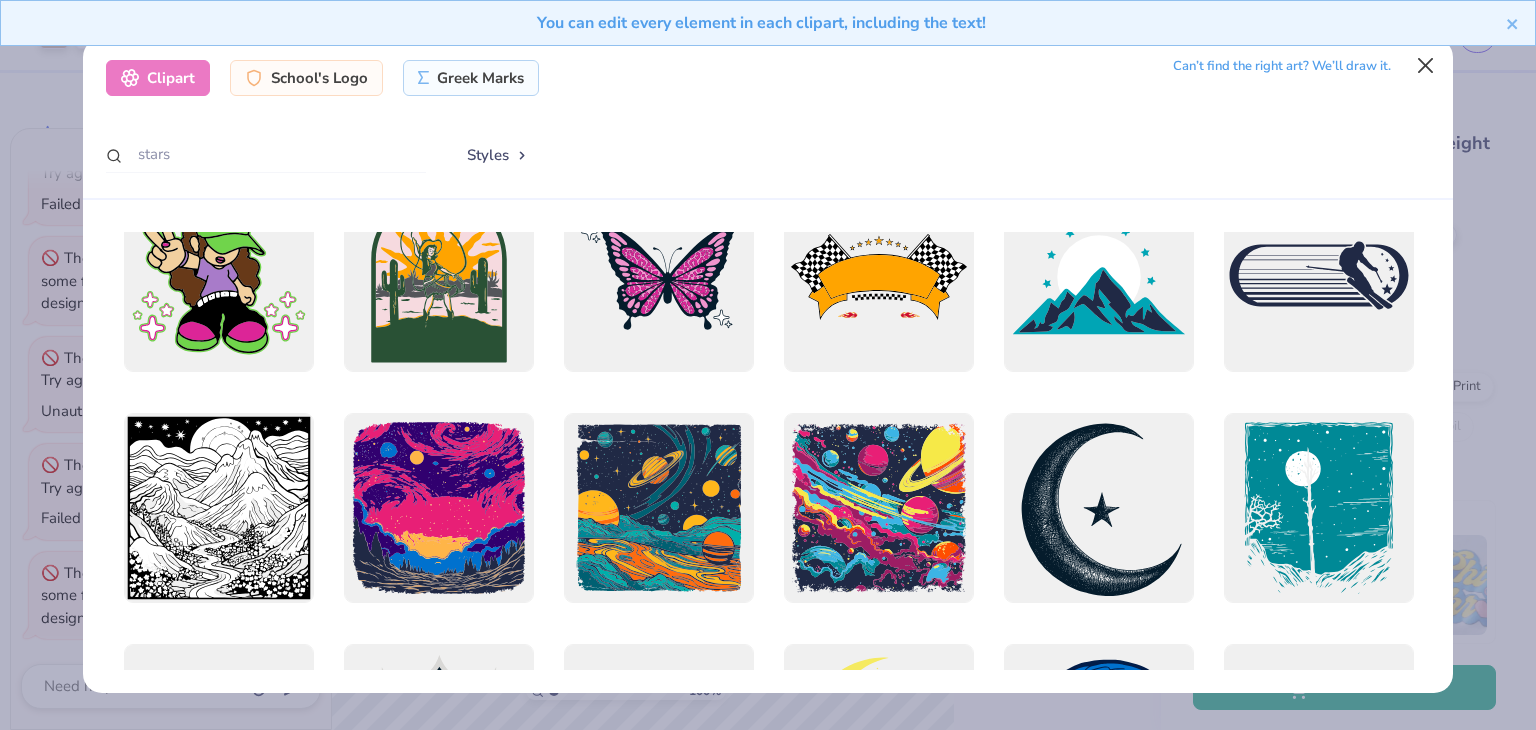 type on "x" 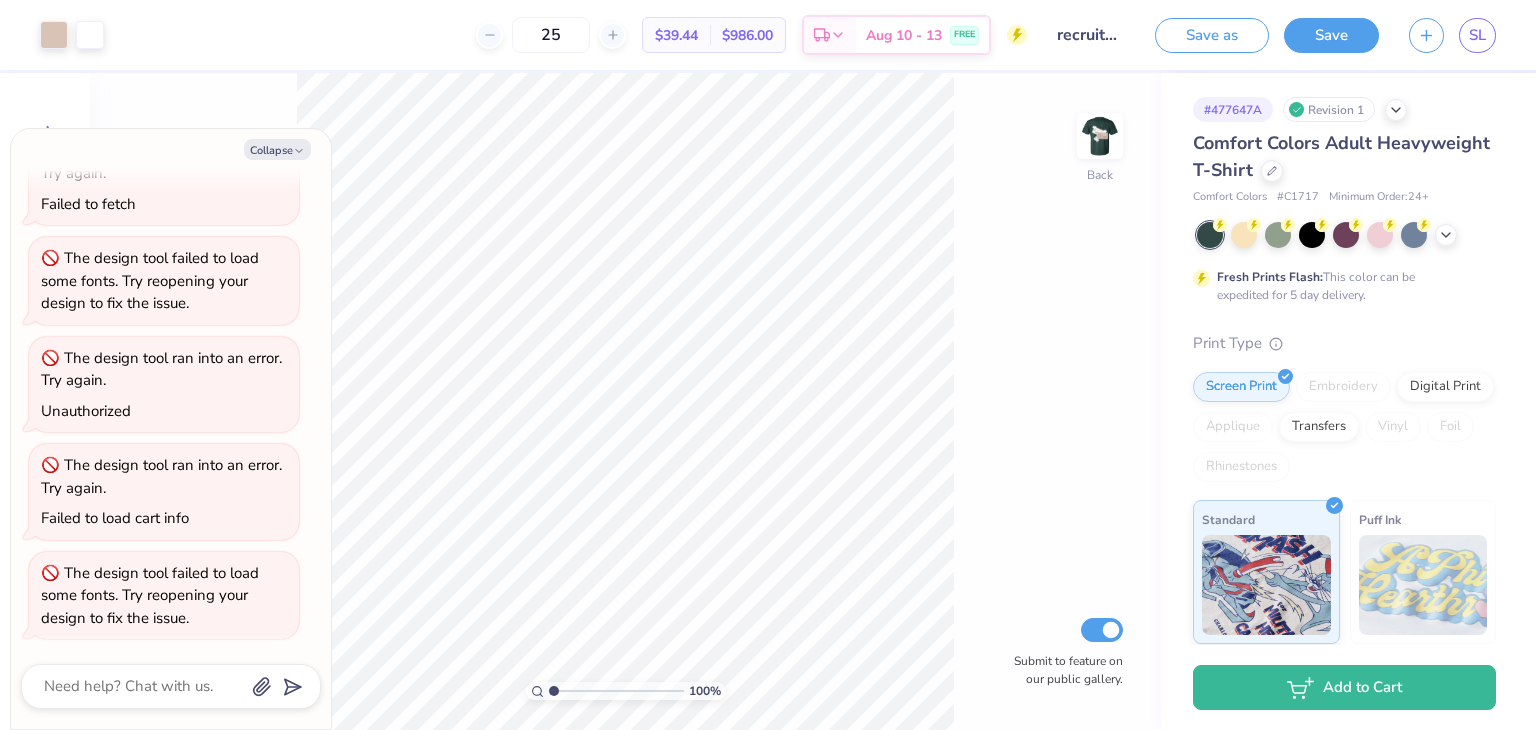 click on "Save as Save SL" at bounding box center (1345, 35) 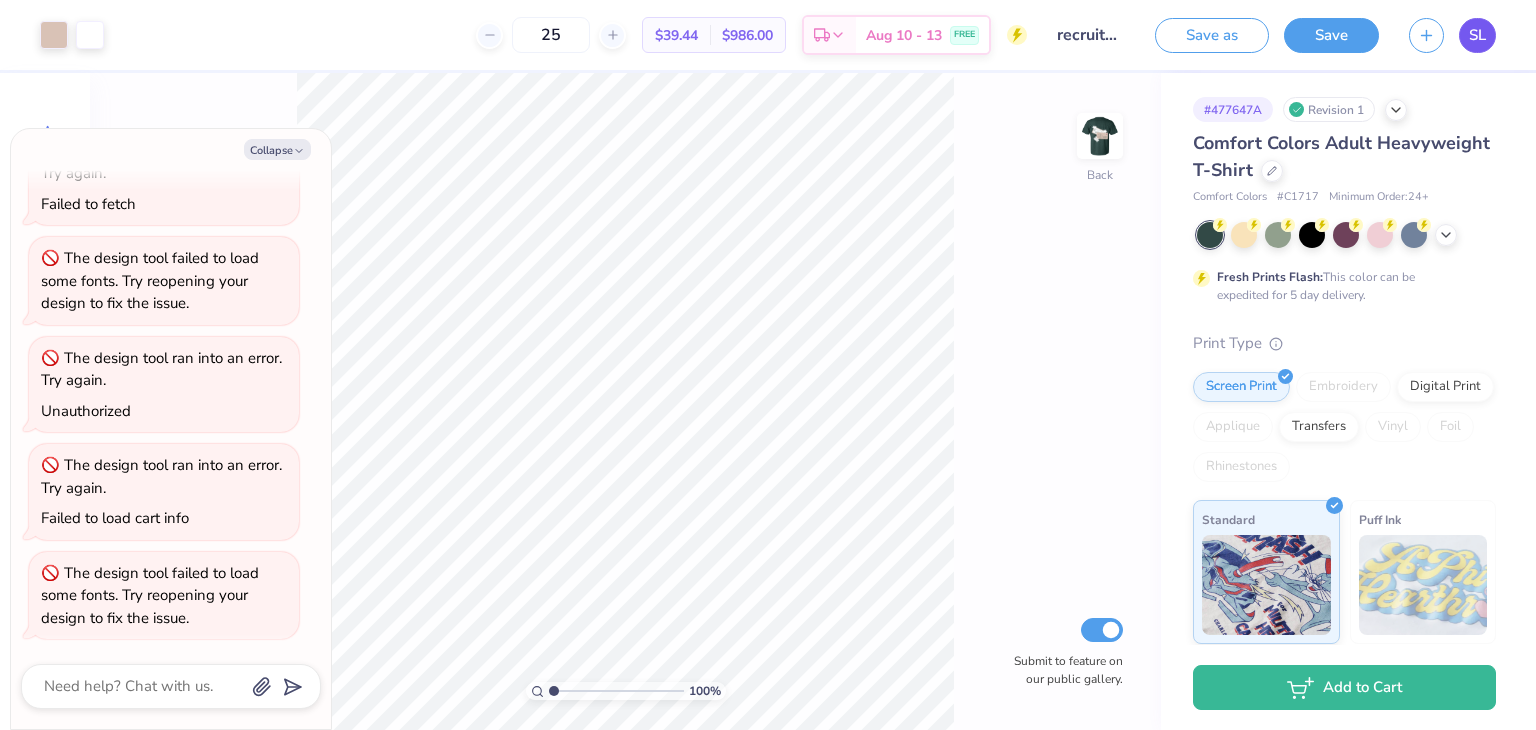 click on "SL" at bounding box center (1477, 35) 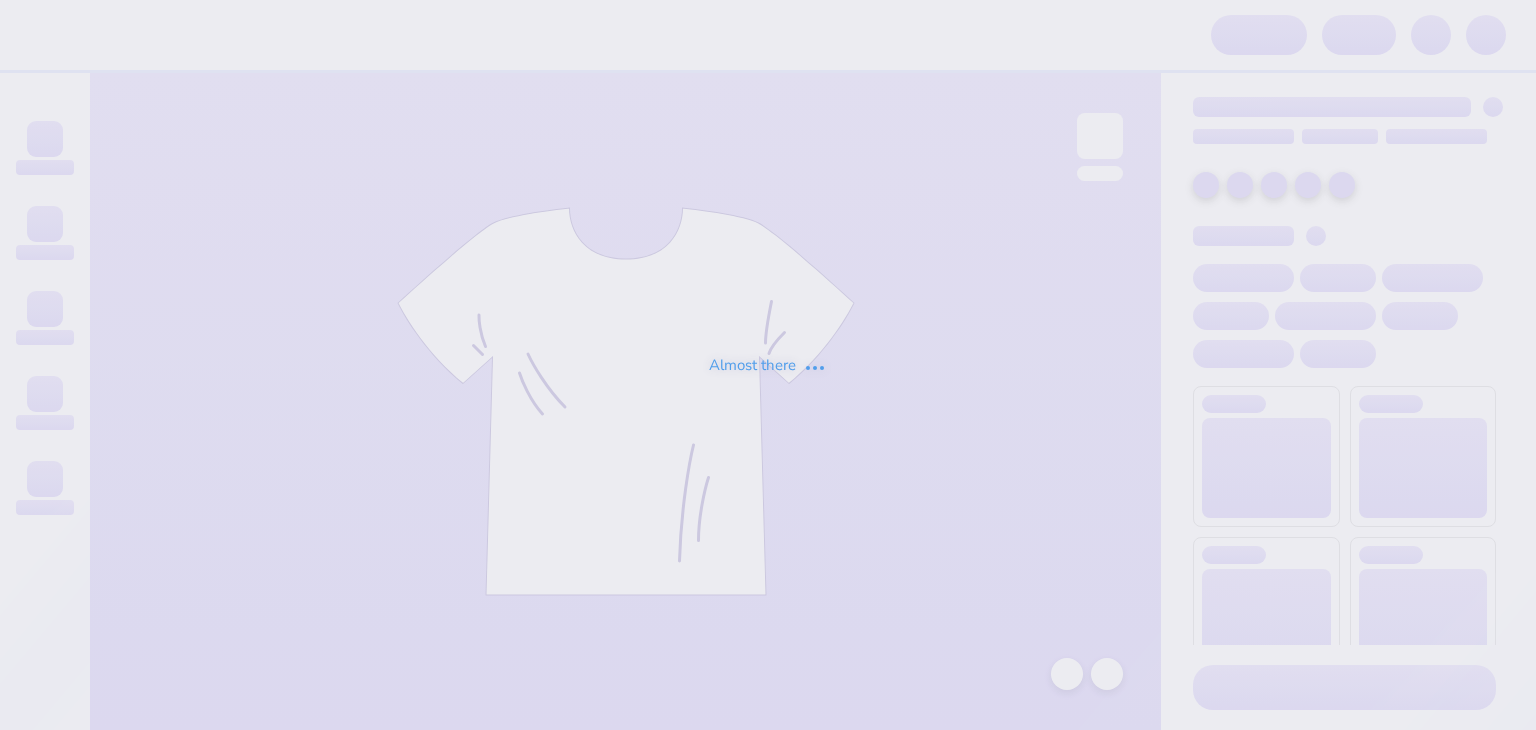 scroll, scrollTop: 0, scrollLeft: 0, axis: both 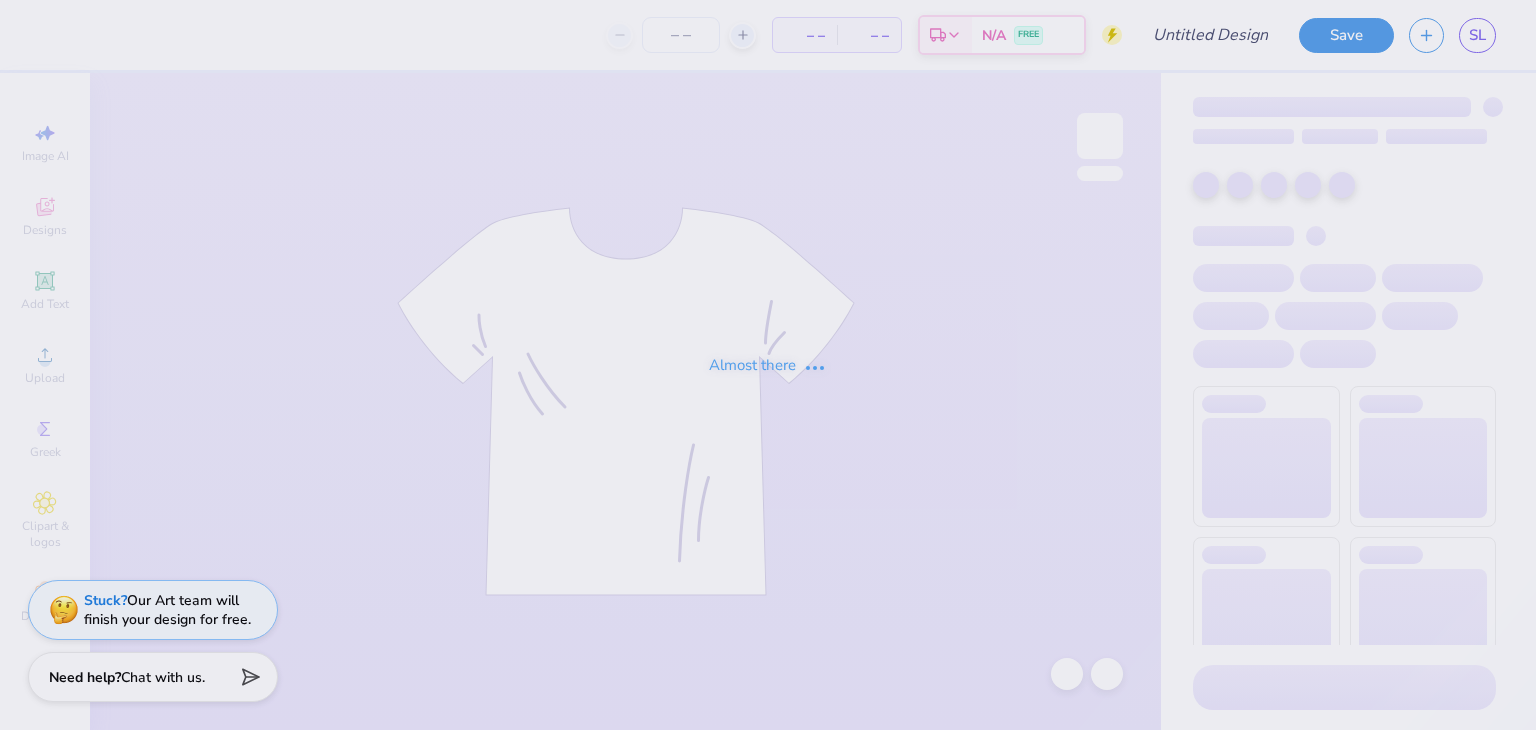 type on "recruitment" 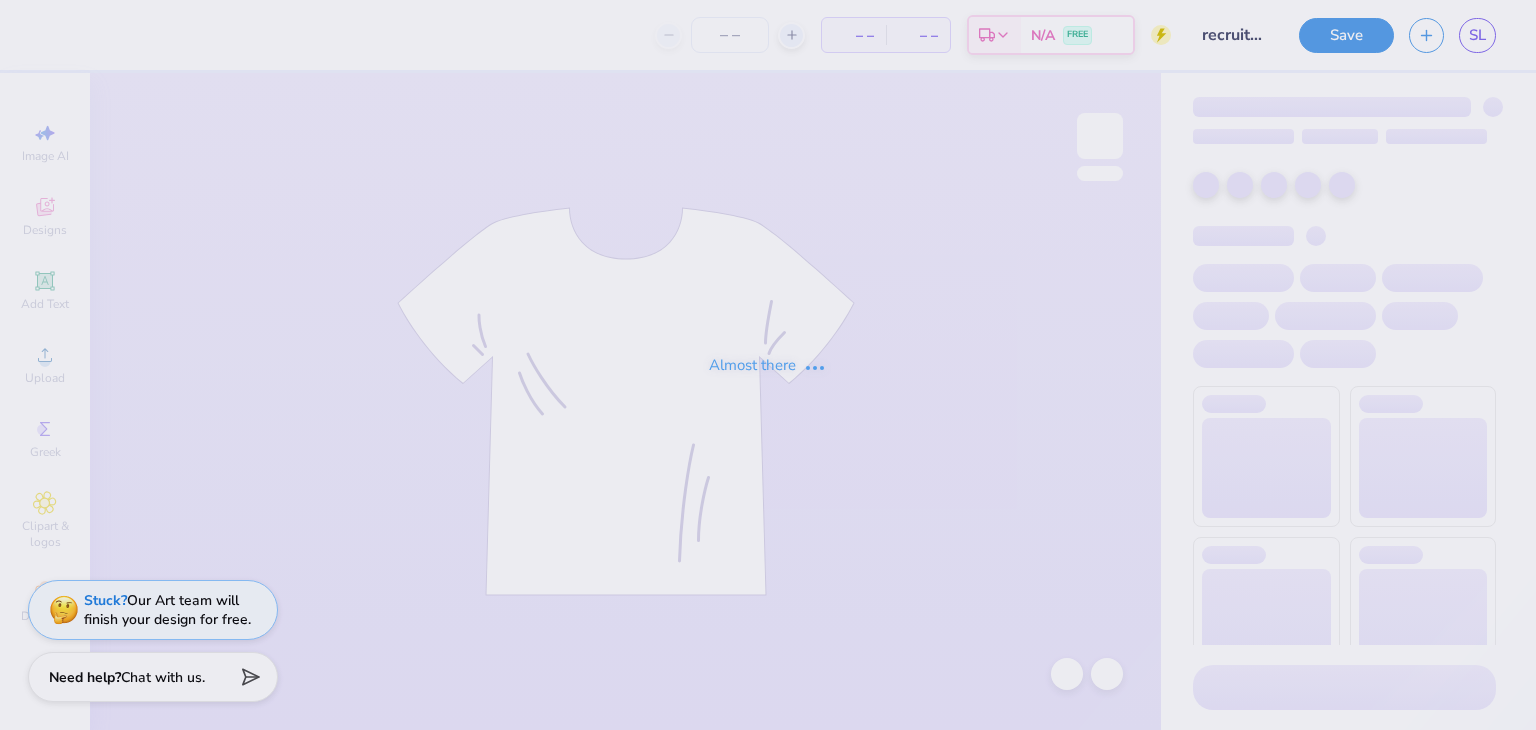 type on "25" 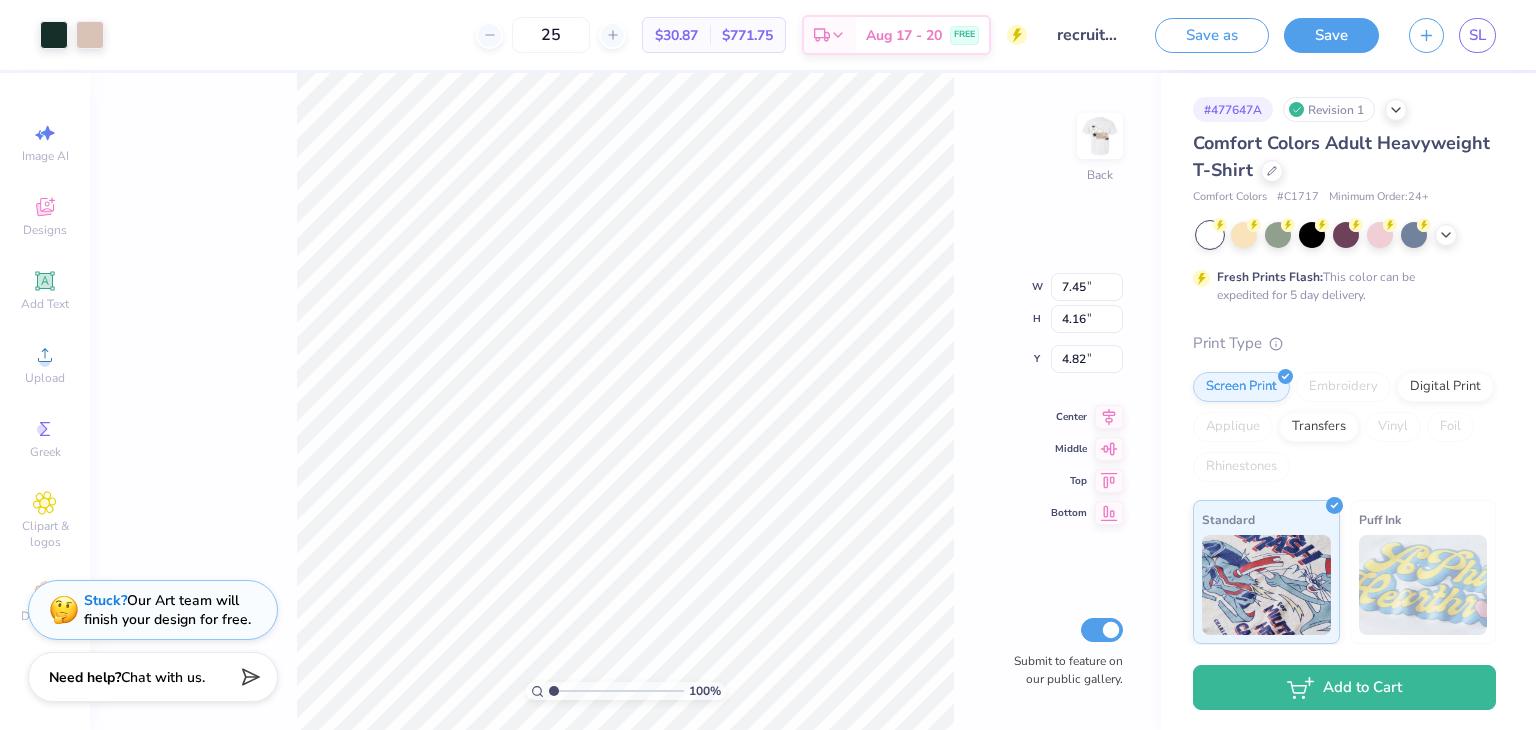 type on "8.55" 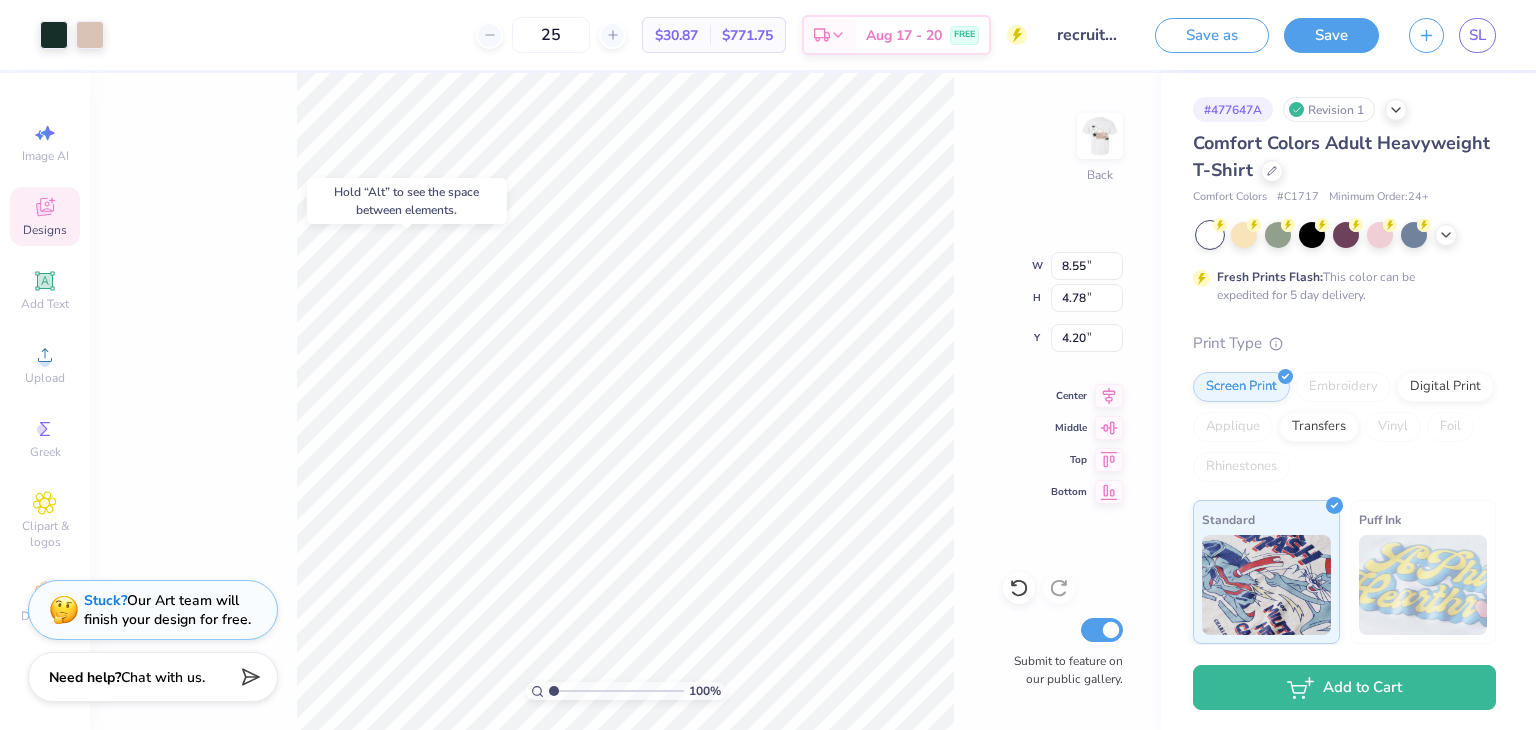 type on "4.17" 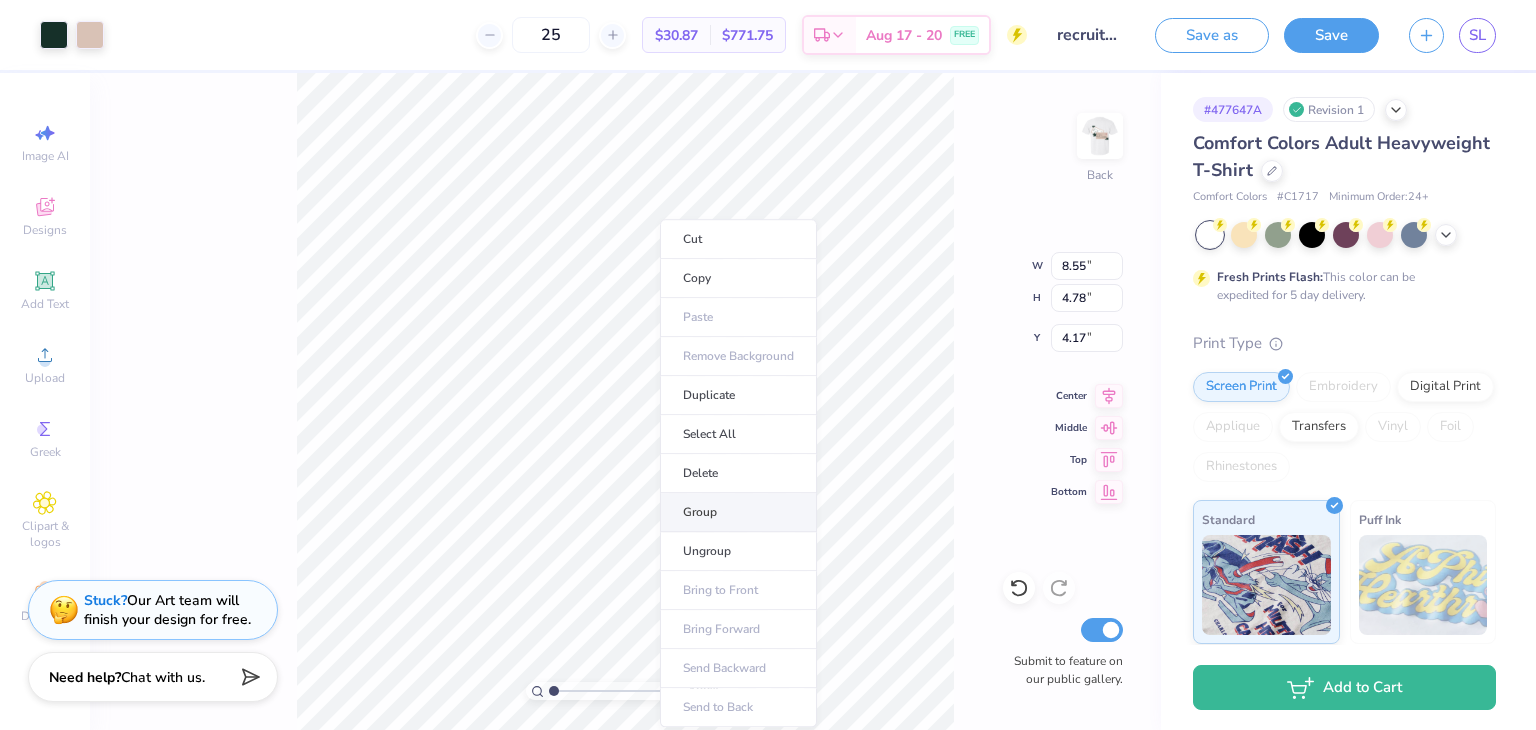click on "Group" at bounding box center [738, 512] 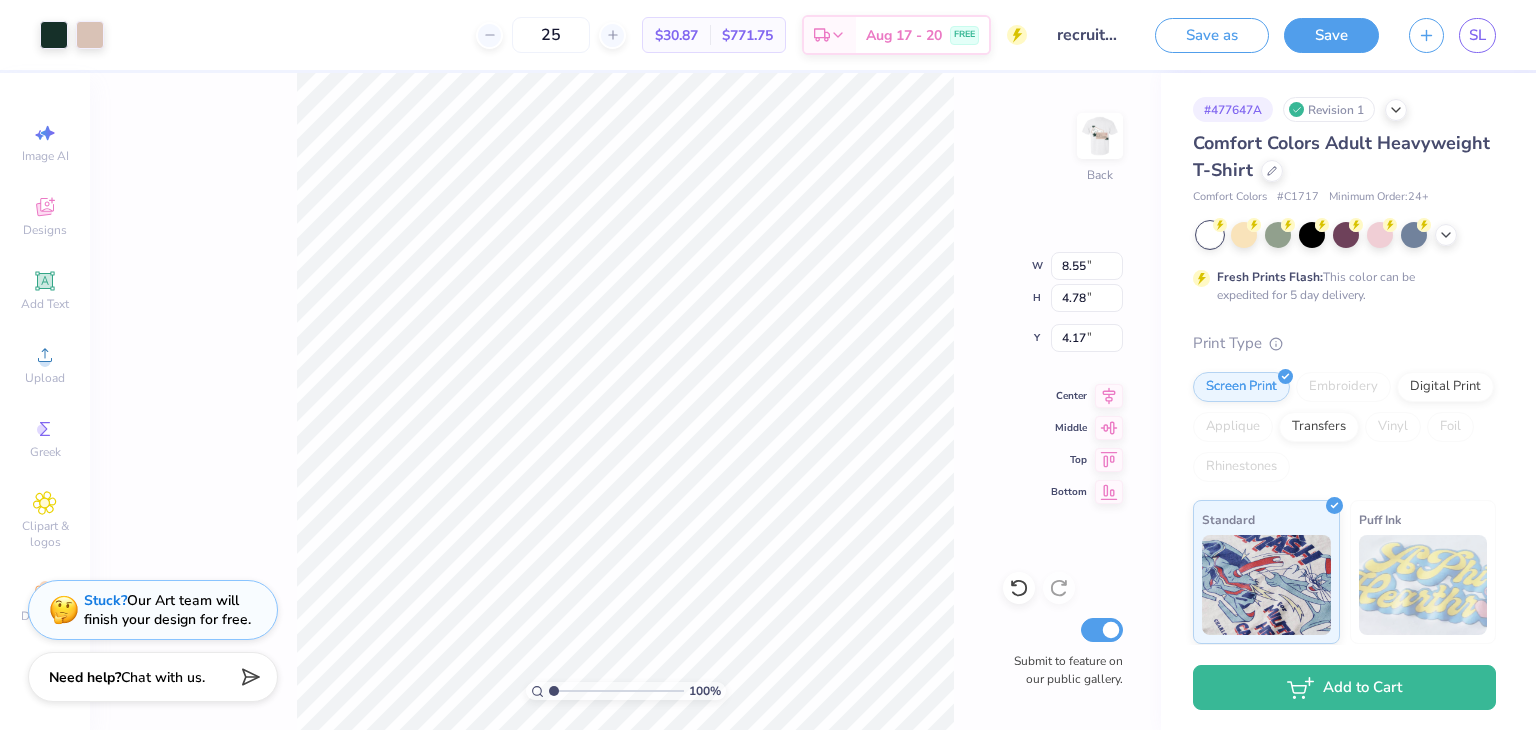 type on "9.57" 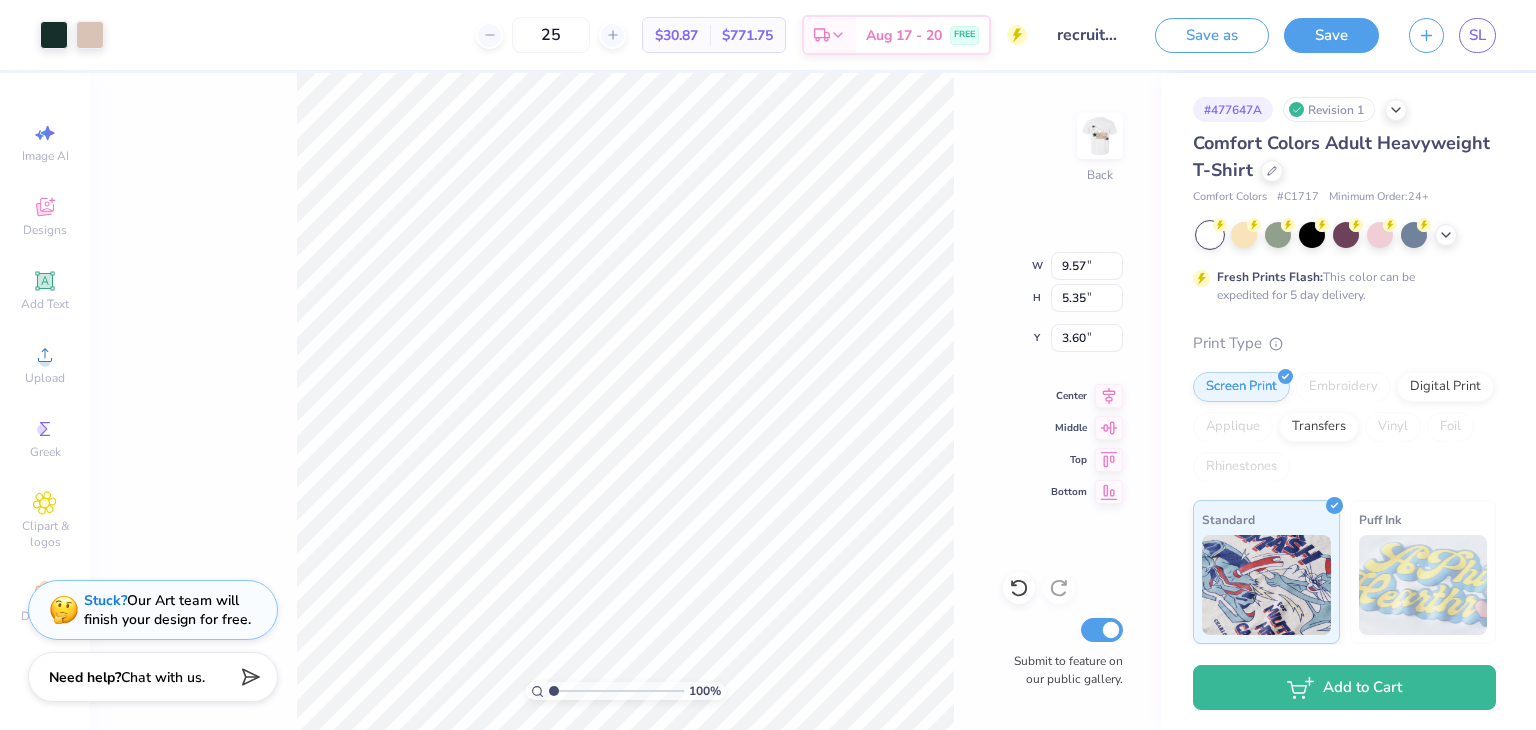 type on "3.00" 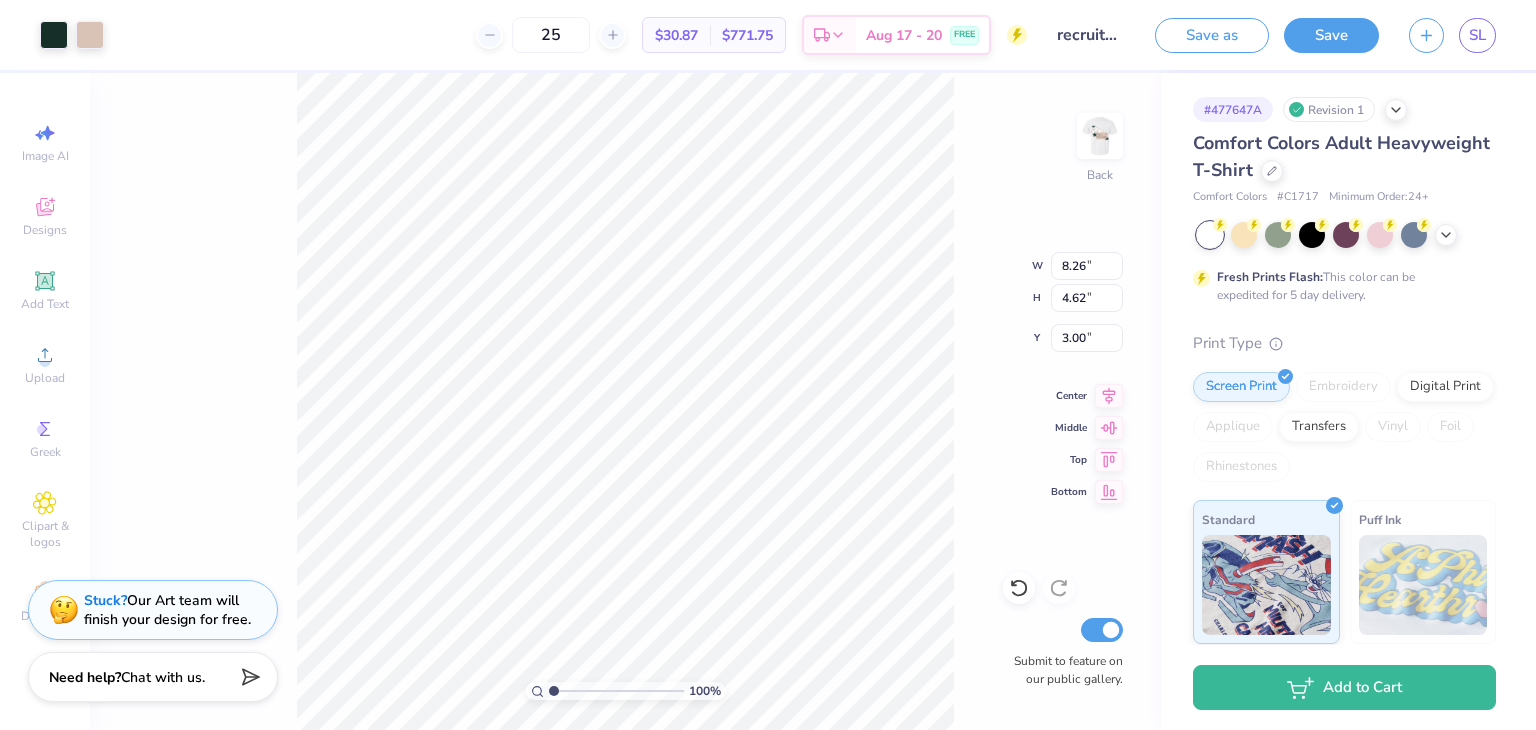 type on "8.26" 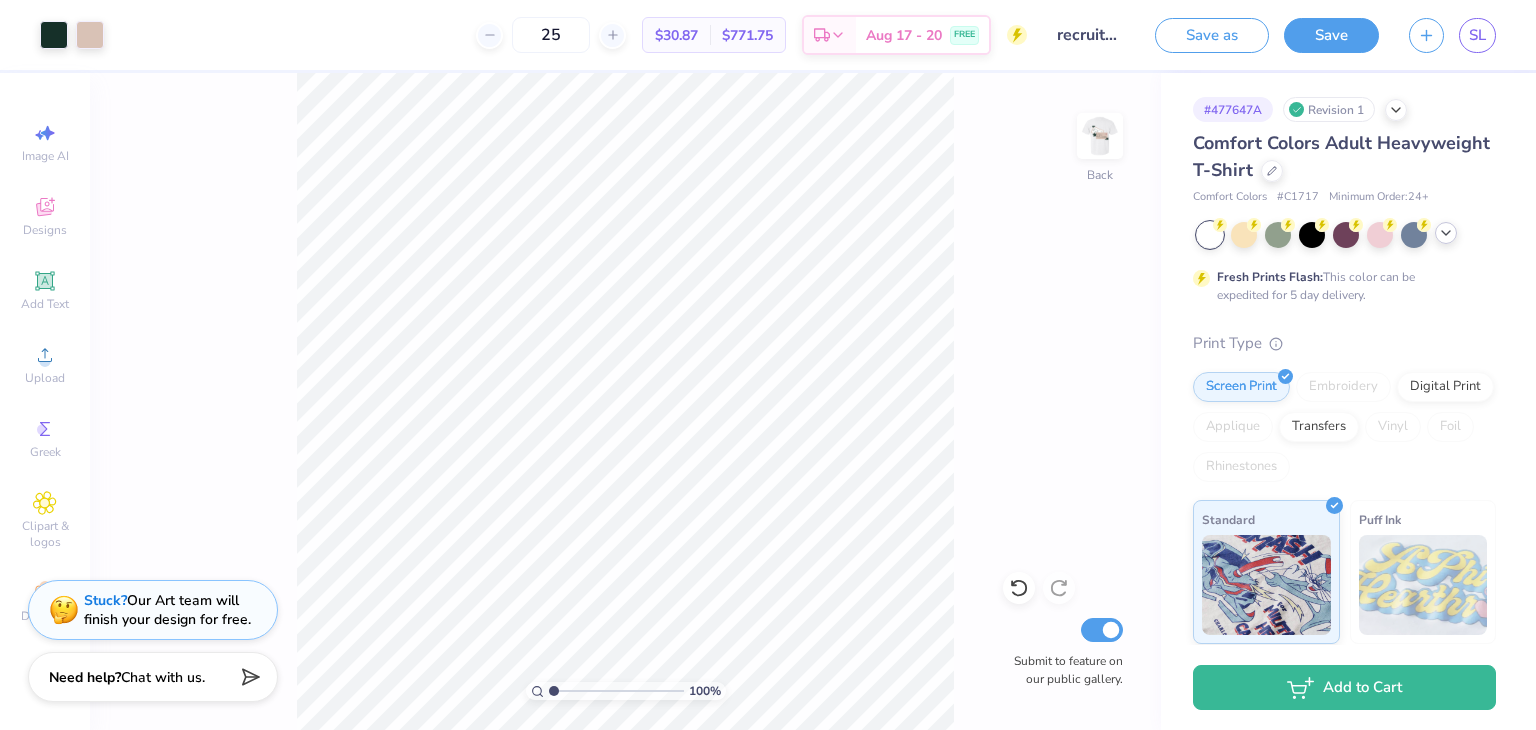 click 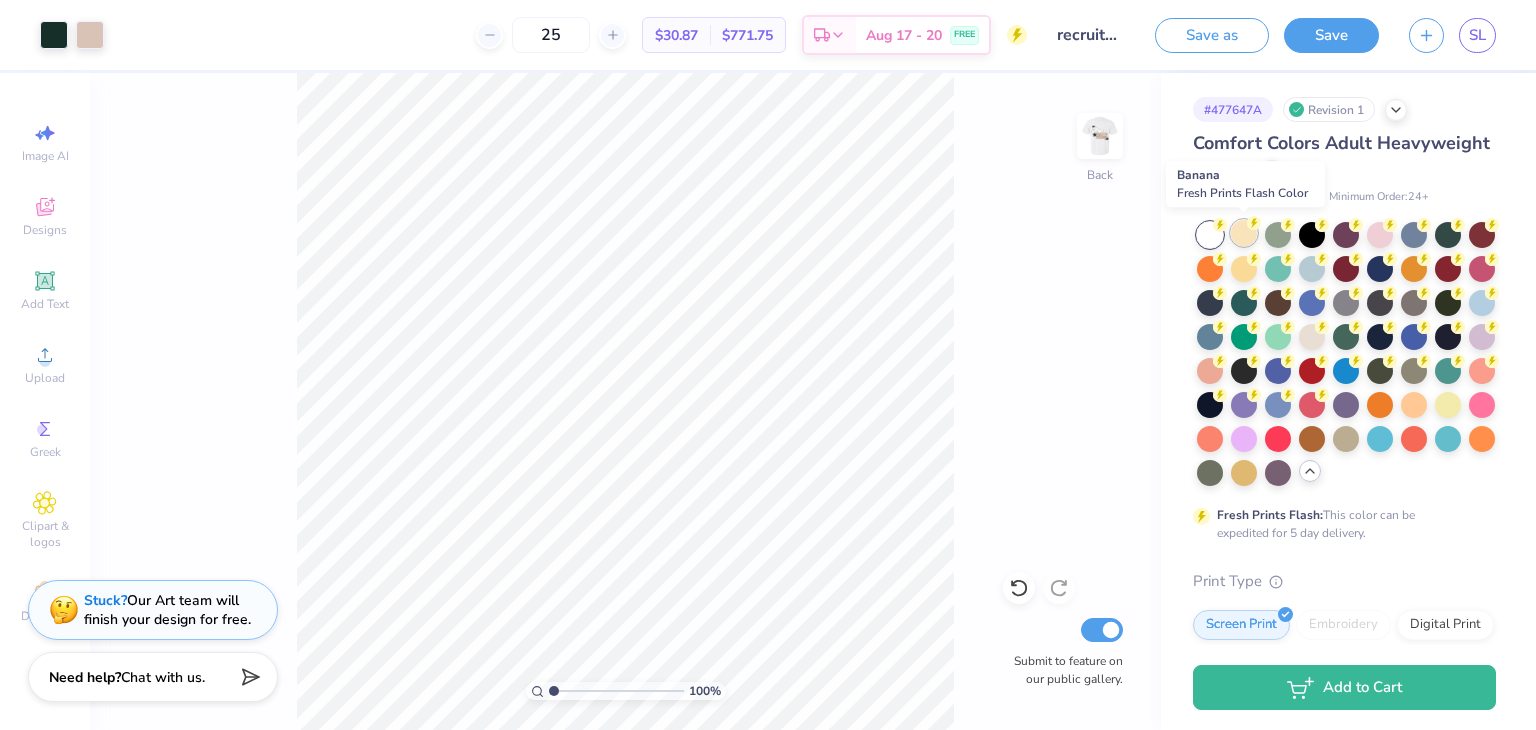 click at bounding box center (1244, 233) 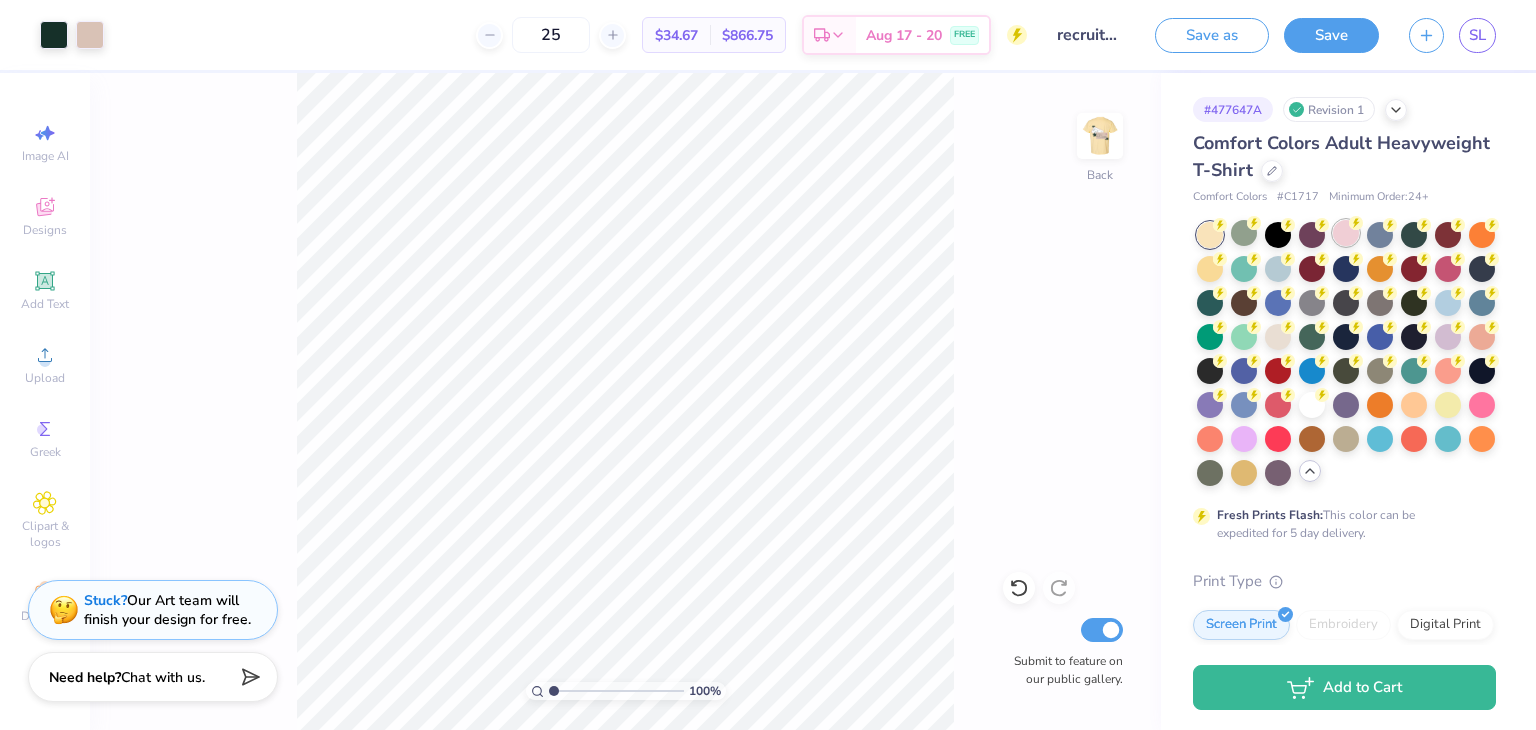 click at bounding box center (1346, 233) 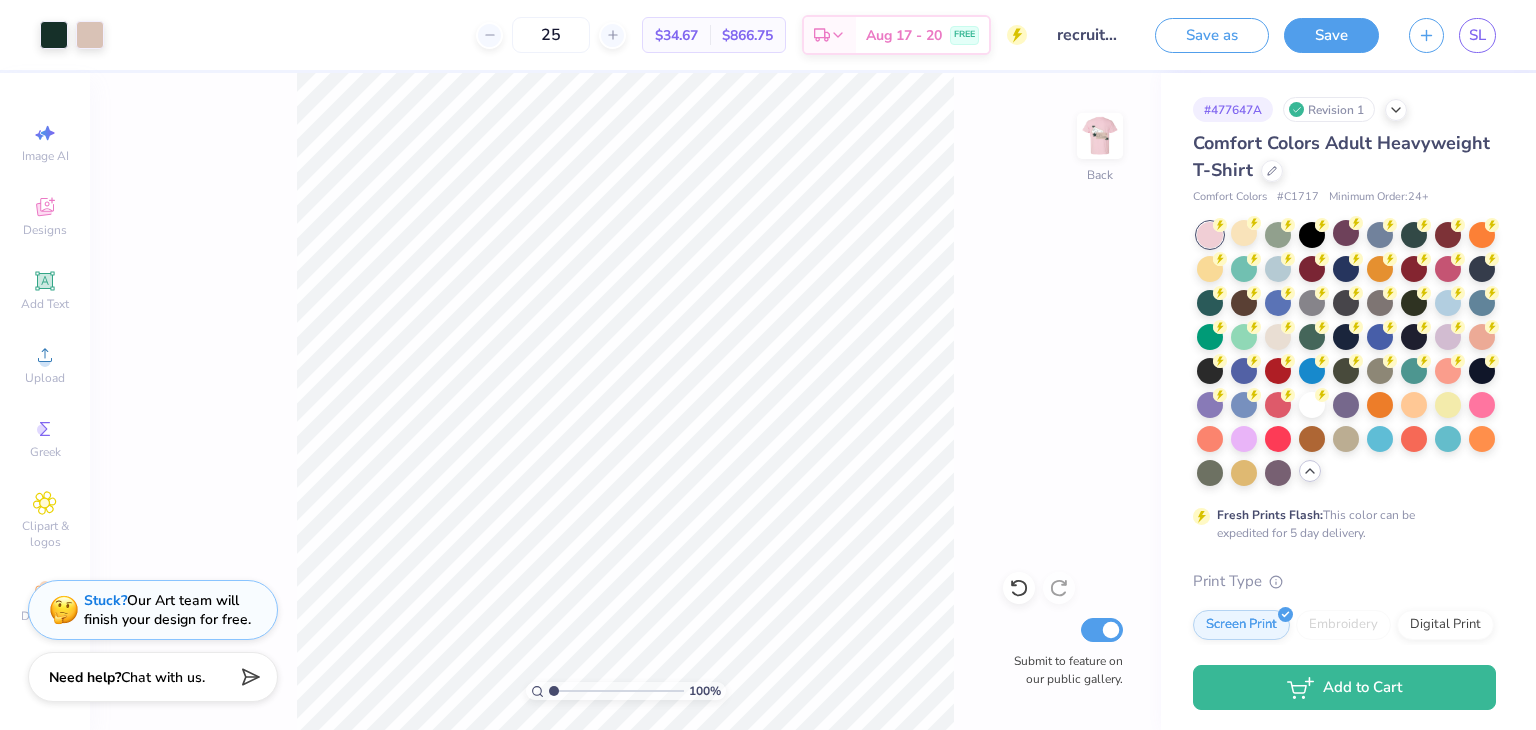 click at bounding box center (1100, 136) 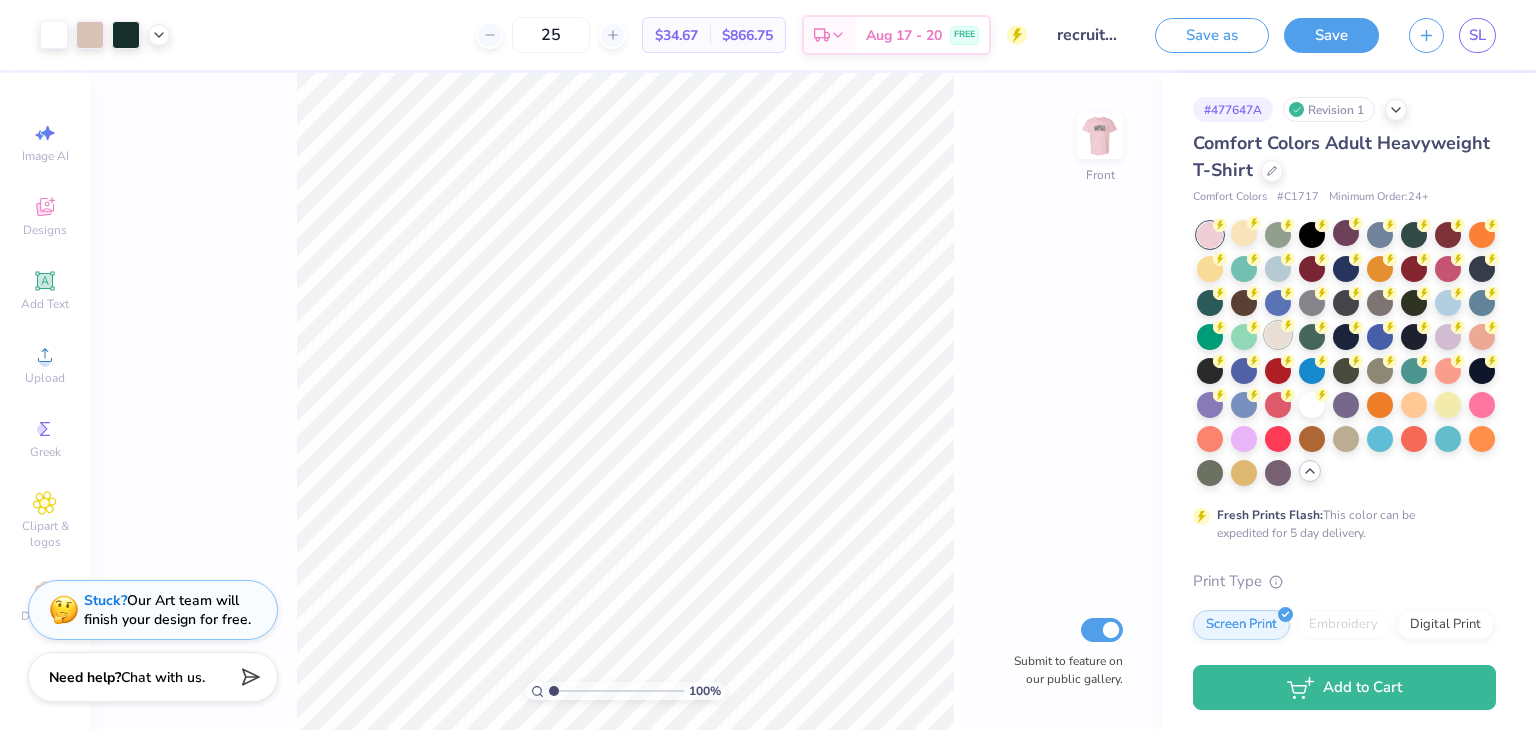 click at bounding box center (1278, 335) 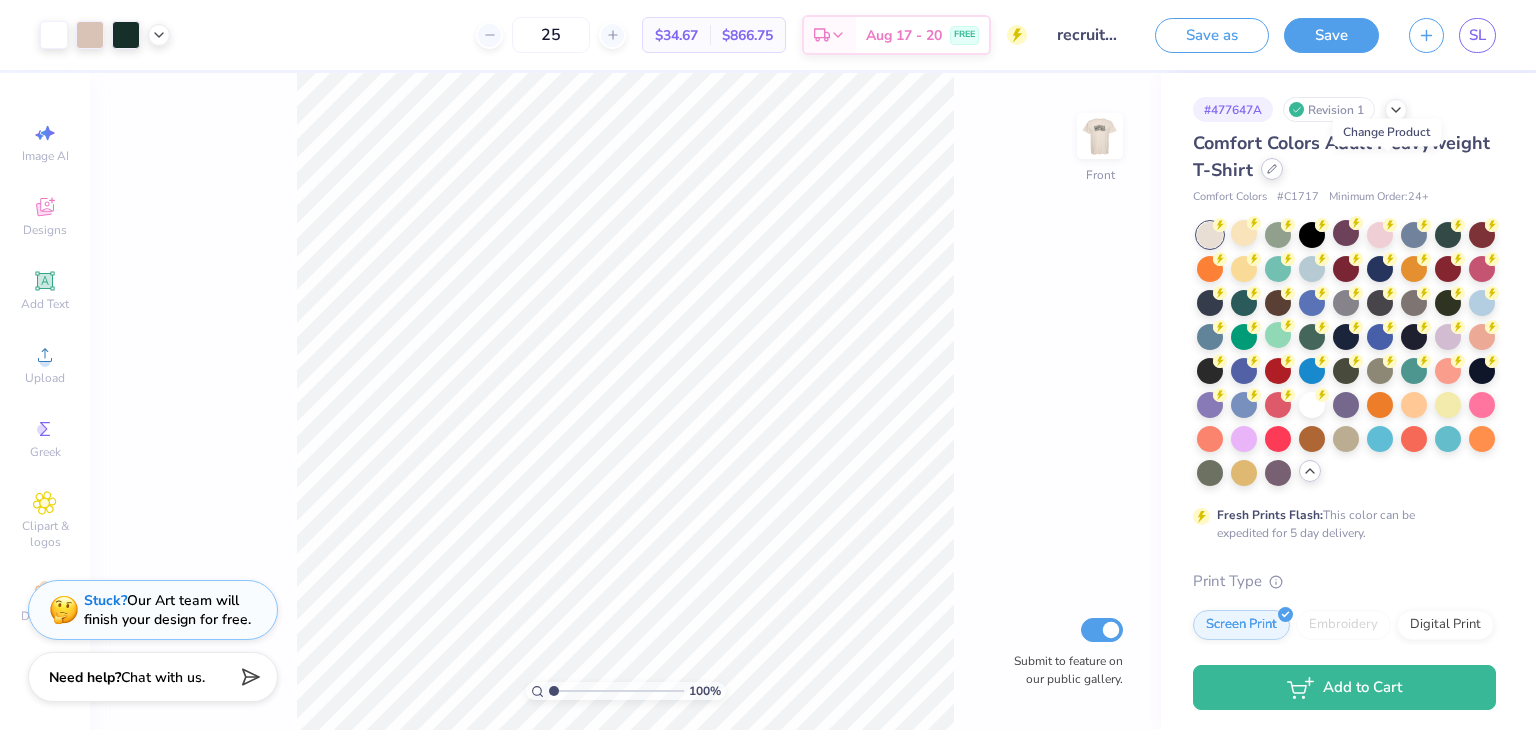 click 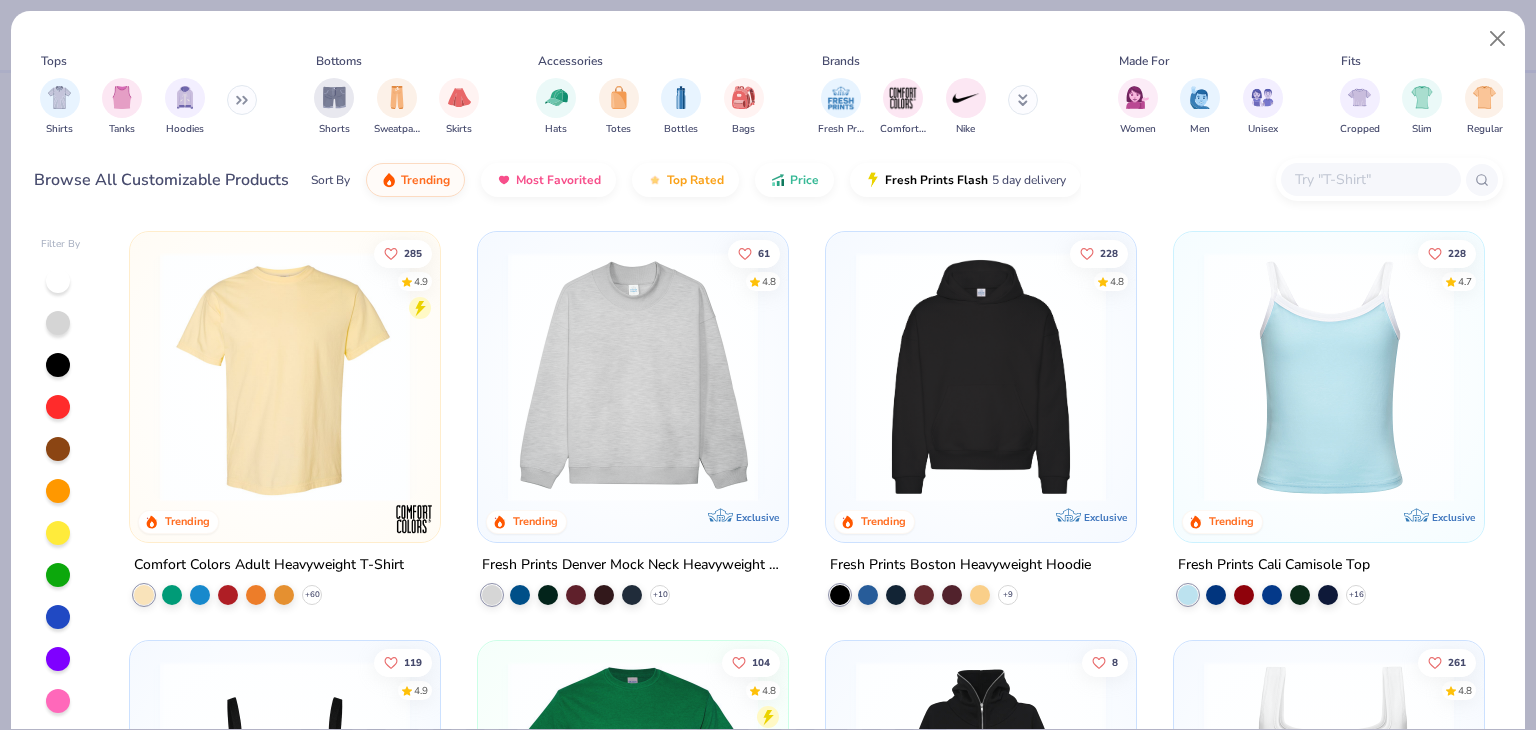 click at bounding box center [1370, 179] 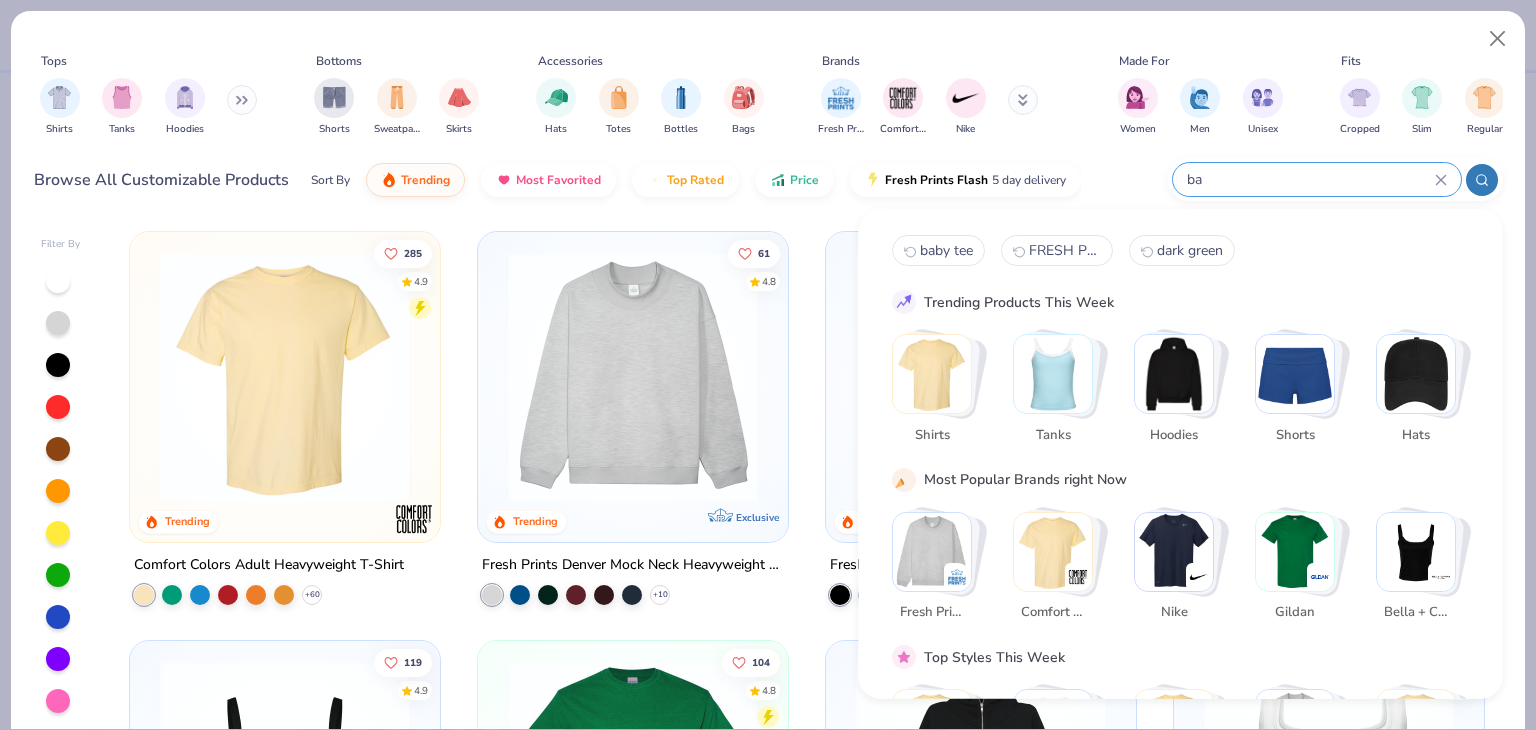 type on "b" 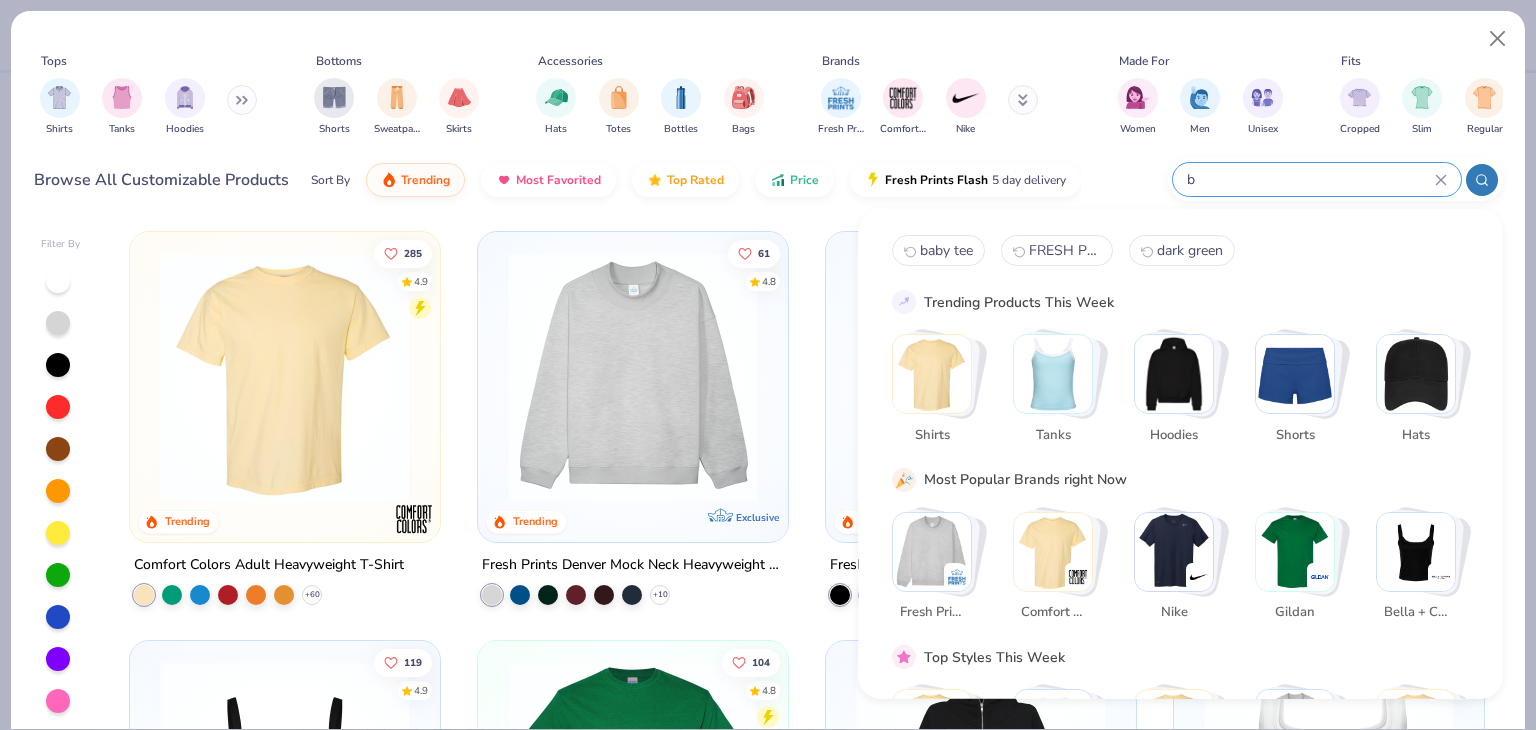 type 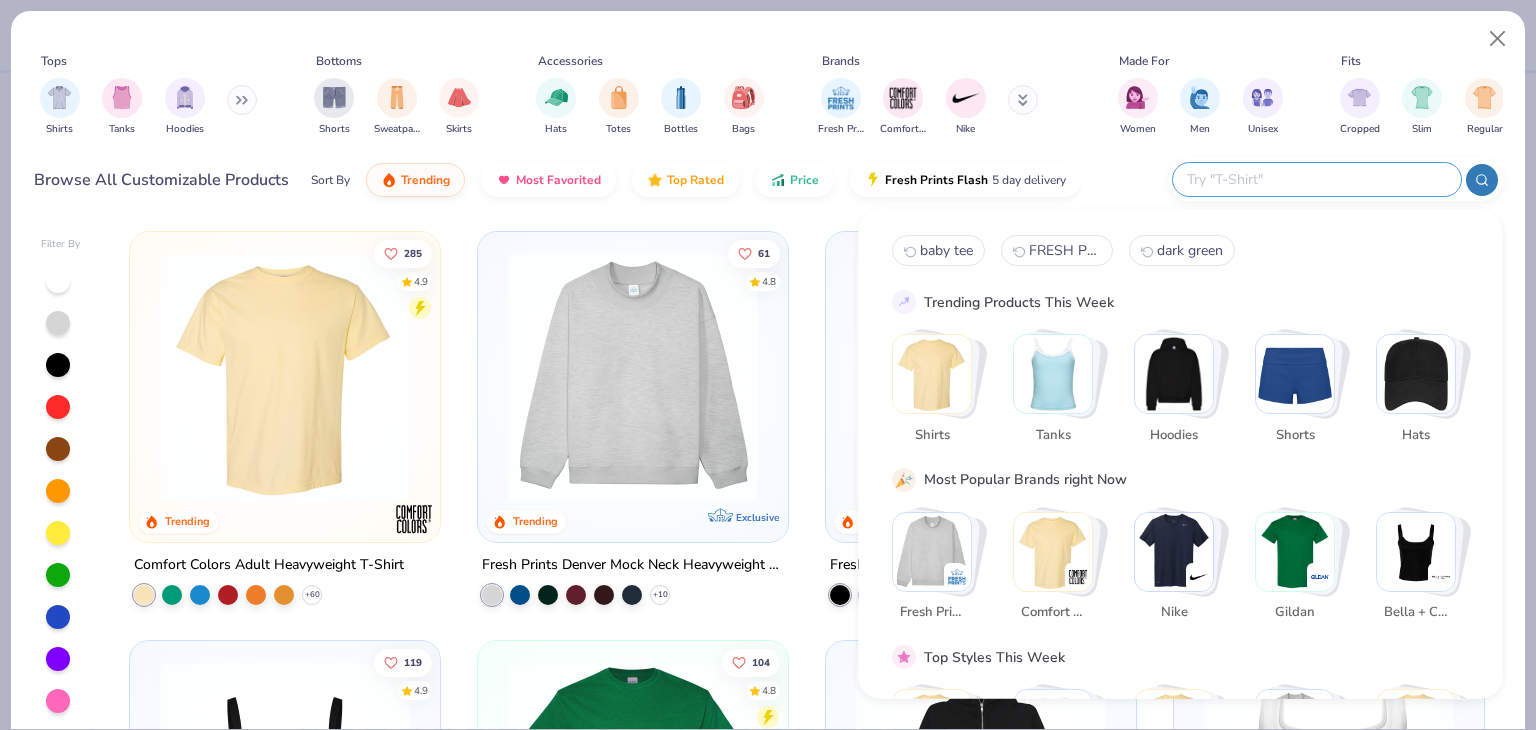 click at bounding box center [932, 374] 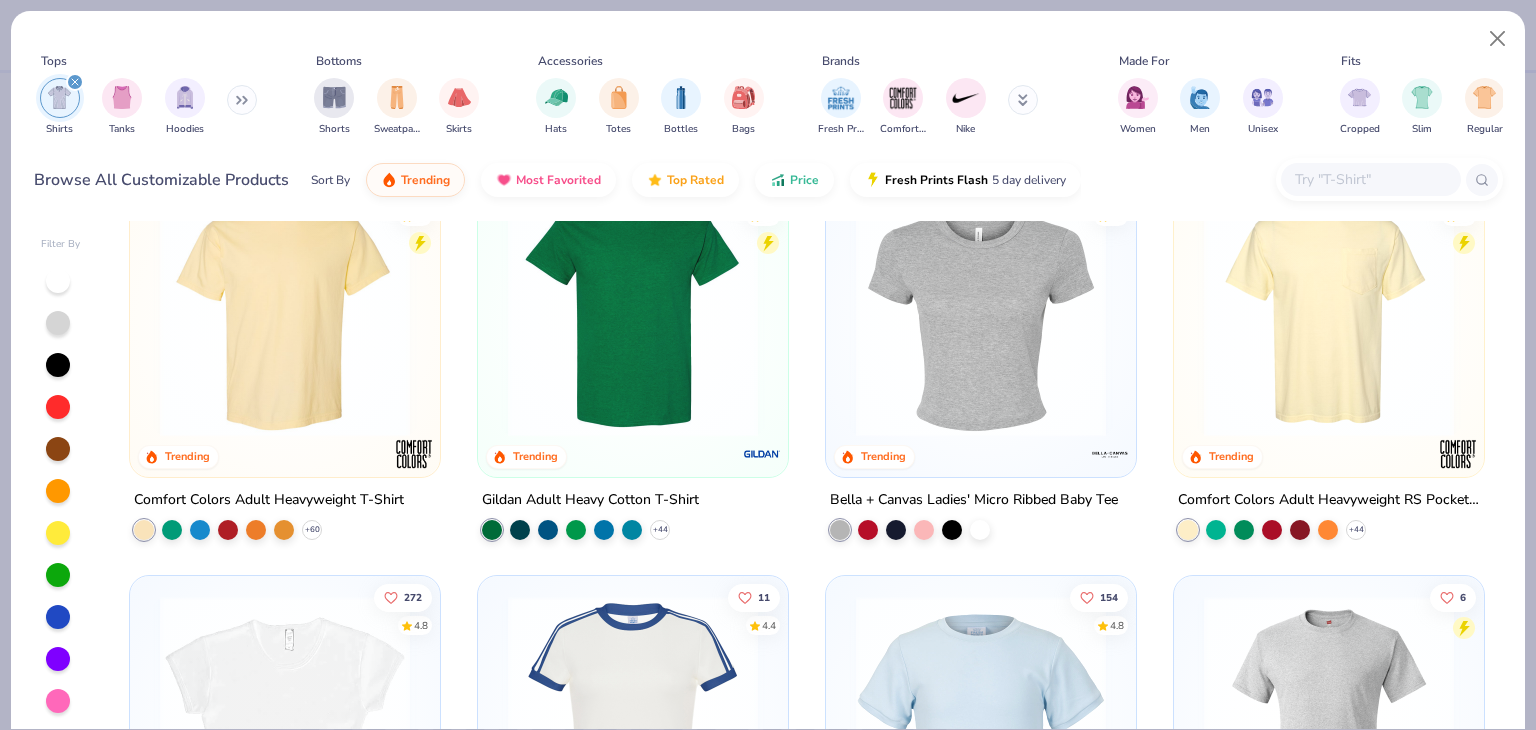scroll, scrollTop: 115, scrollLeft: 0, axis: vertical 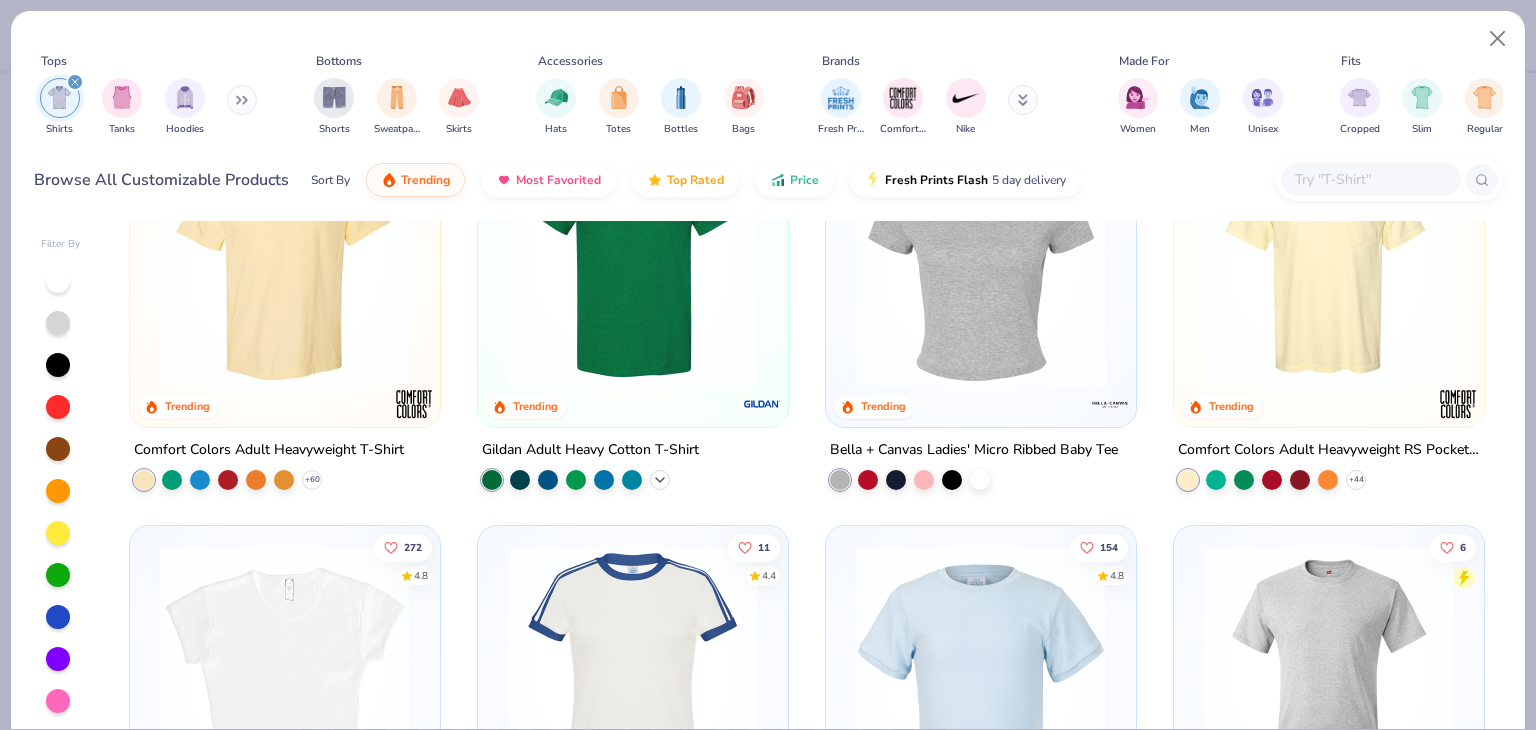 click 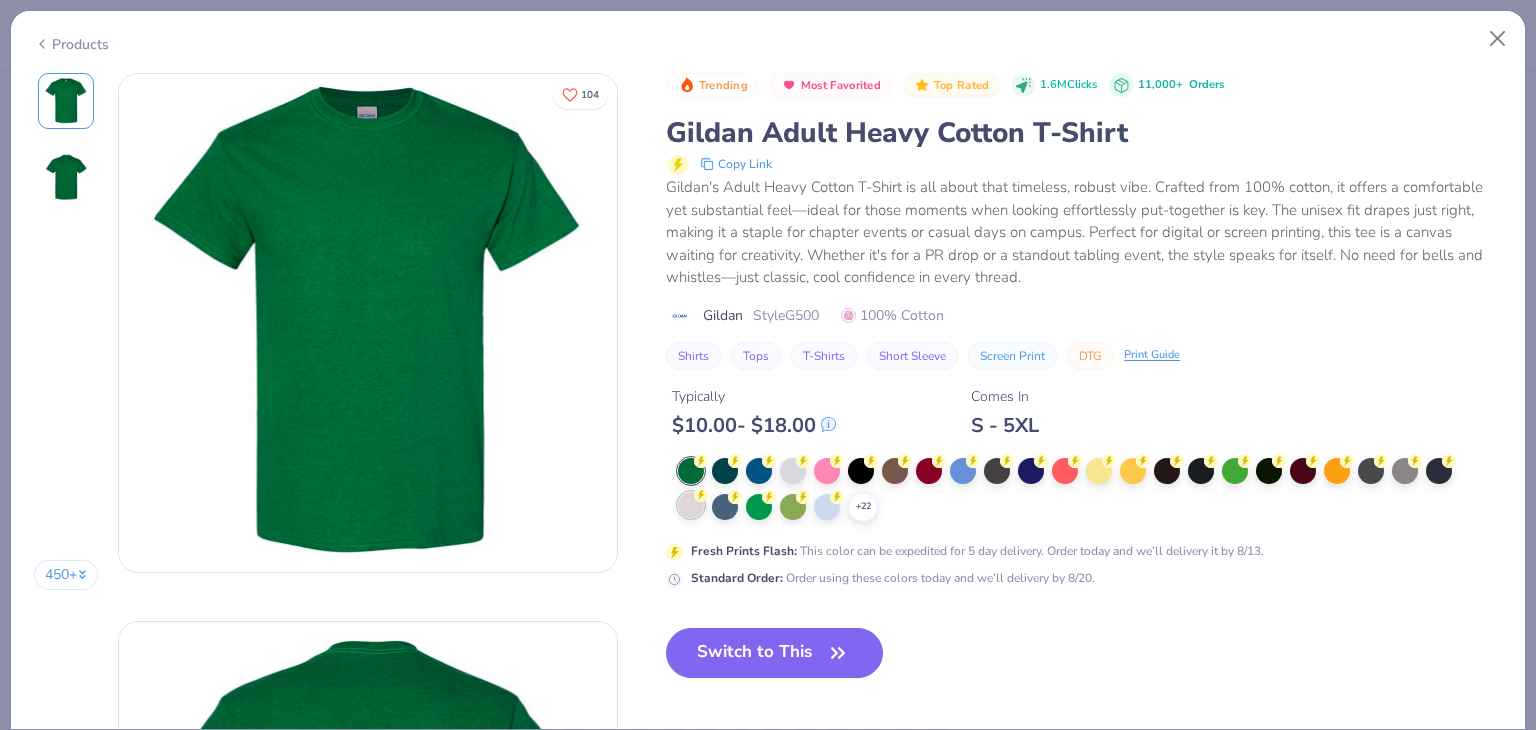 click 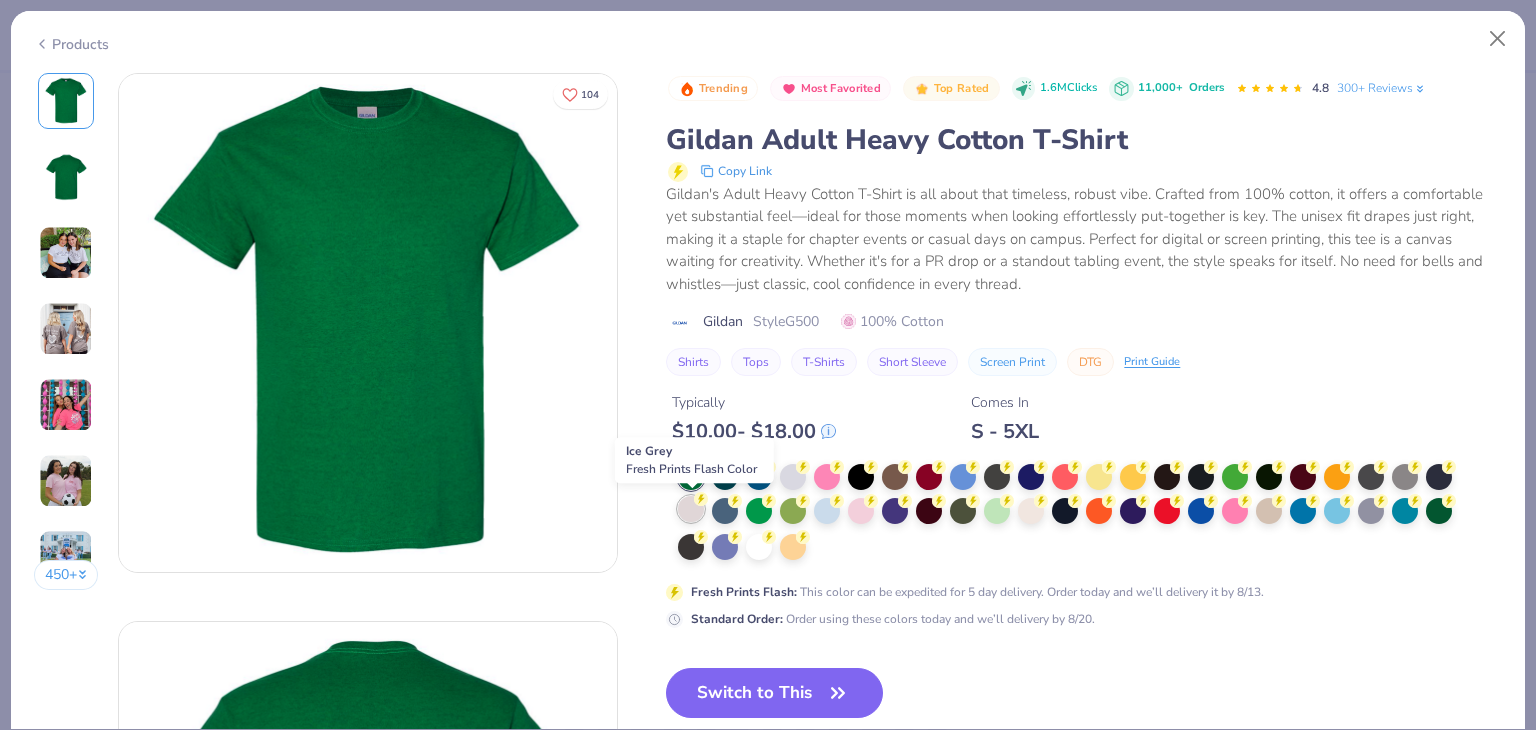 click at bounding box center [691, 509] 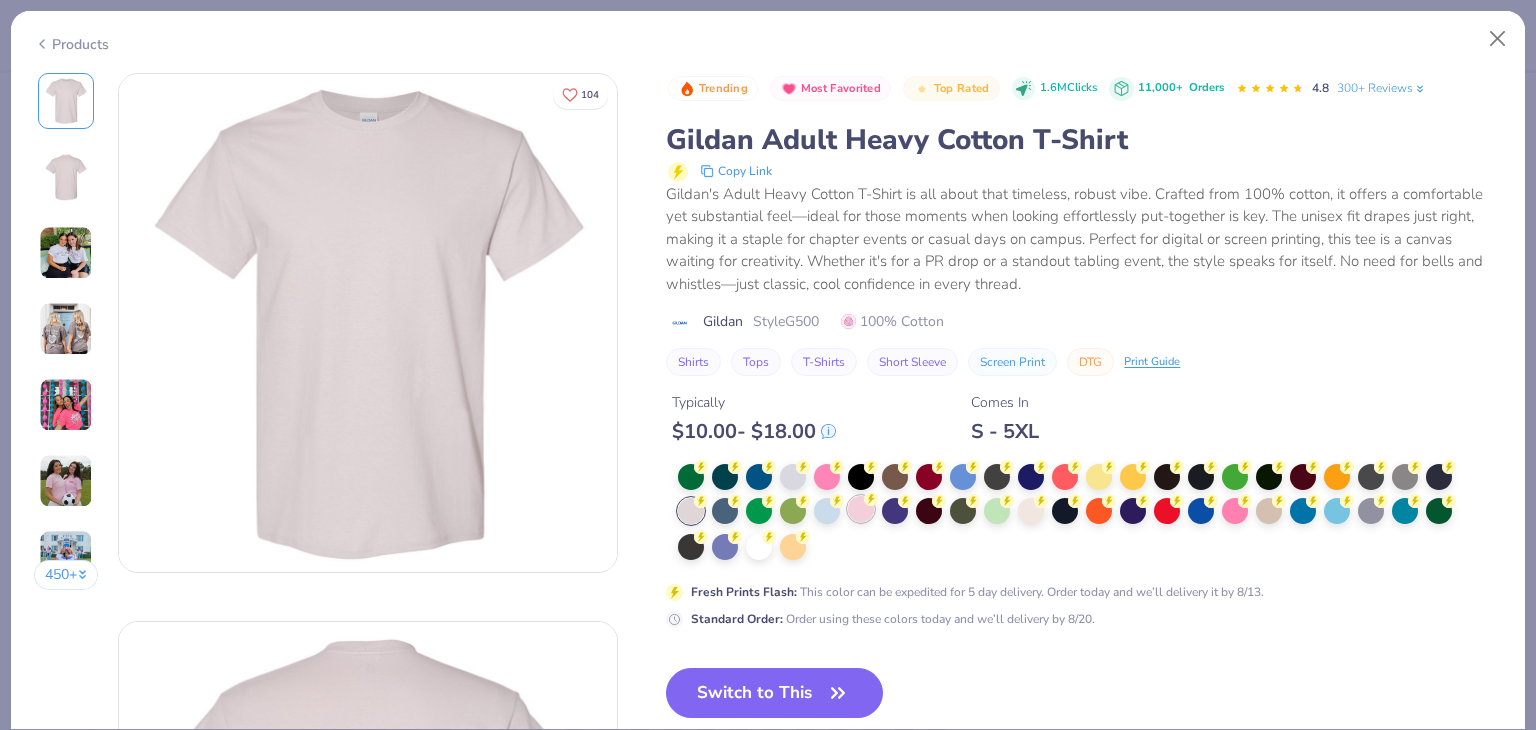 click at bounding box center (861, 509) 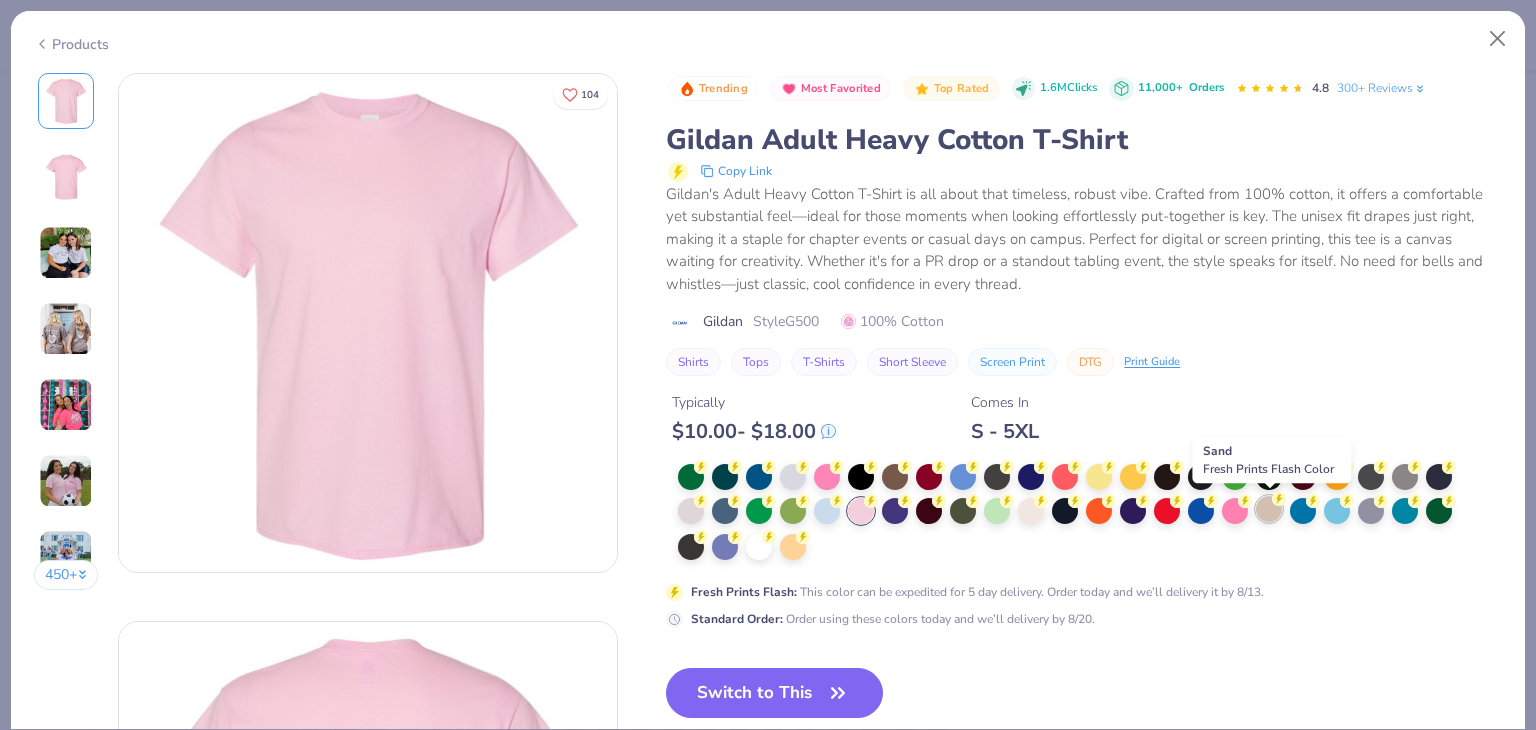 click at bounding box center [1269, 509] 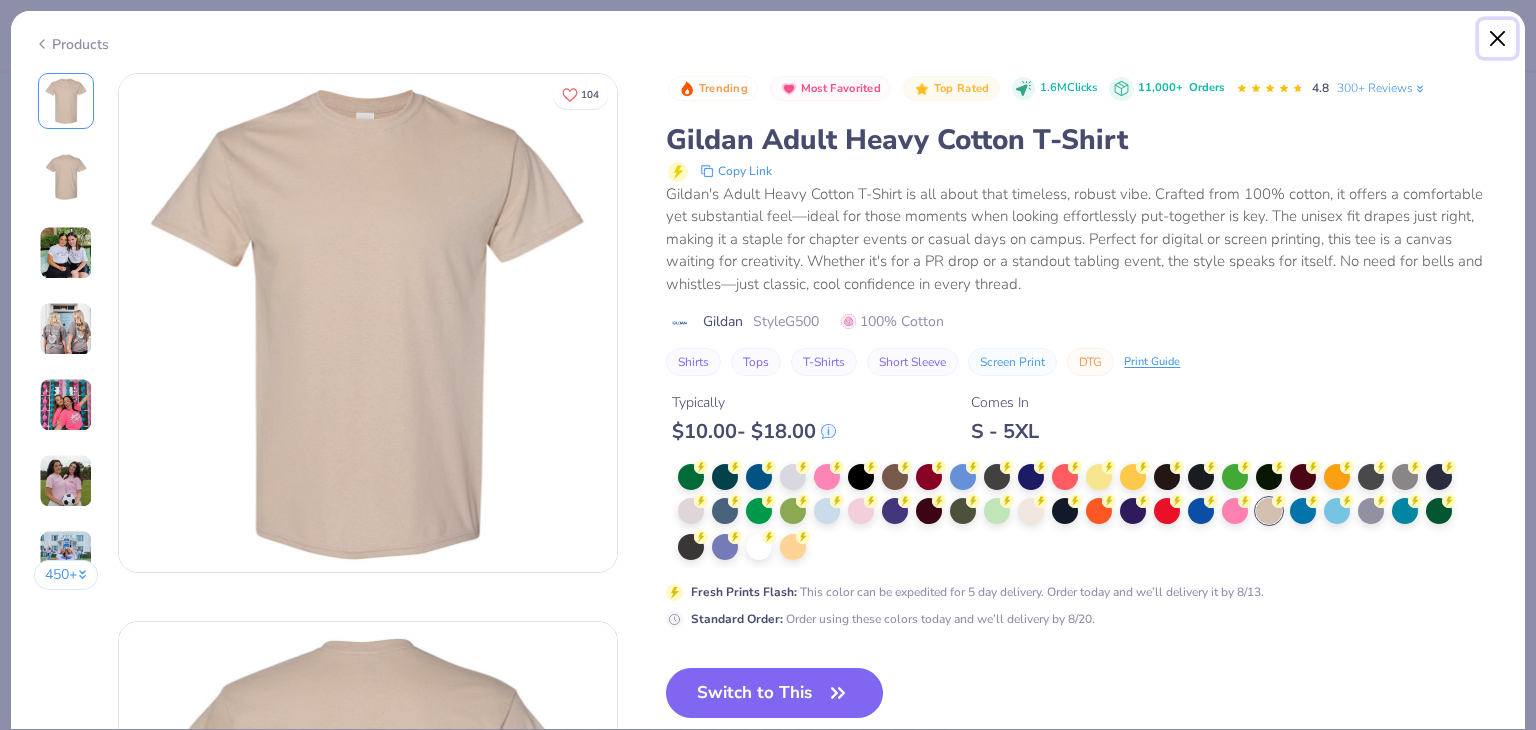 click at bounding box center [1498, 39] 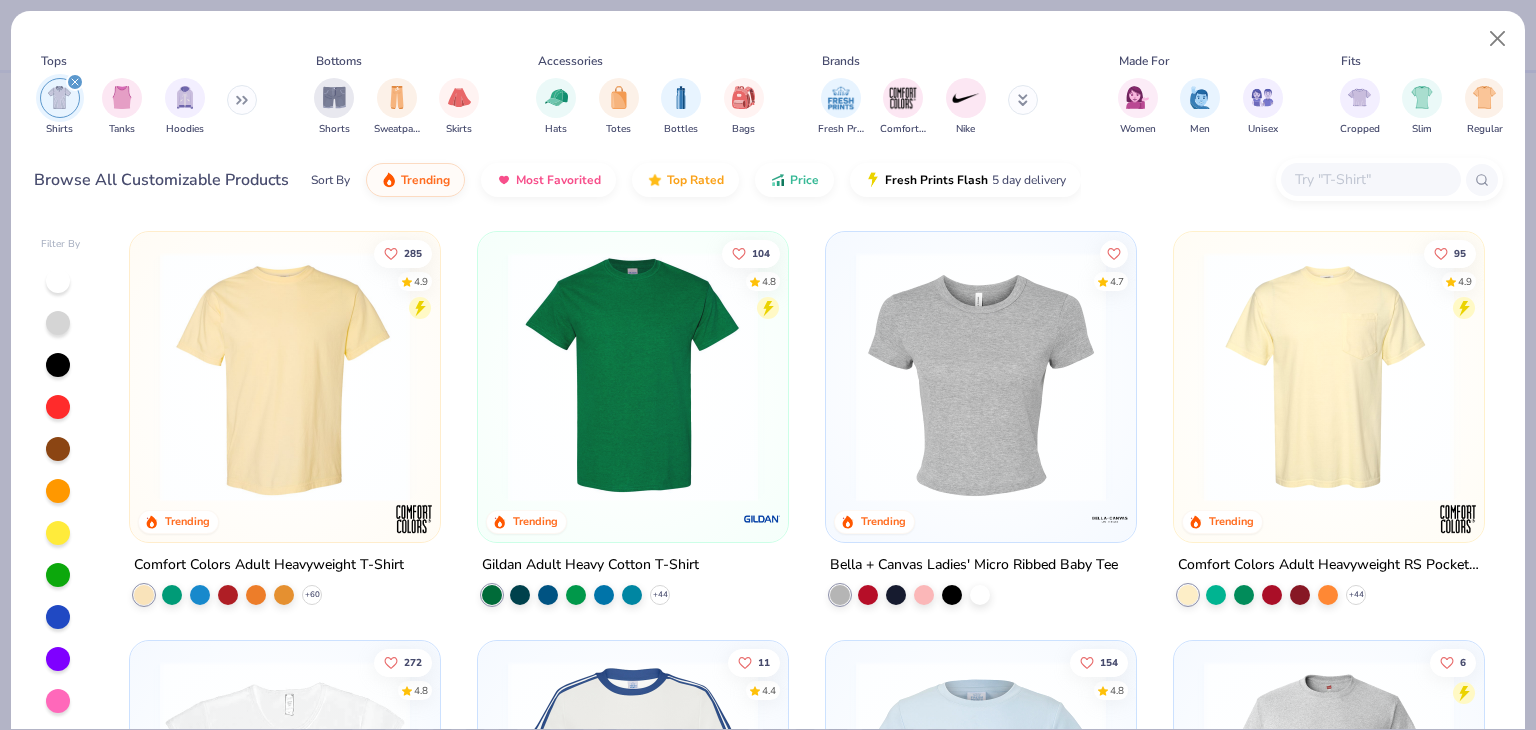 scroll, scrollTop: 447, scrollLeft: 0, axis: vertical 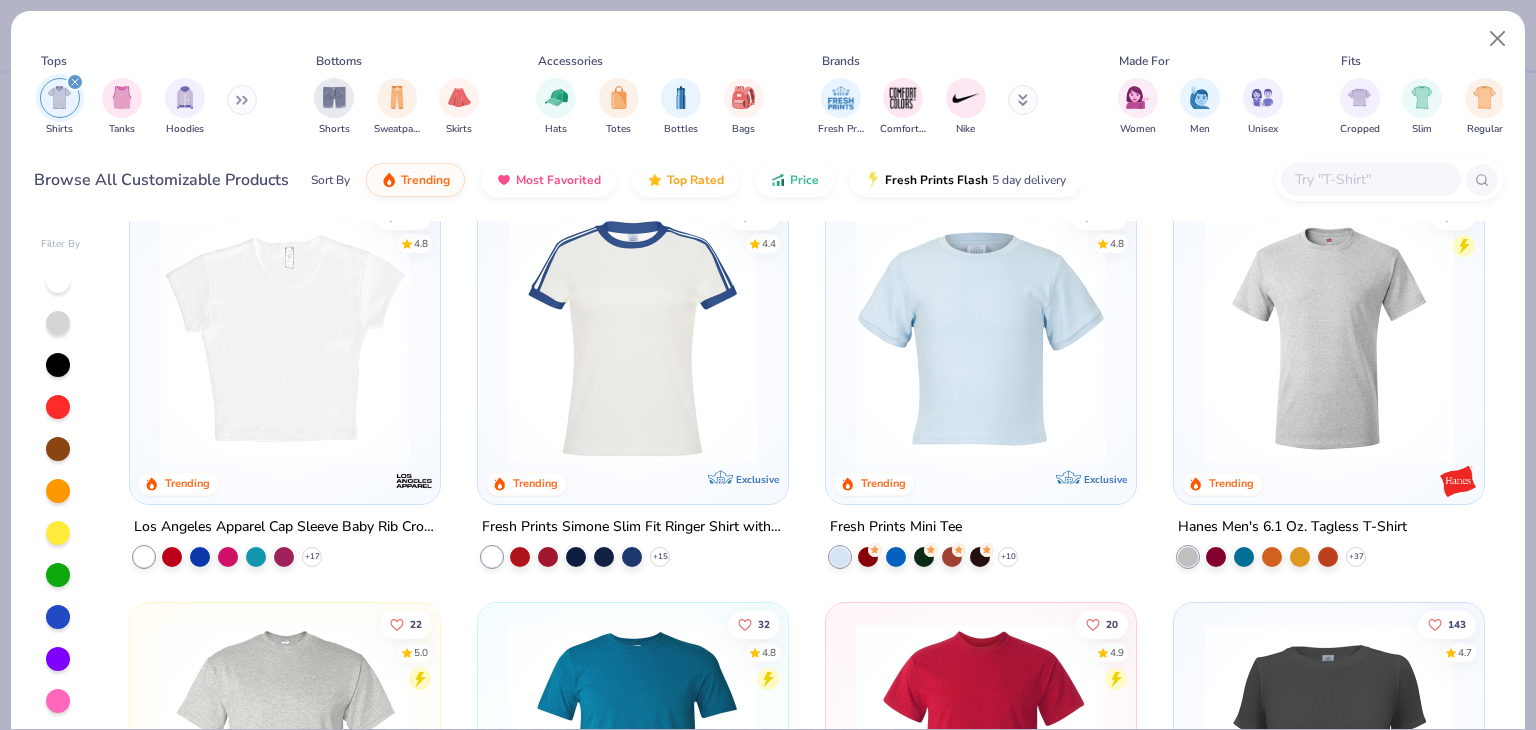 click at bounding box center [1329, 334] 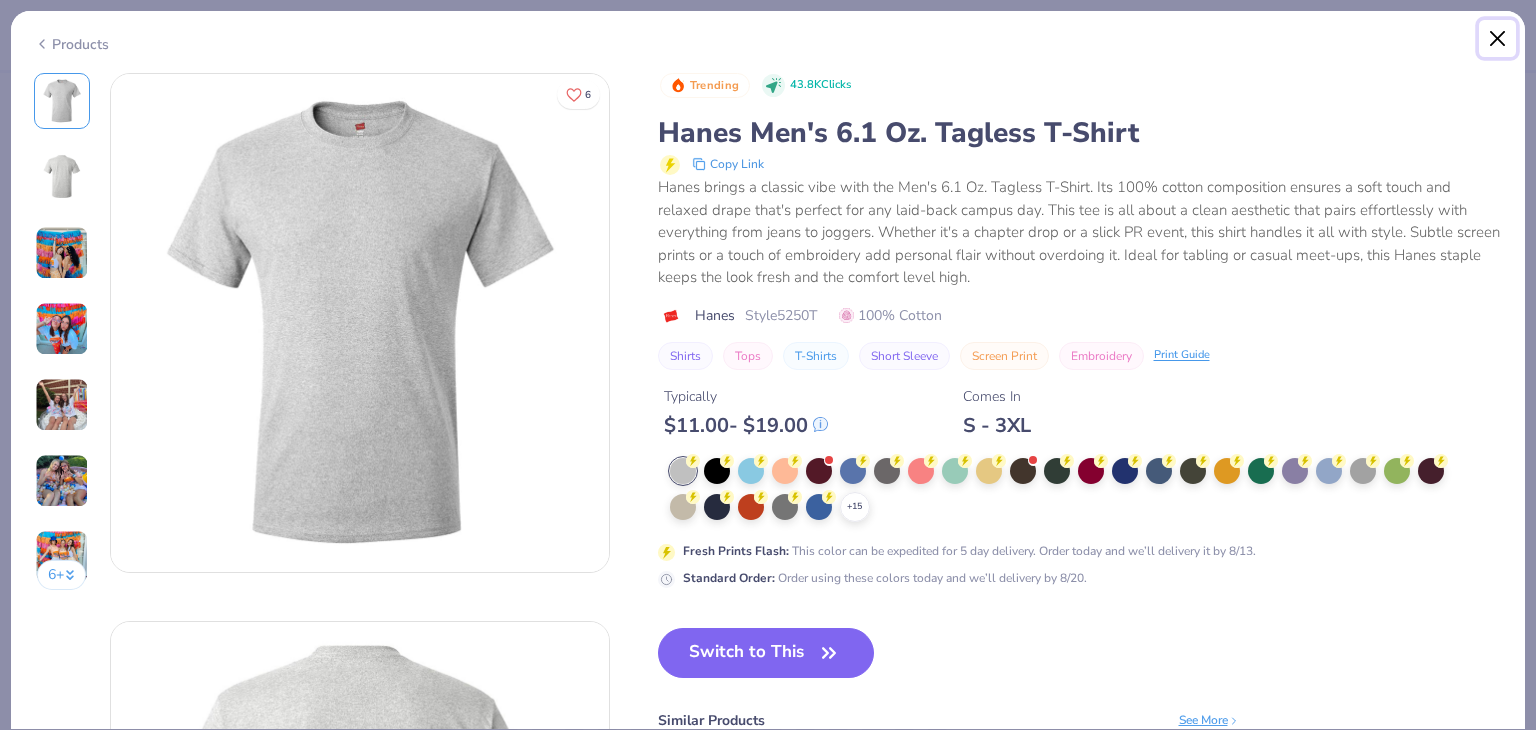 click at bounding box center (1498, 39) 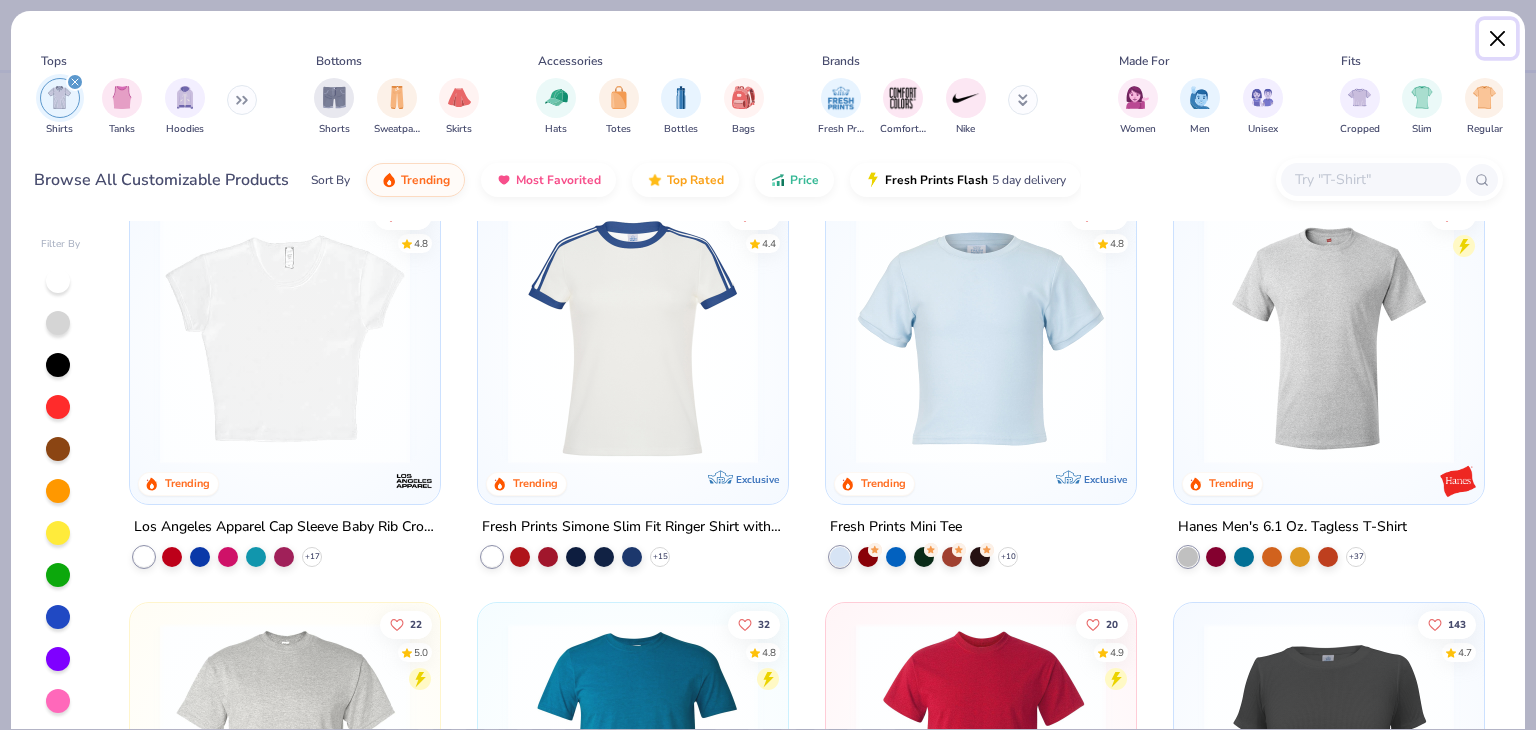 click at bounding box center (1498, 39) 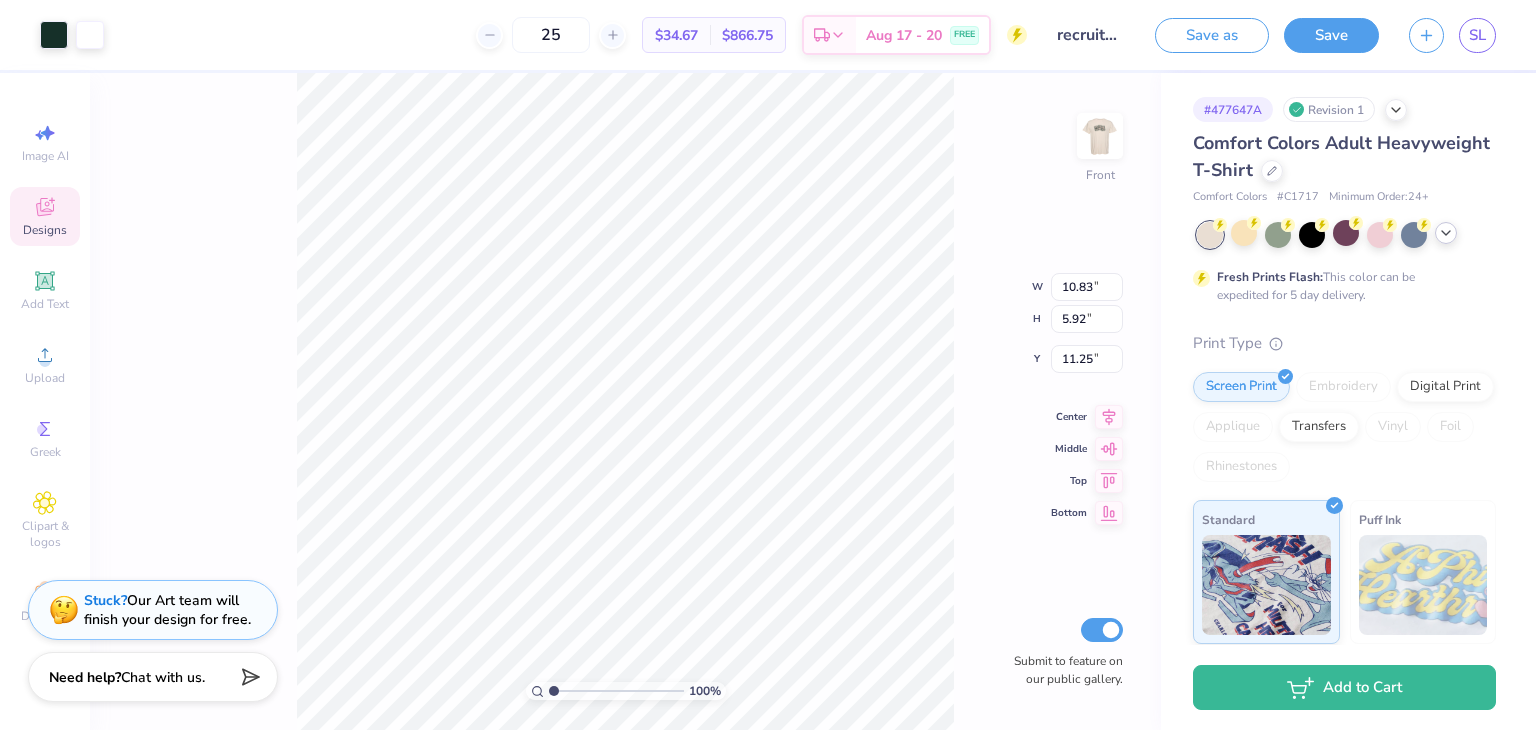 type on "12.84" 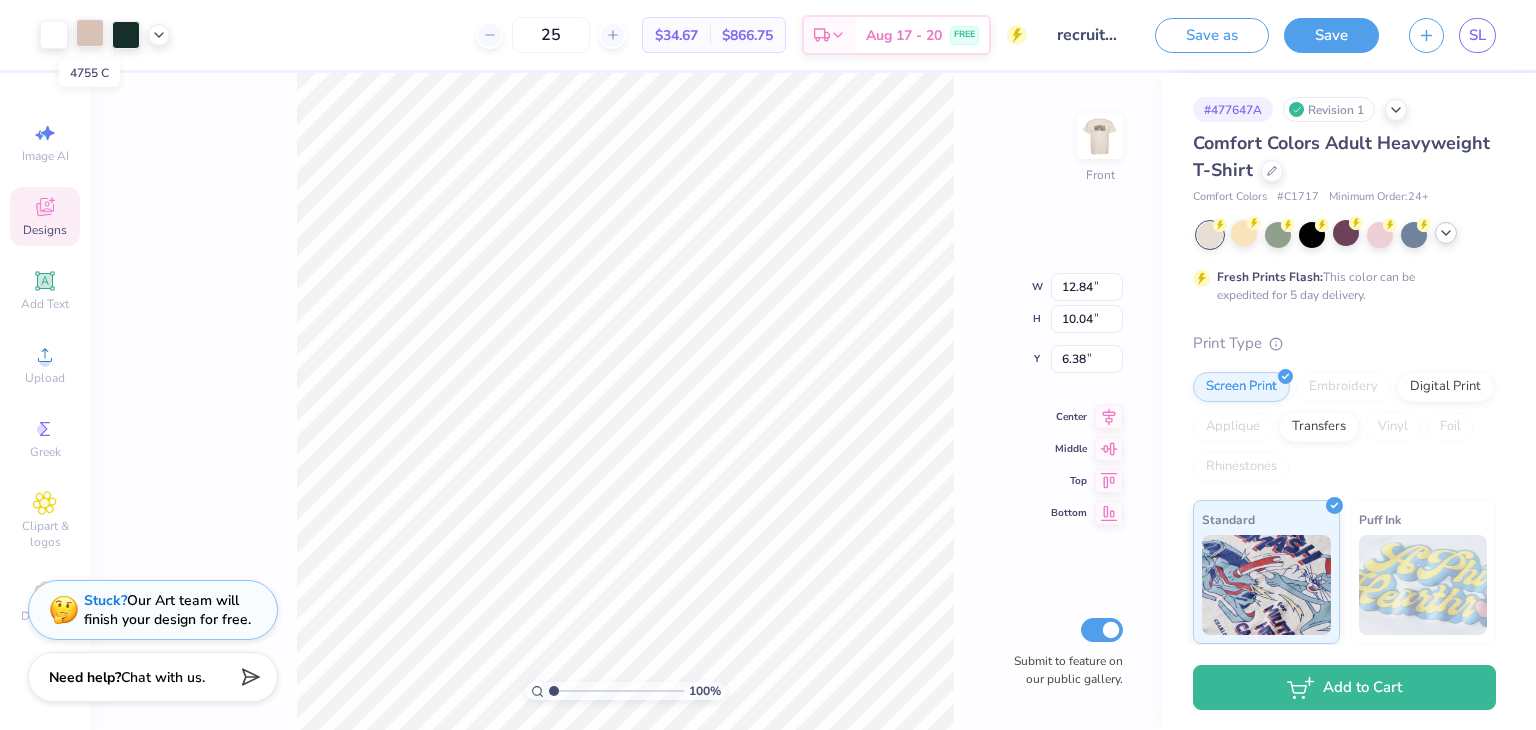 click at bounding box center [90, 33] 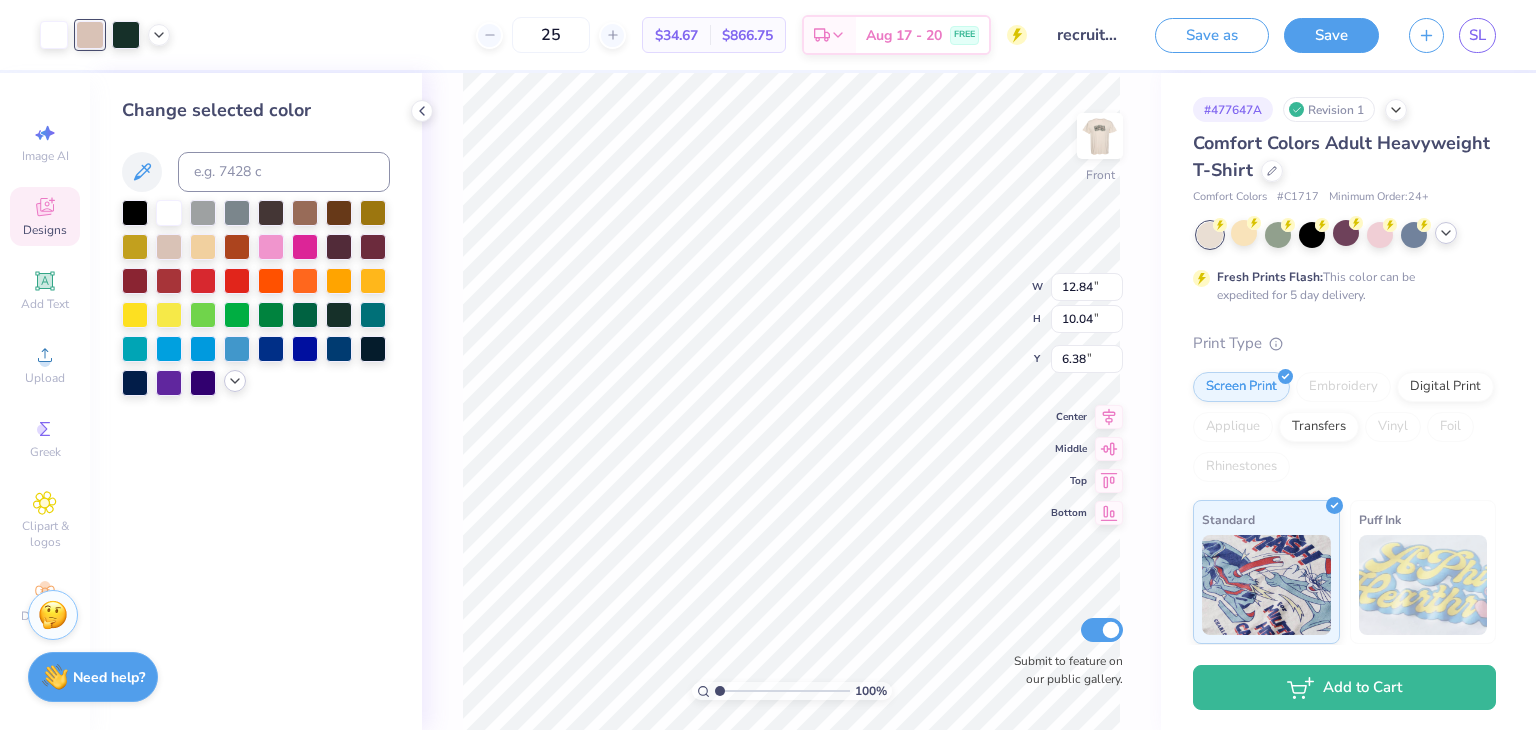 click at bounding box center (256, 298) 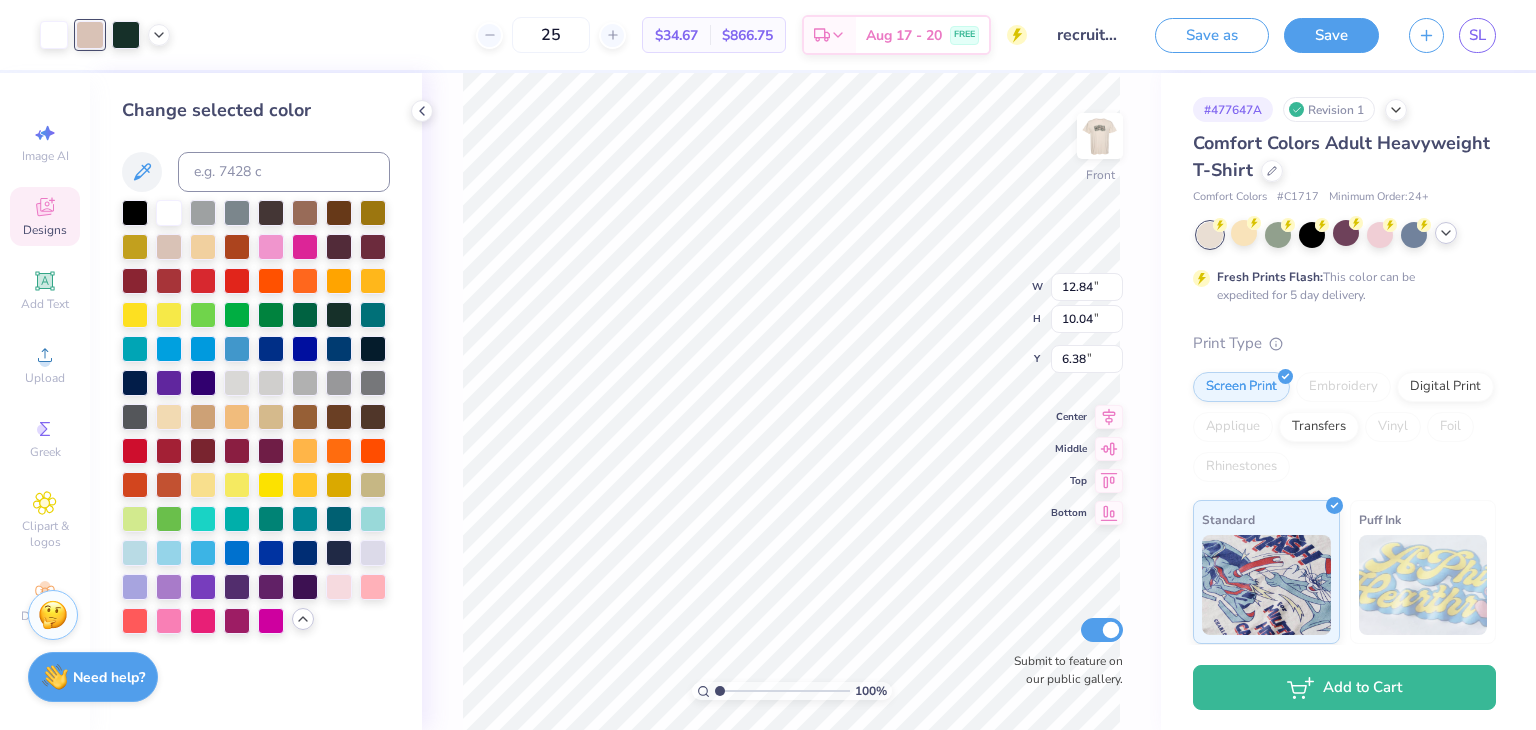 click at bounding box center [339, 587] 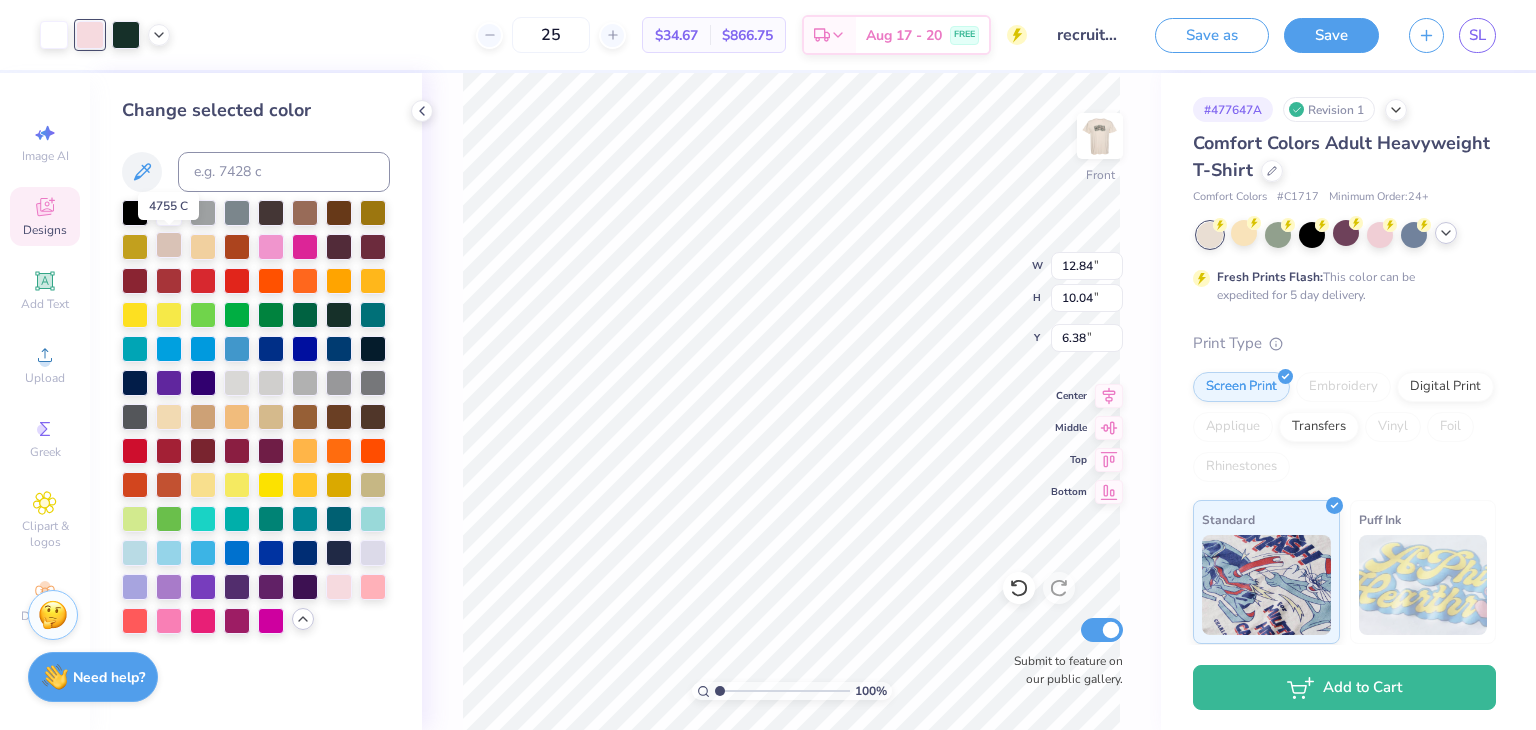 click at bounding box center (169, 245) 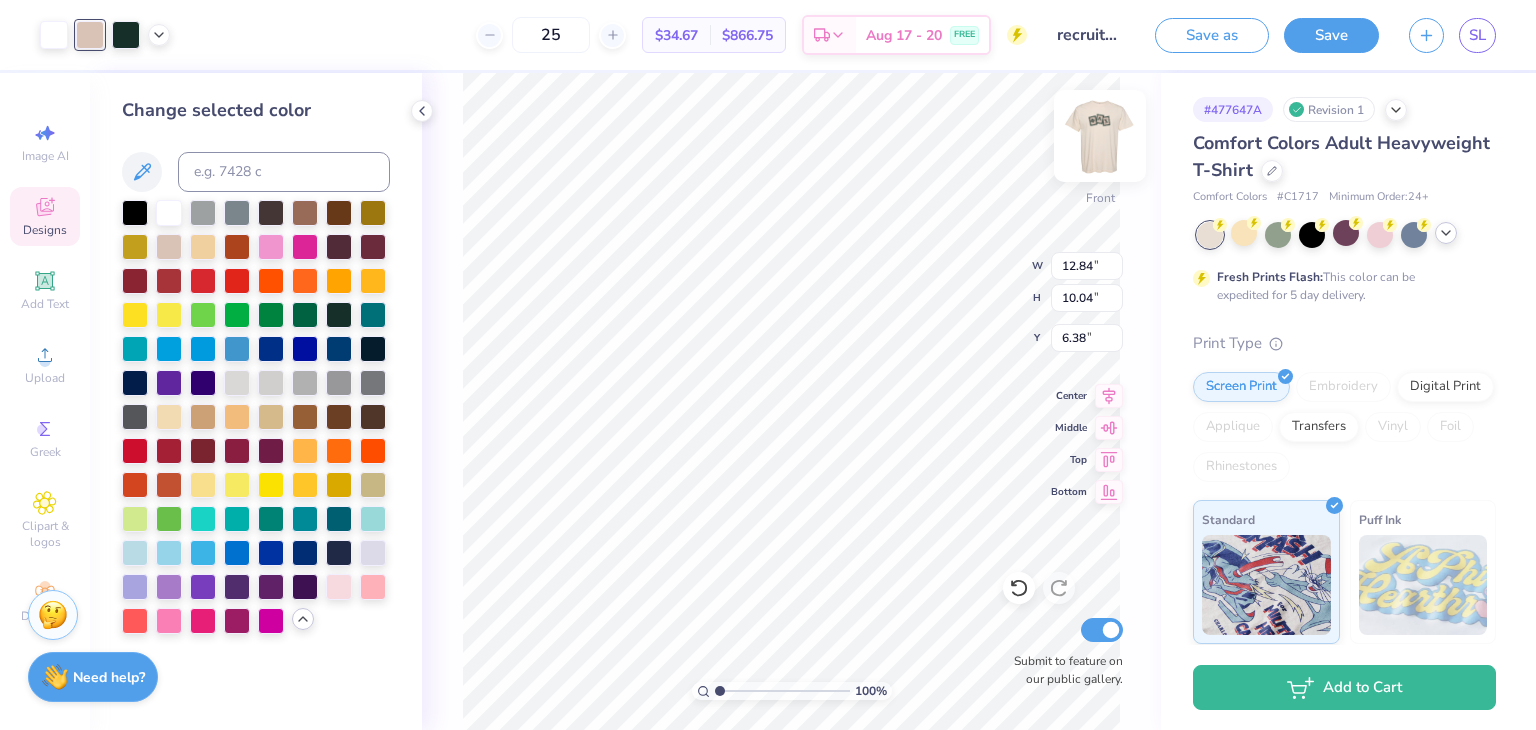 click at bounding box center [1100, 136] 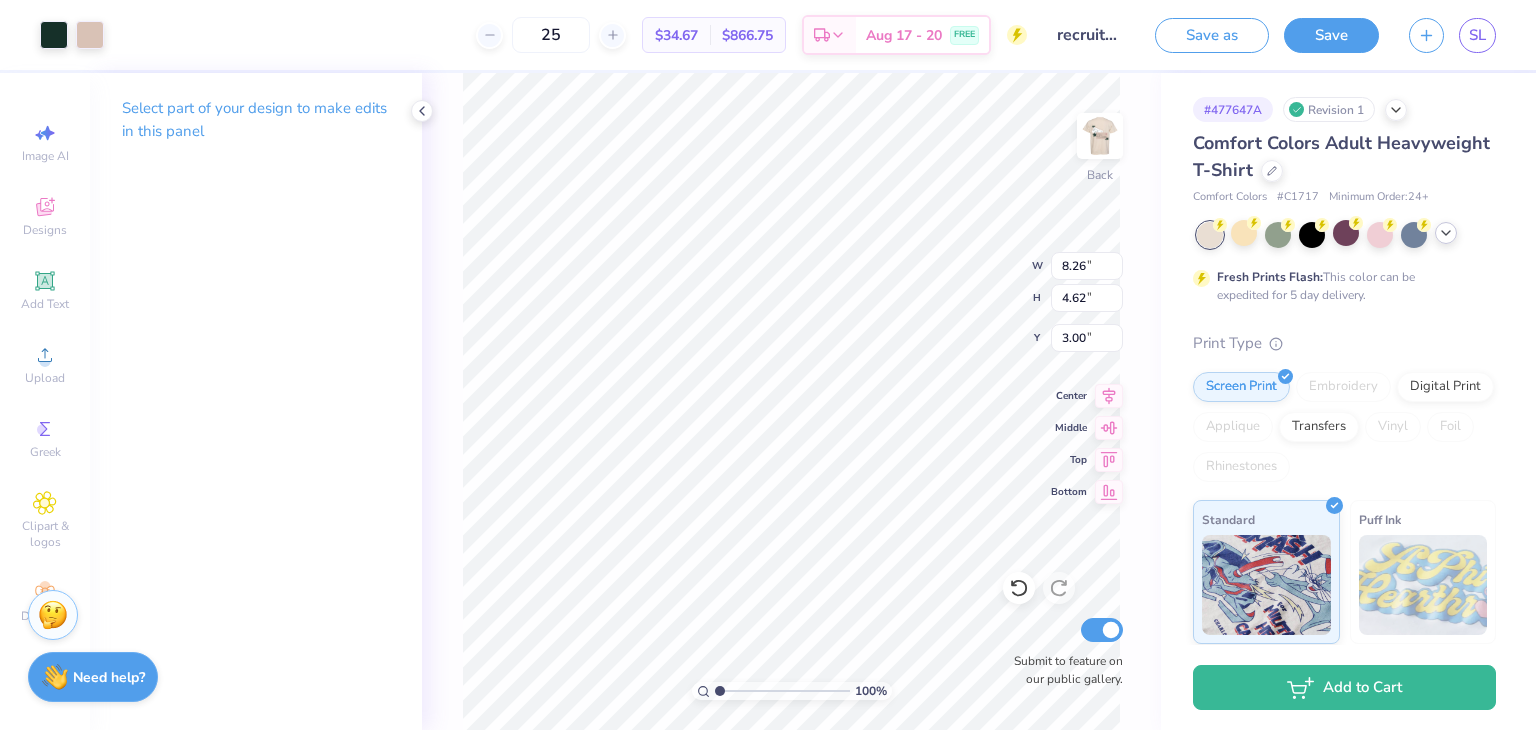 type on "5.88" 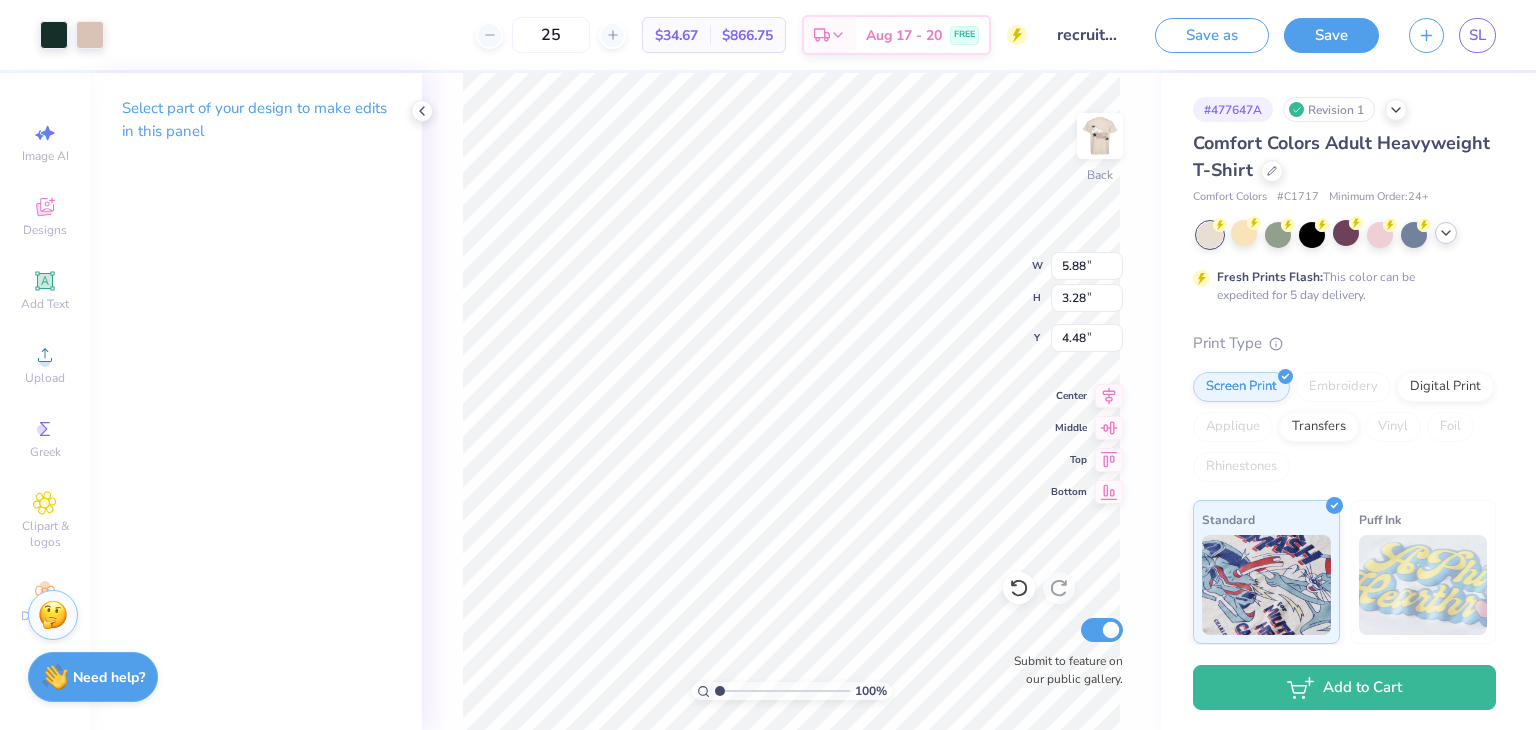 type on "4.48" 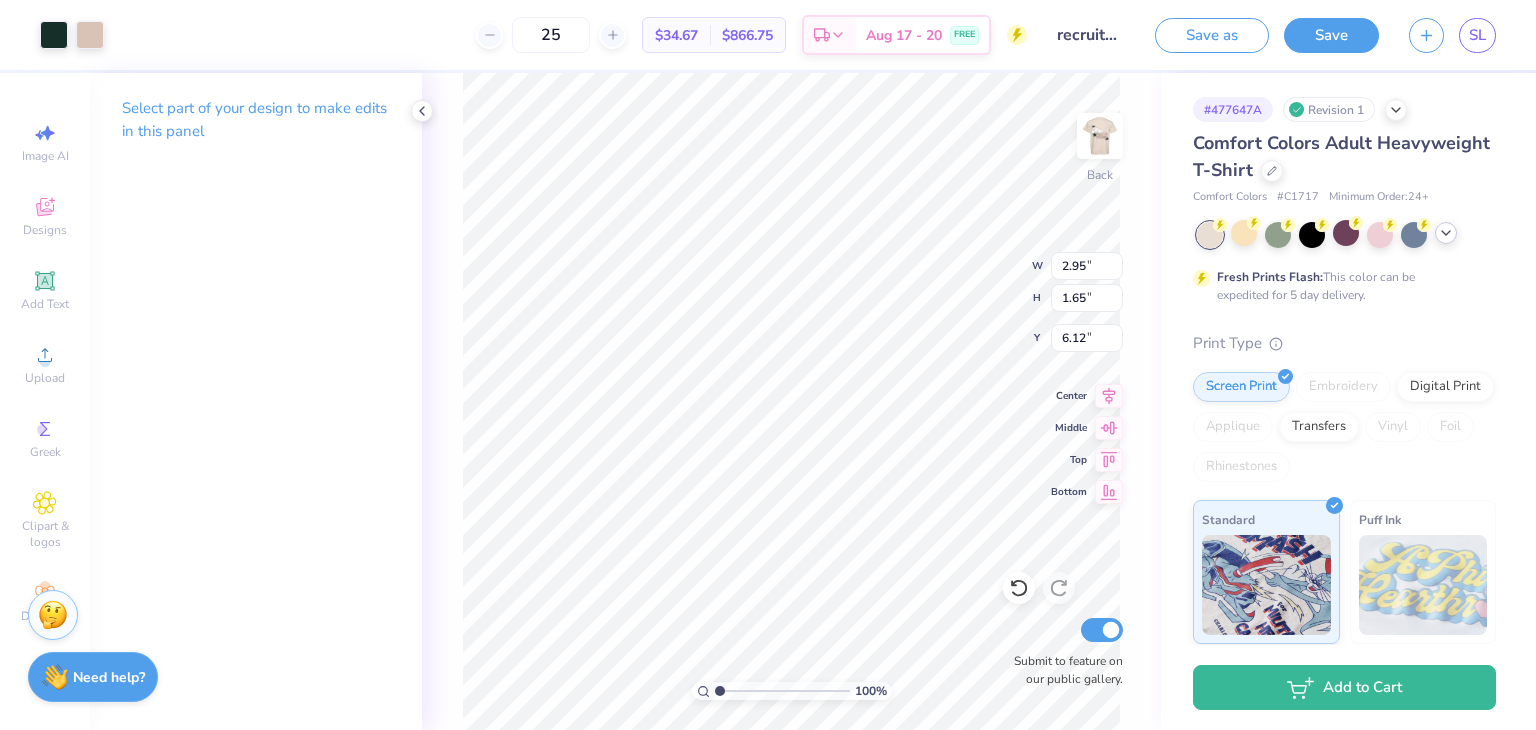 type on "3.51" 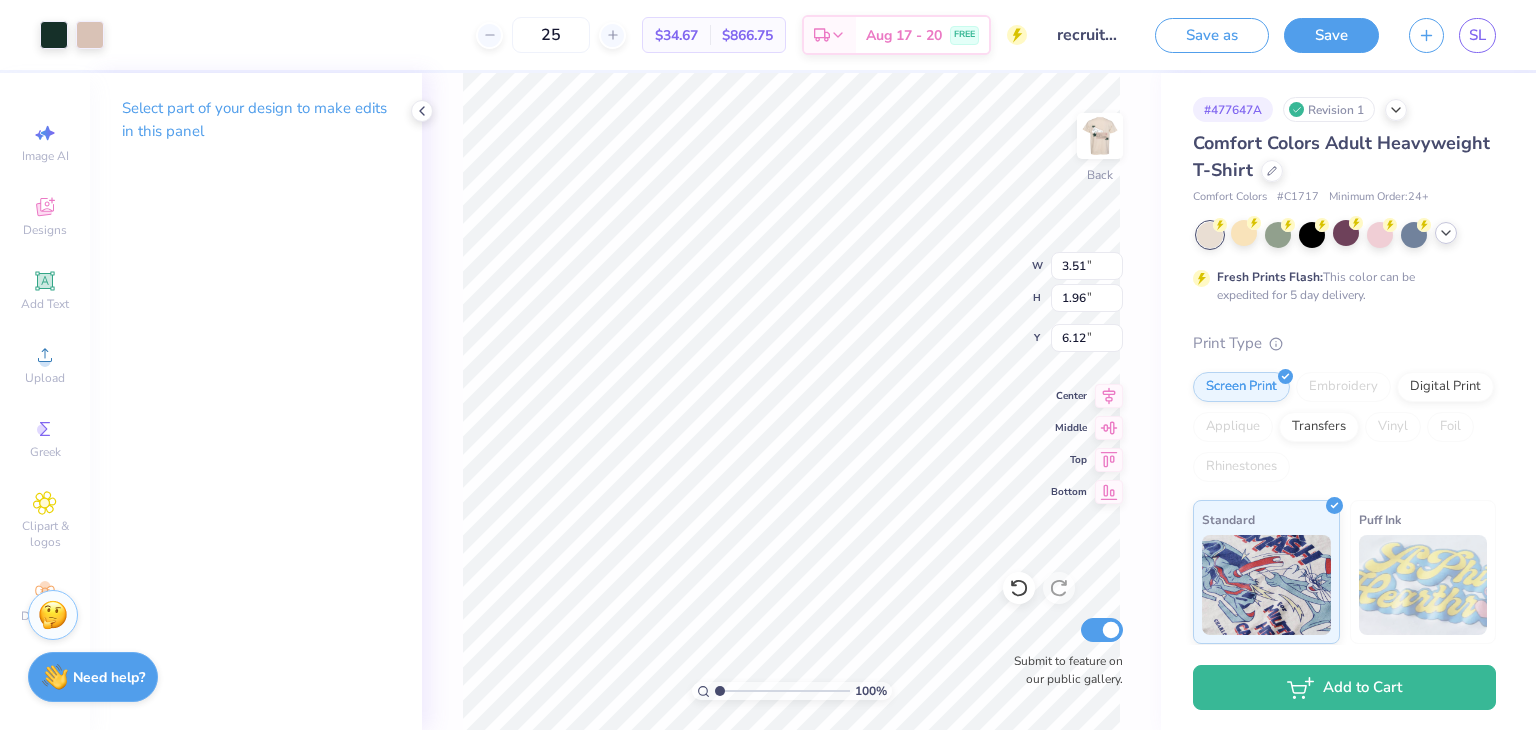 type on "4.19" 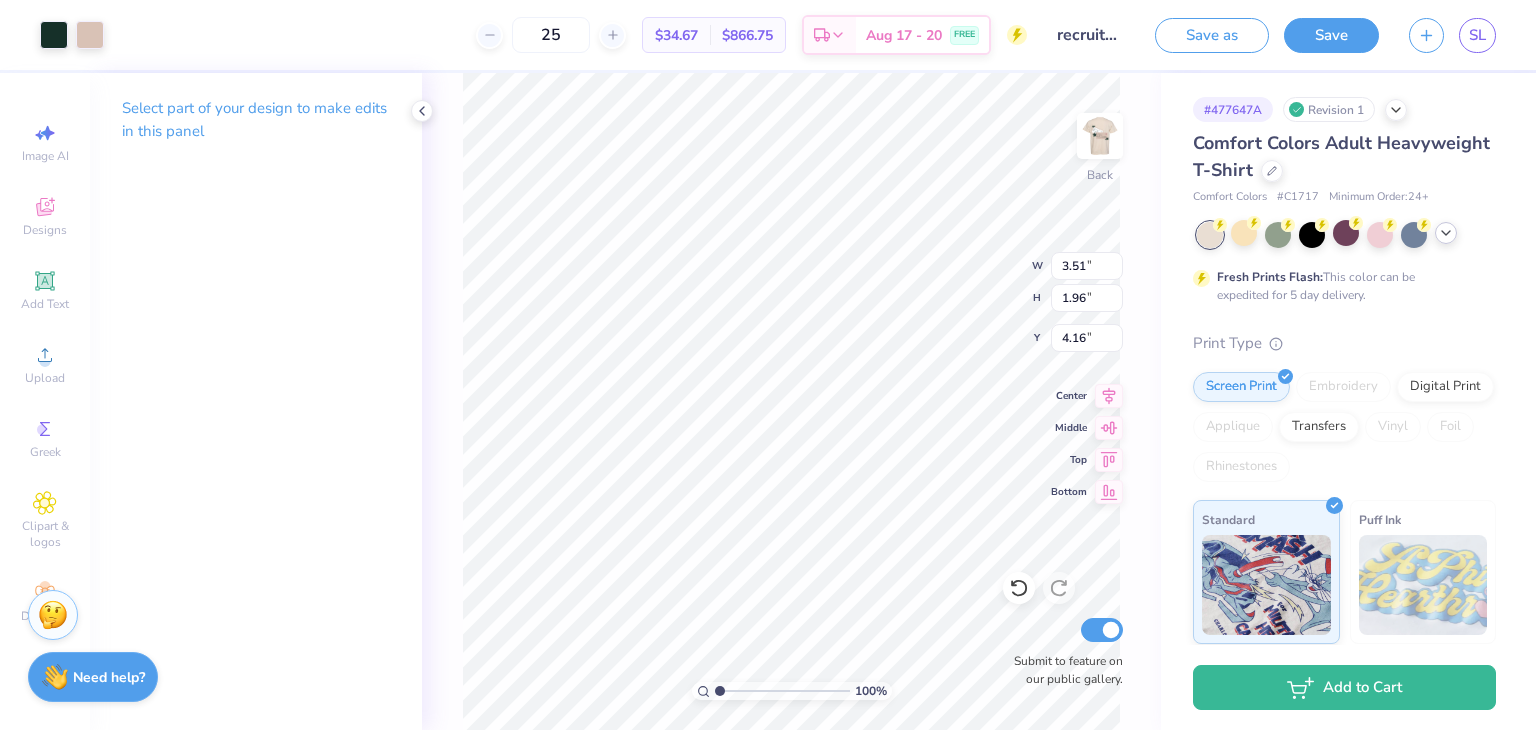 type on "4.16" 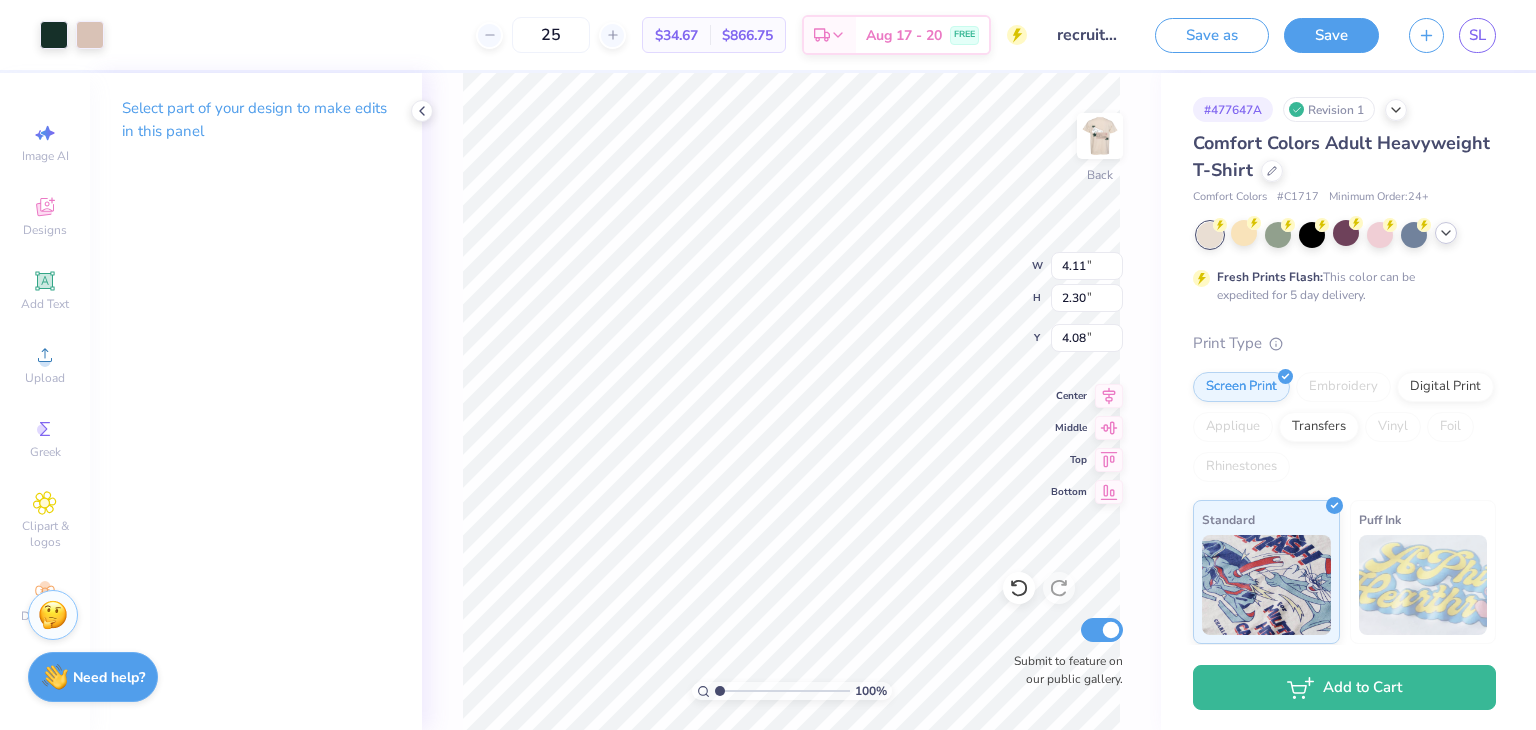 type on "4.11" 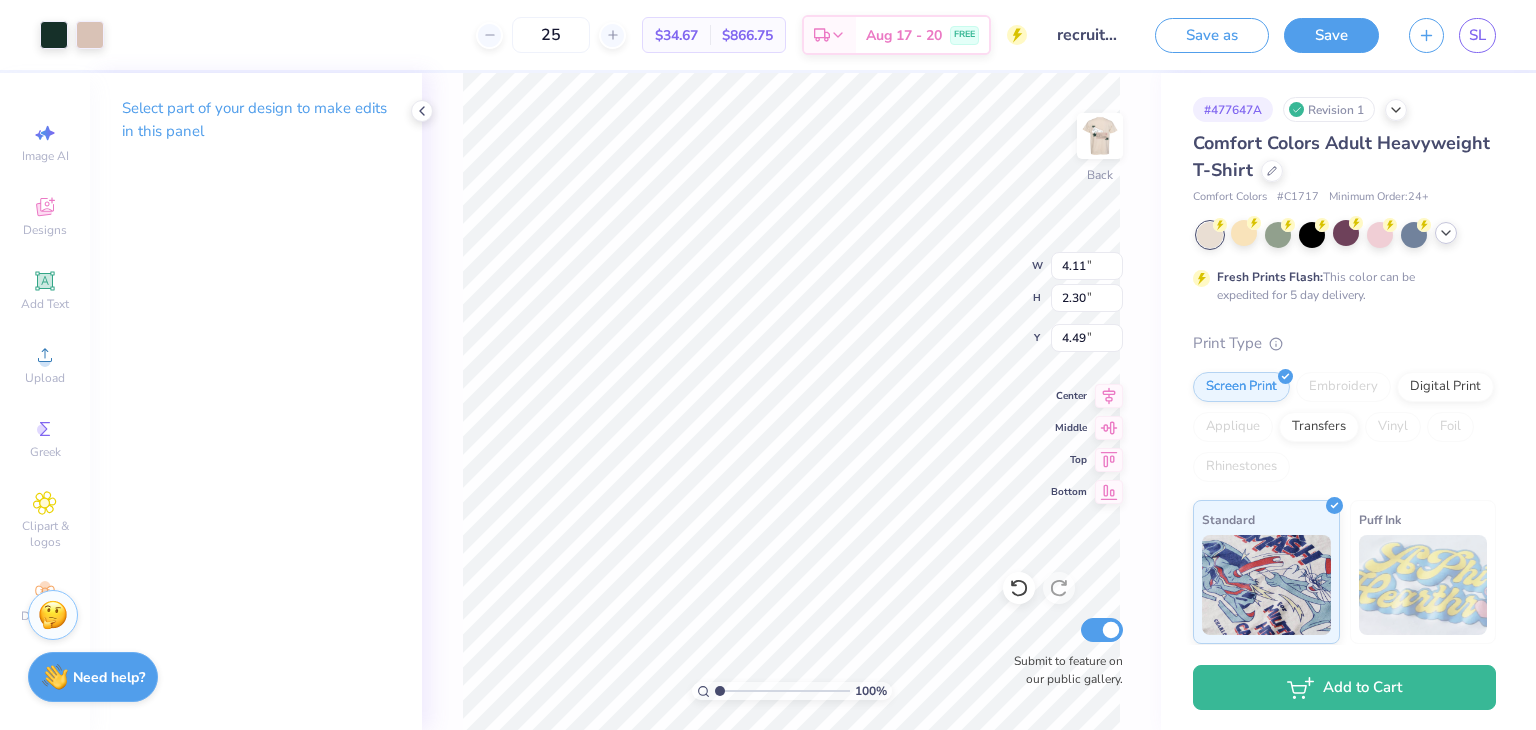 type on "6.58" 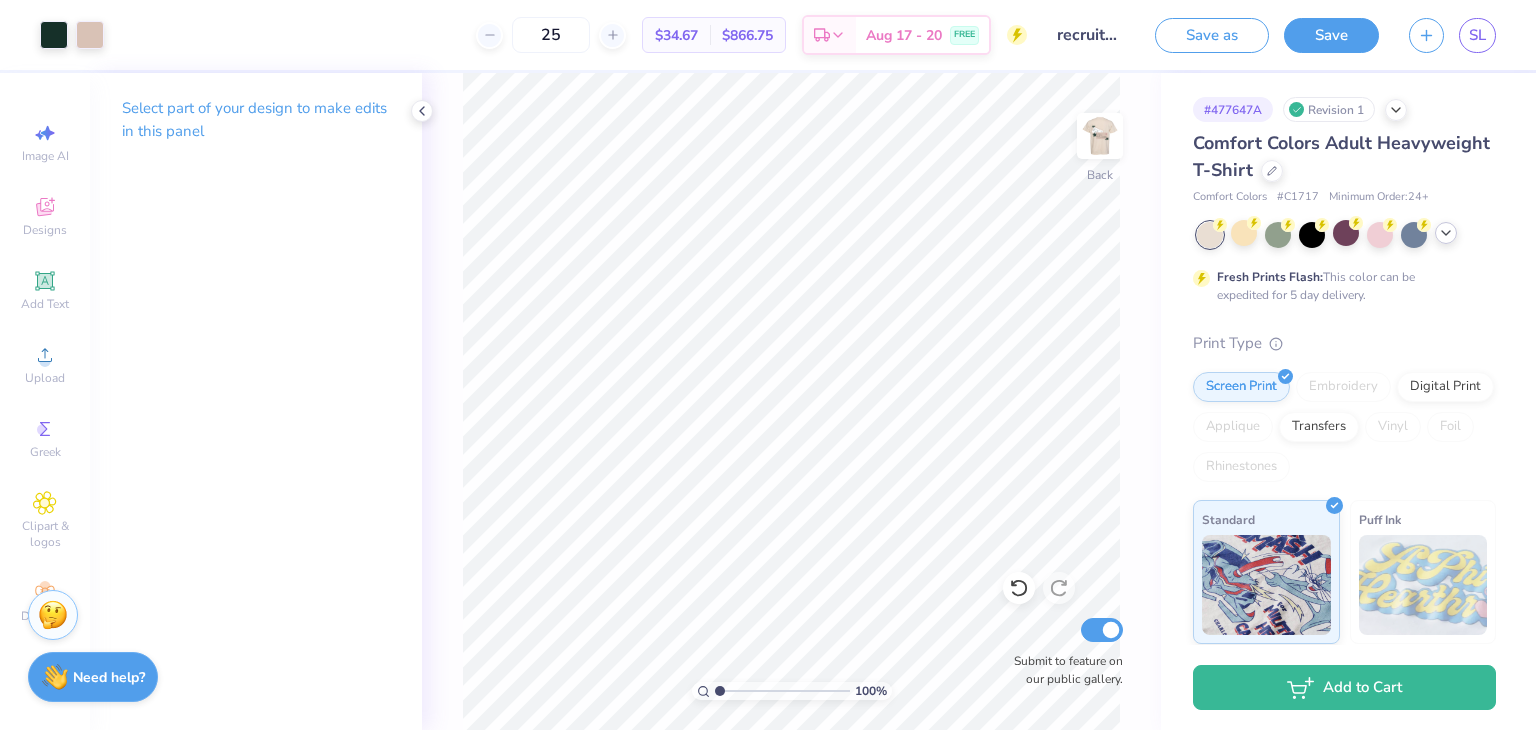 click on "Art colors" at bounding box center [52, 35] 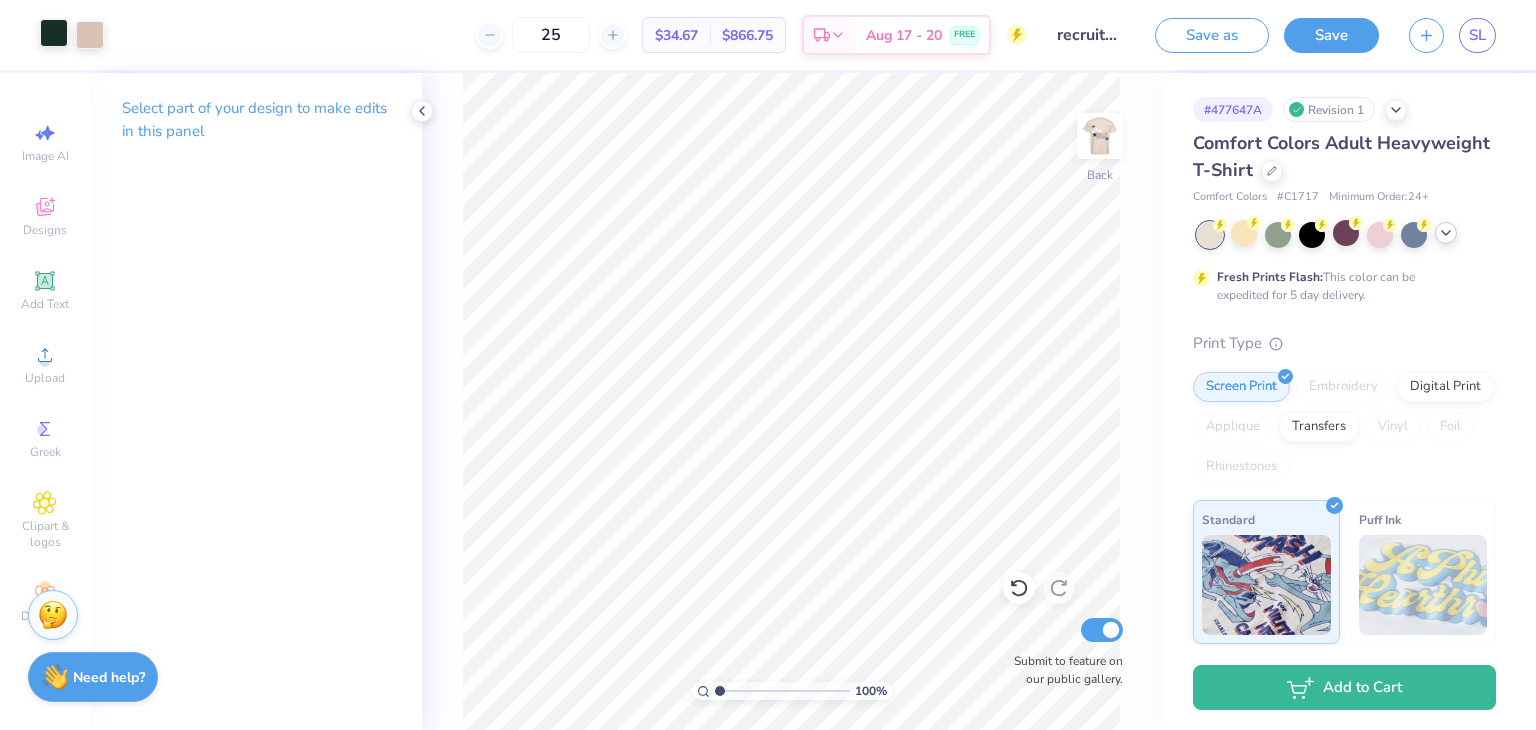 click at bounding box center (54, 33) 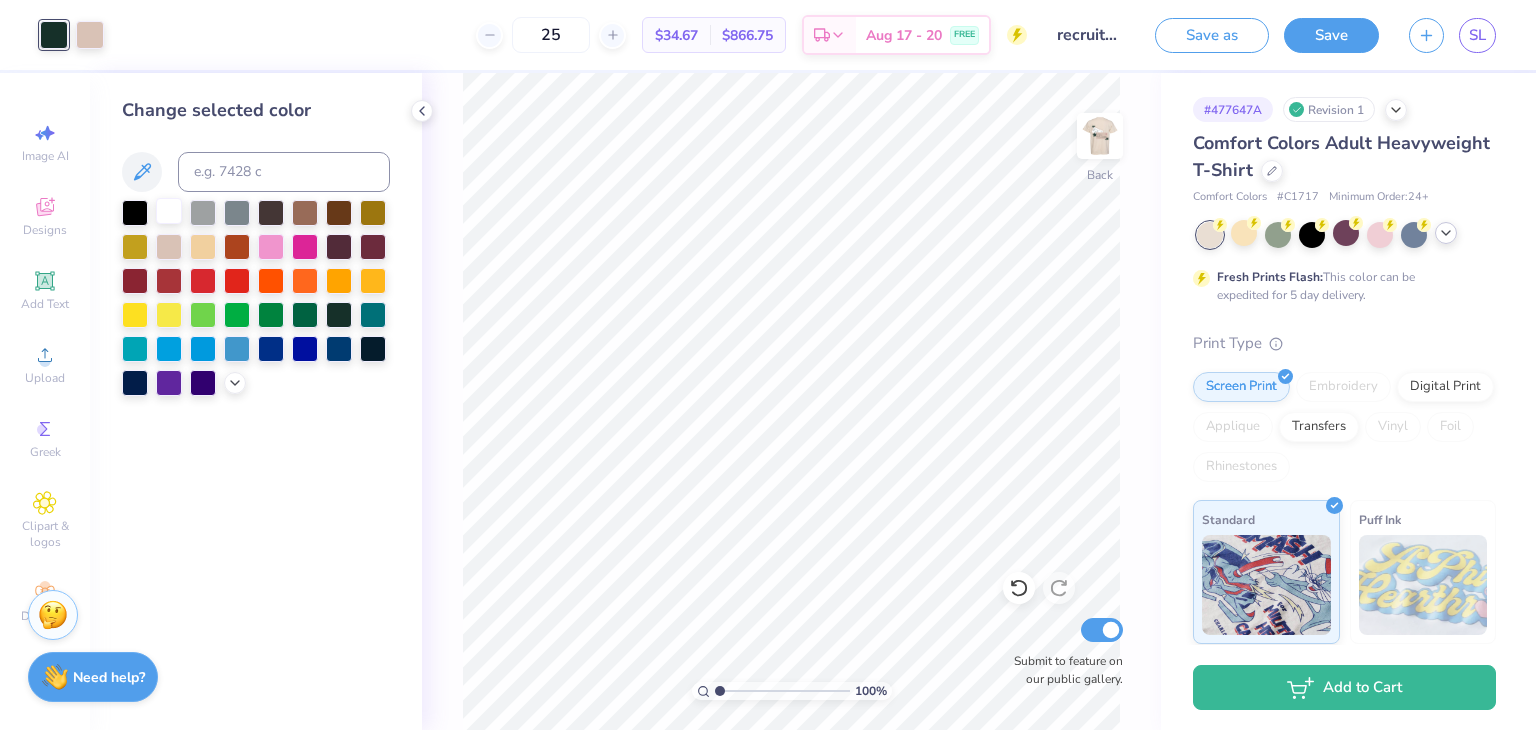 click at bounding box center [169, 211] 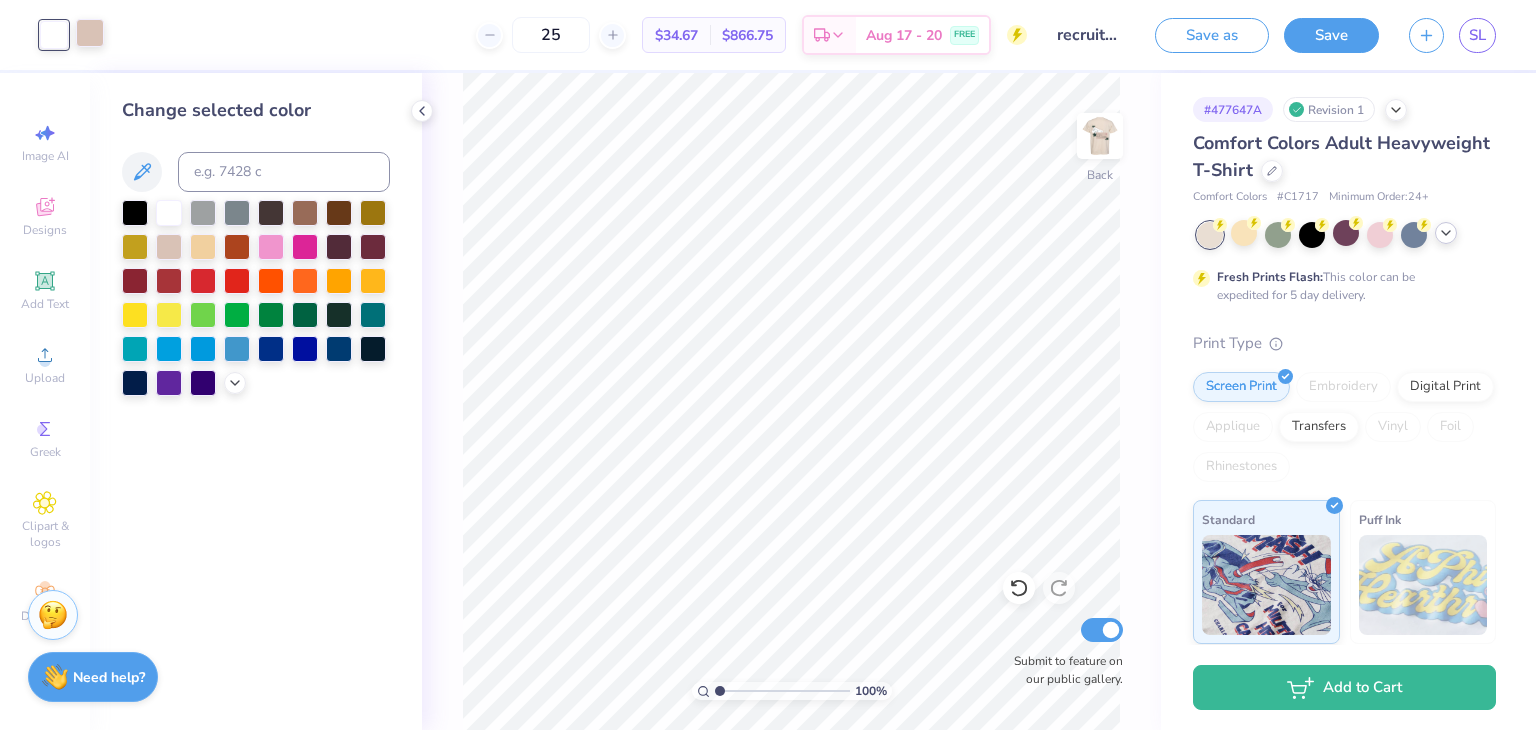 click at bounding box center (90, 33) 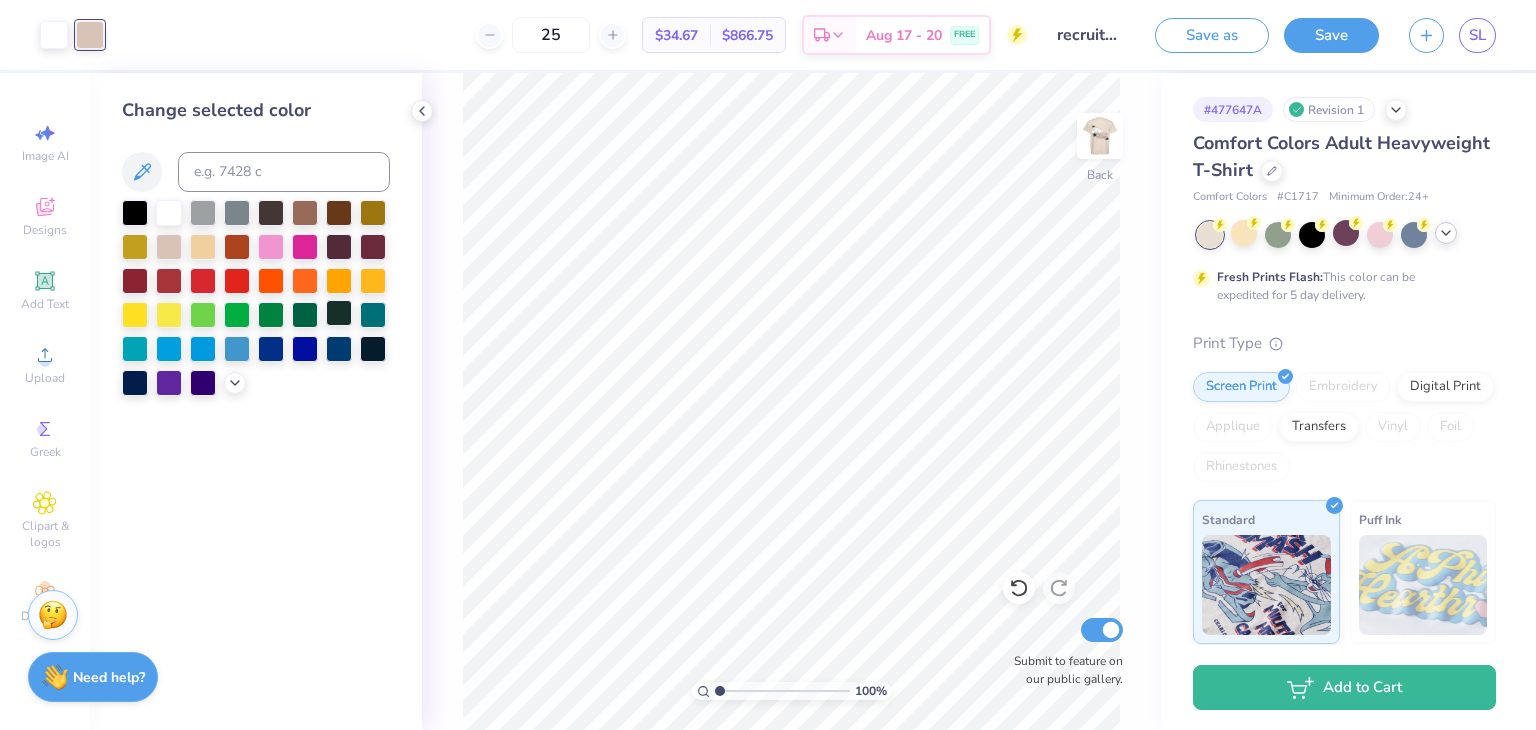 click at bounding box center [339, 313] 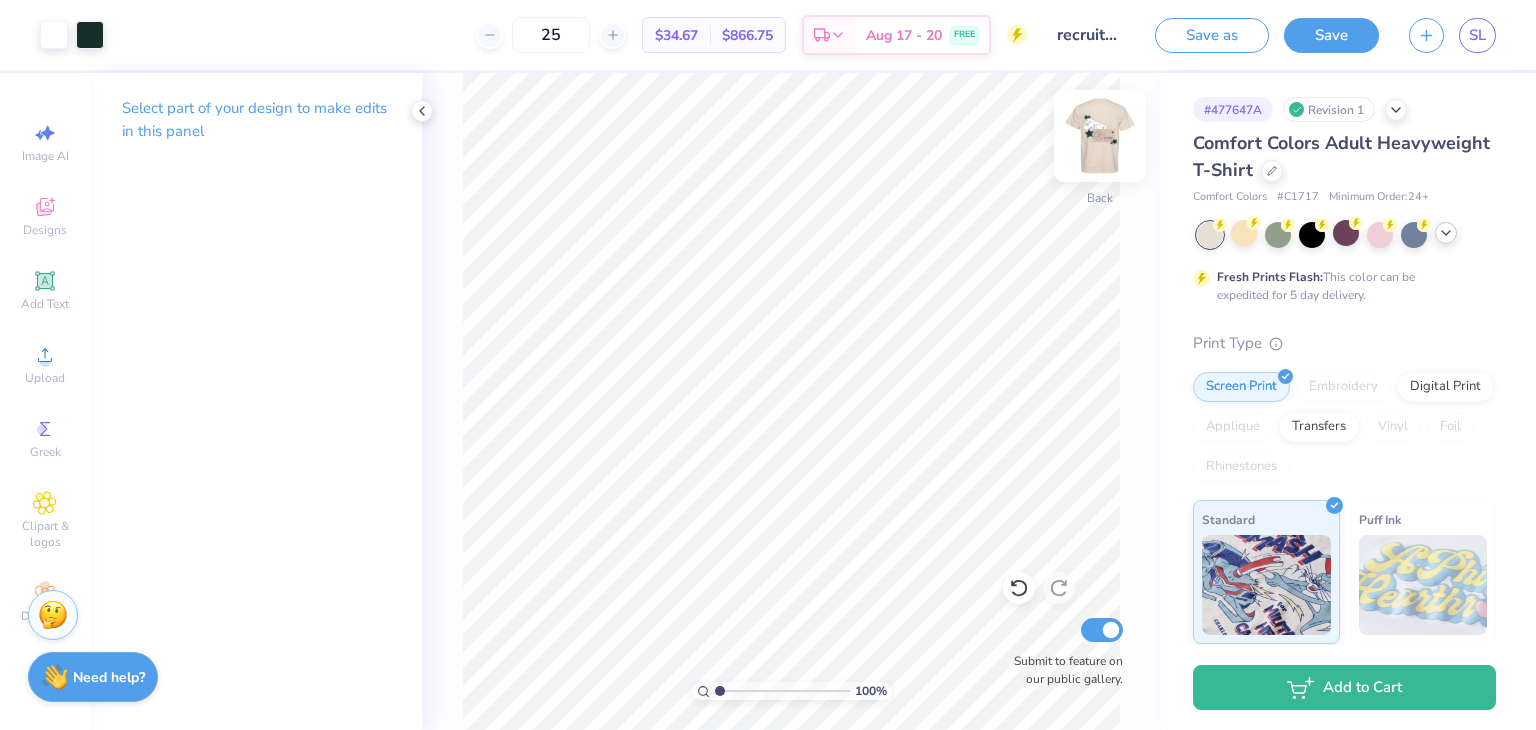 click at bounding box center [1100, 136] 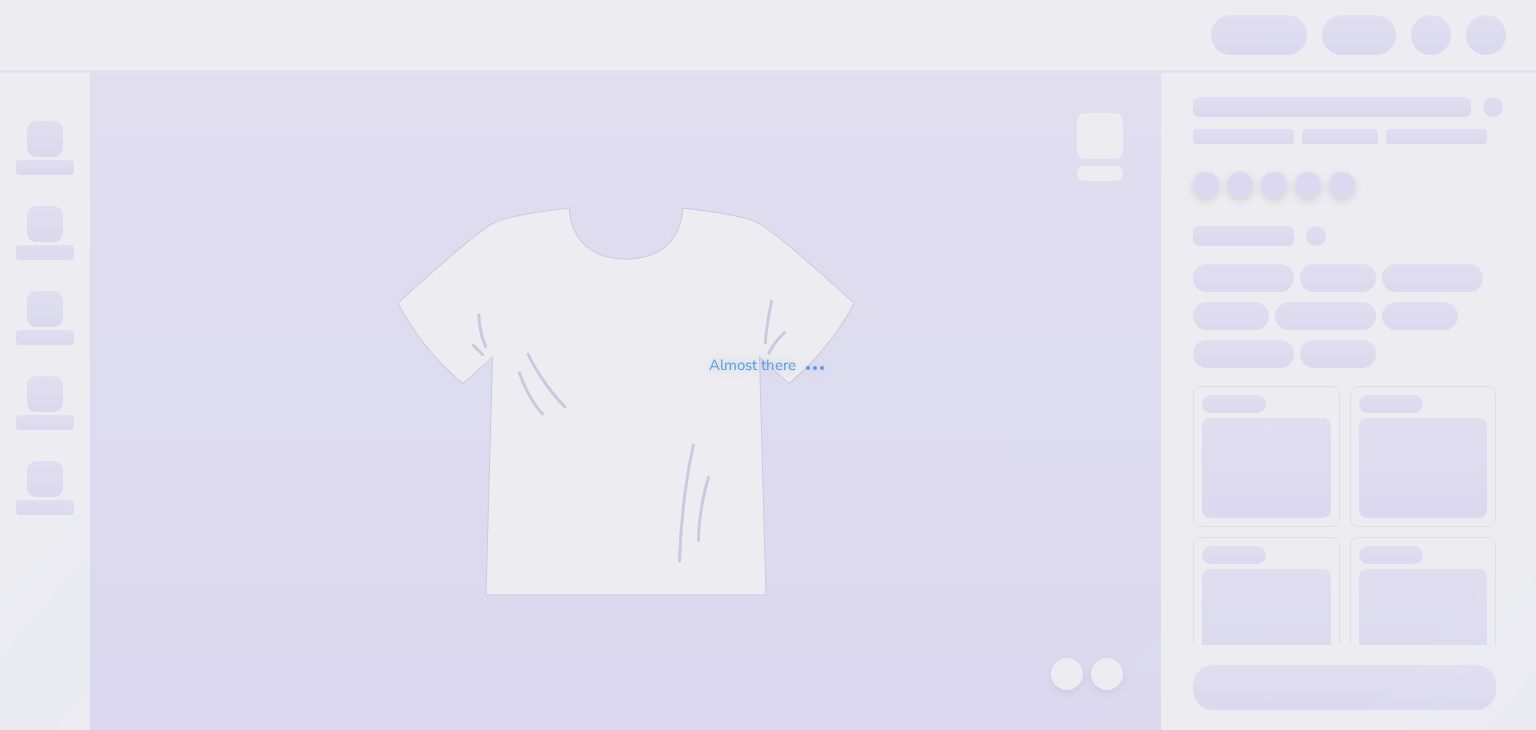 scroll, scrollTop: 0, scrollLeft: 0, axis: both 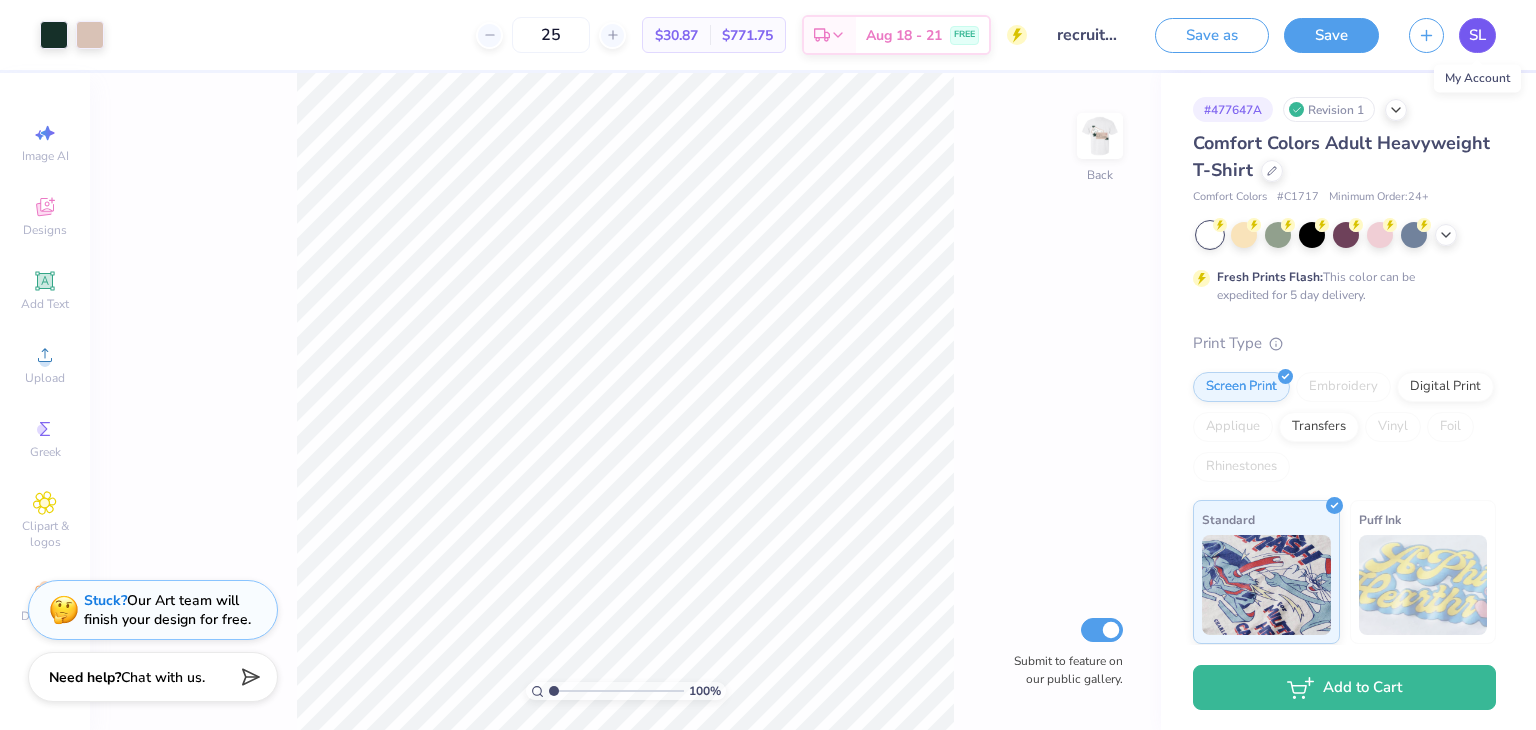 click on "SL" at bounding box center (1477, 35) 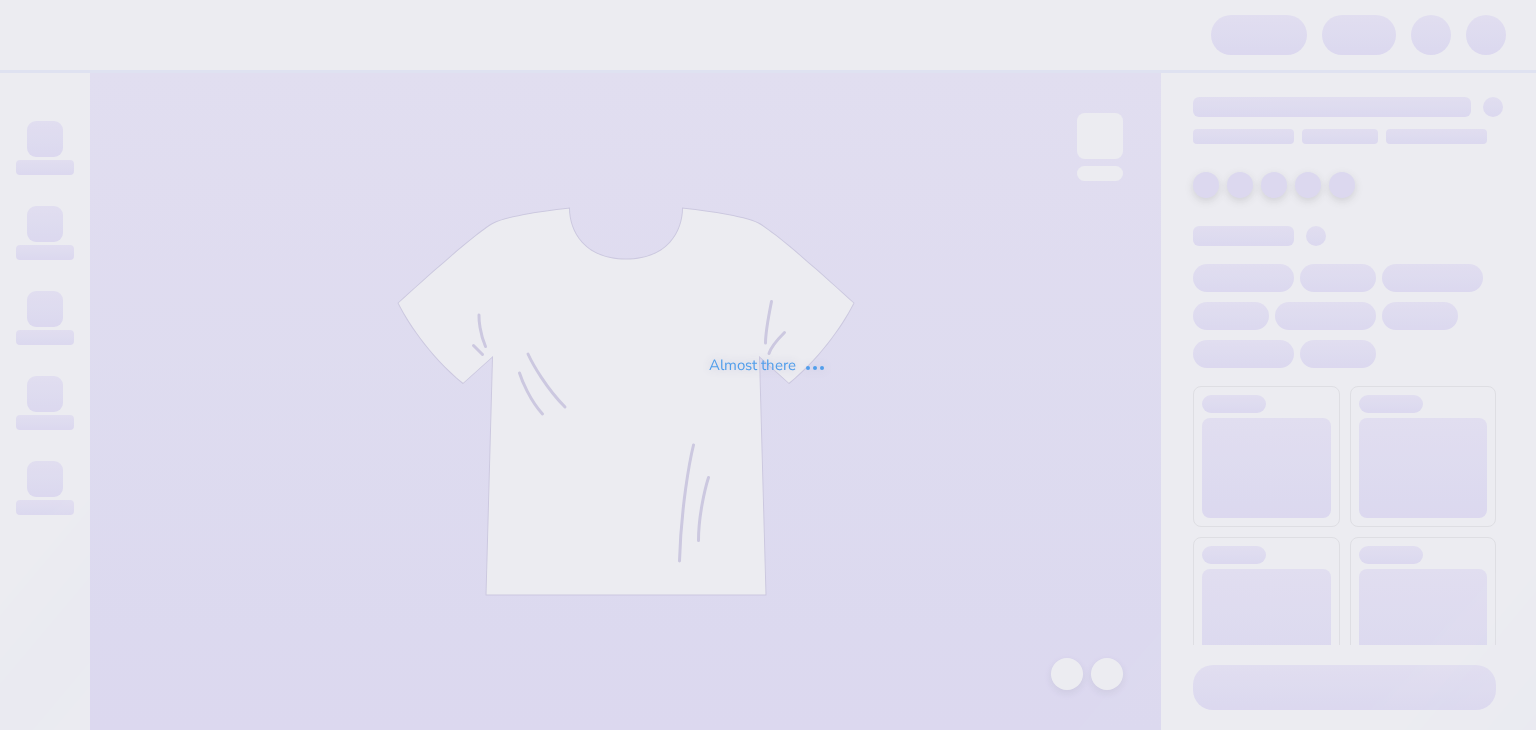 scroll, scrollTop: 0, scrollLeft: 0, axis: both 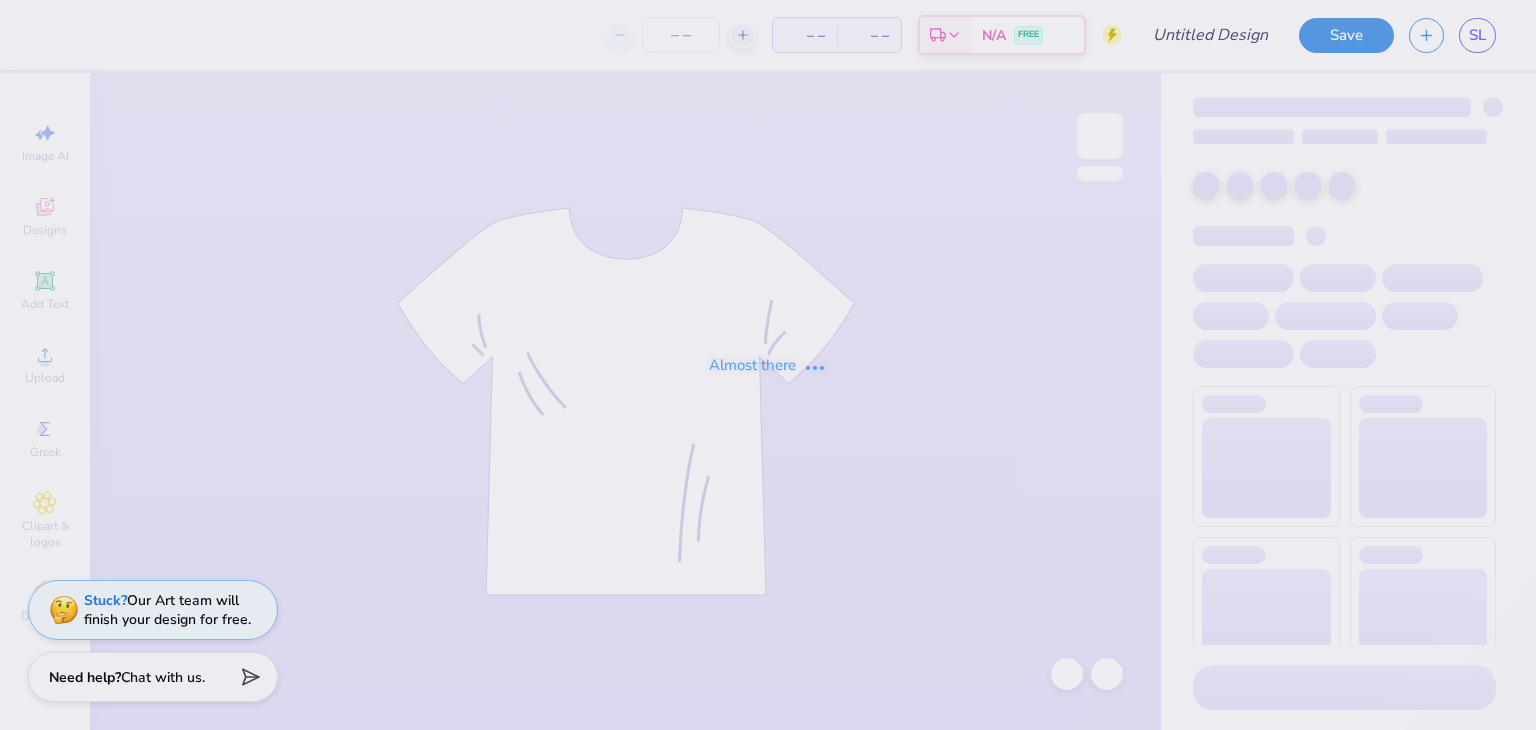 type on "recruitment" 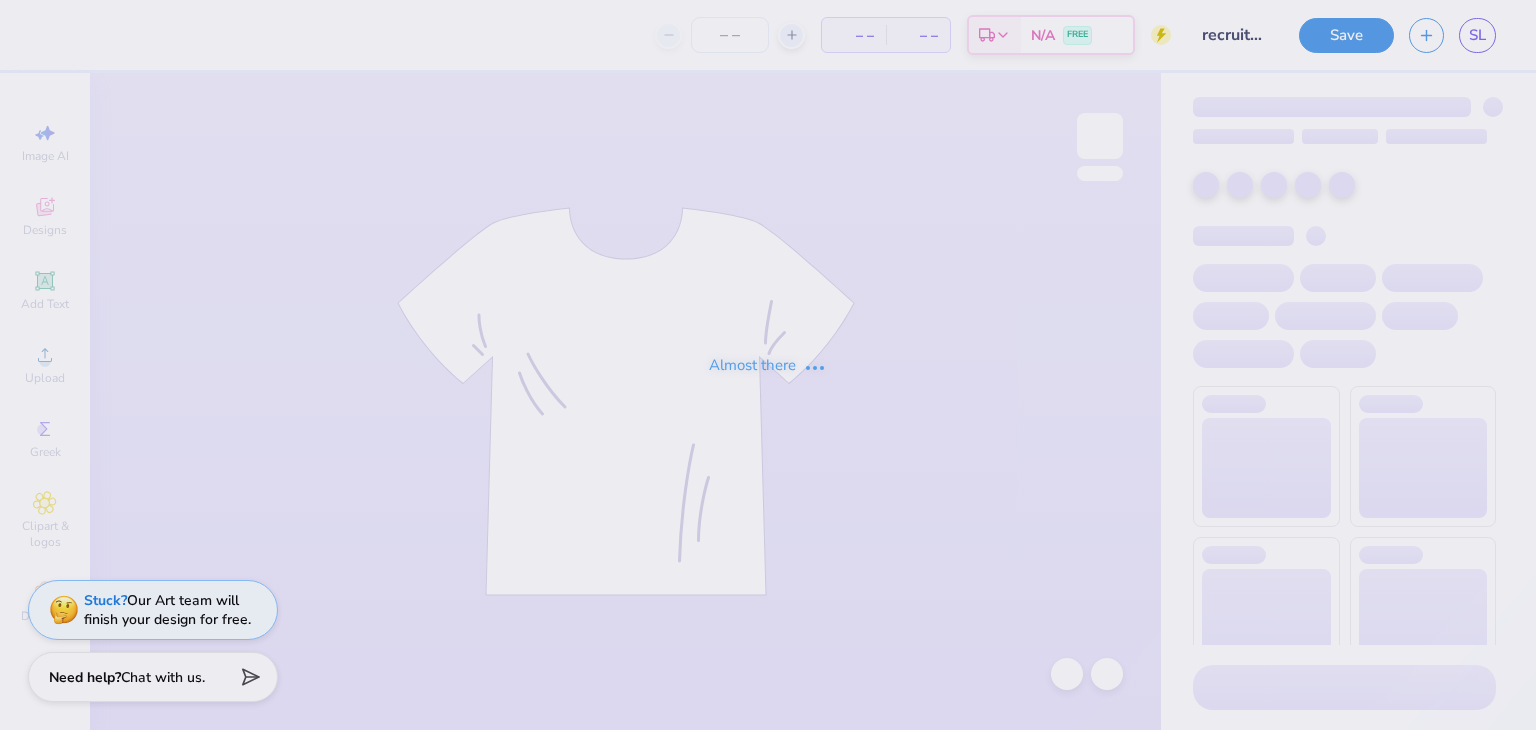 type on "25" 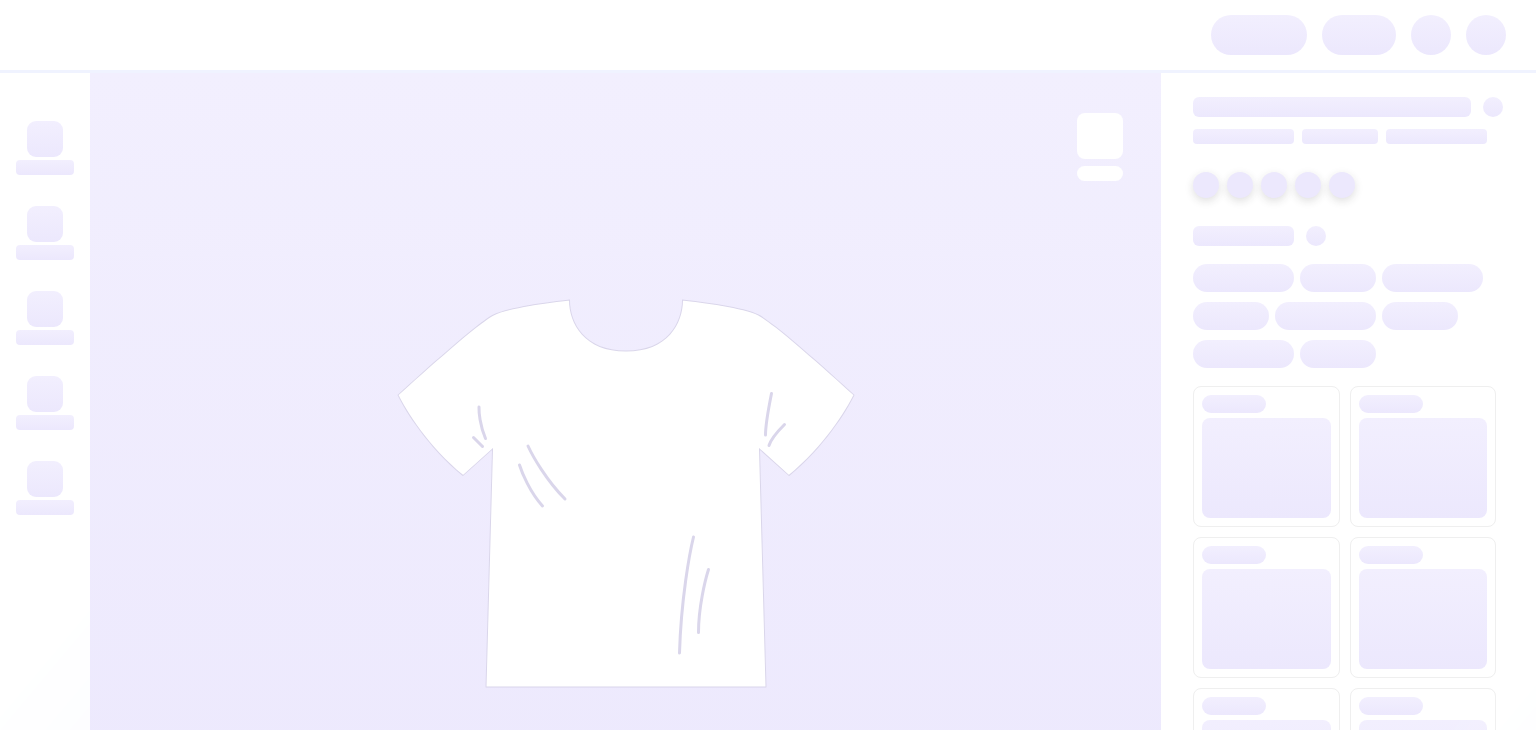 scroll, scrollTop: 0, scrollLeft: 0, axis: both 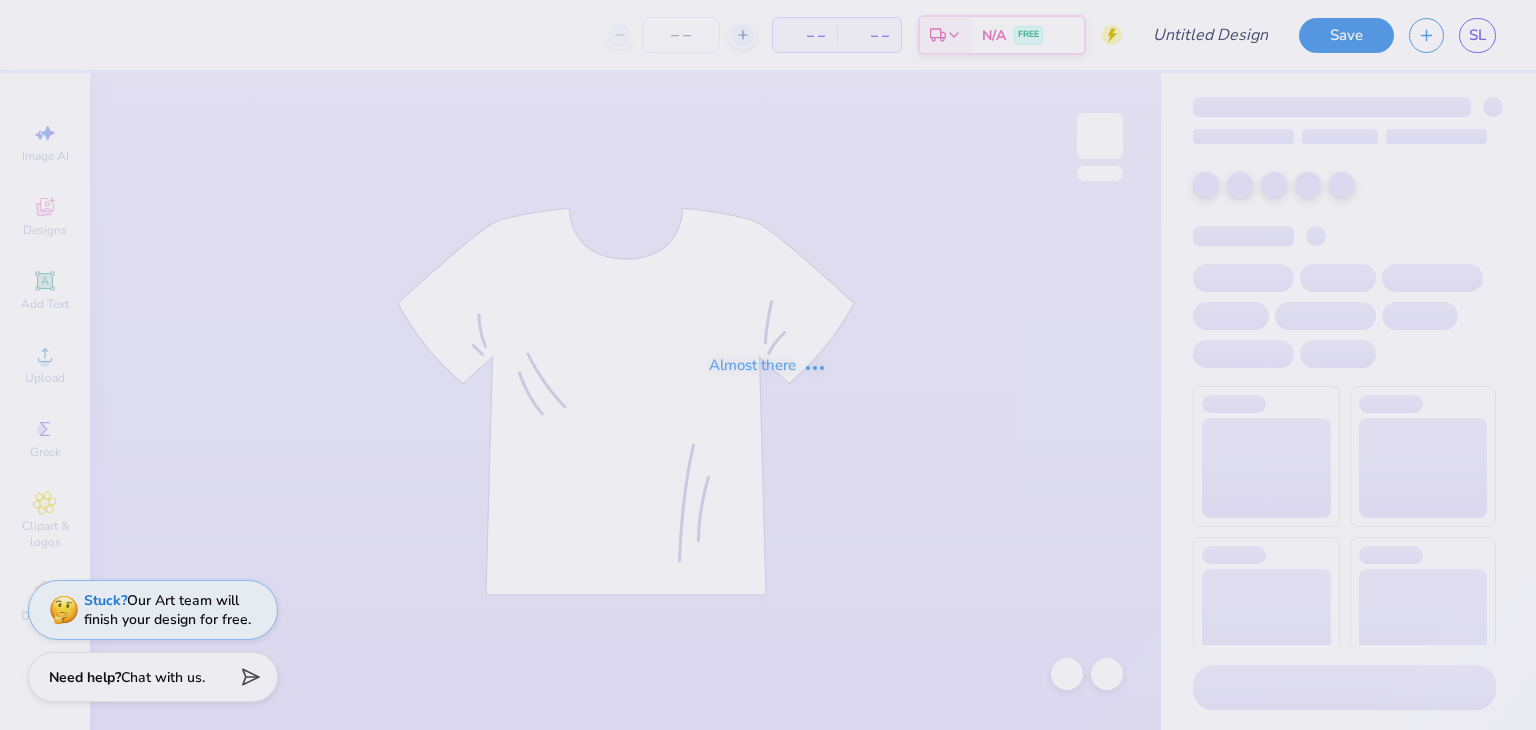 type on "recruitment" 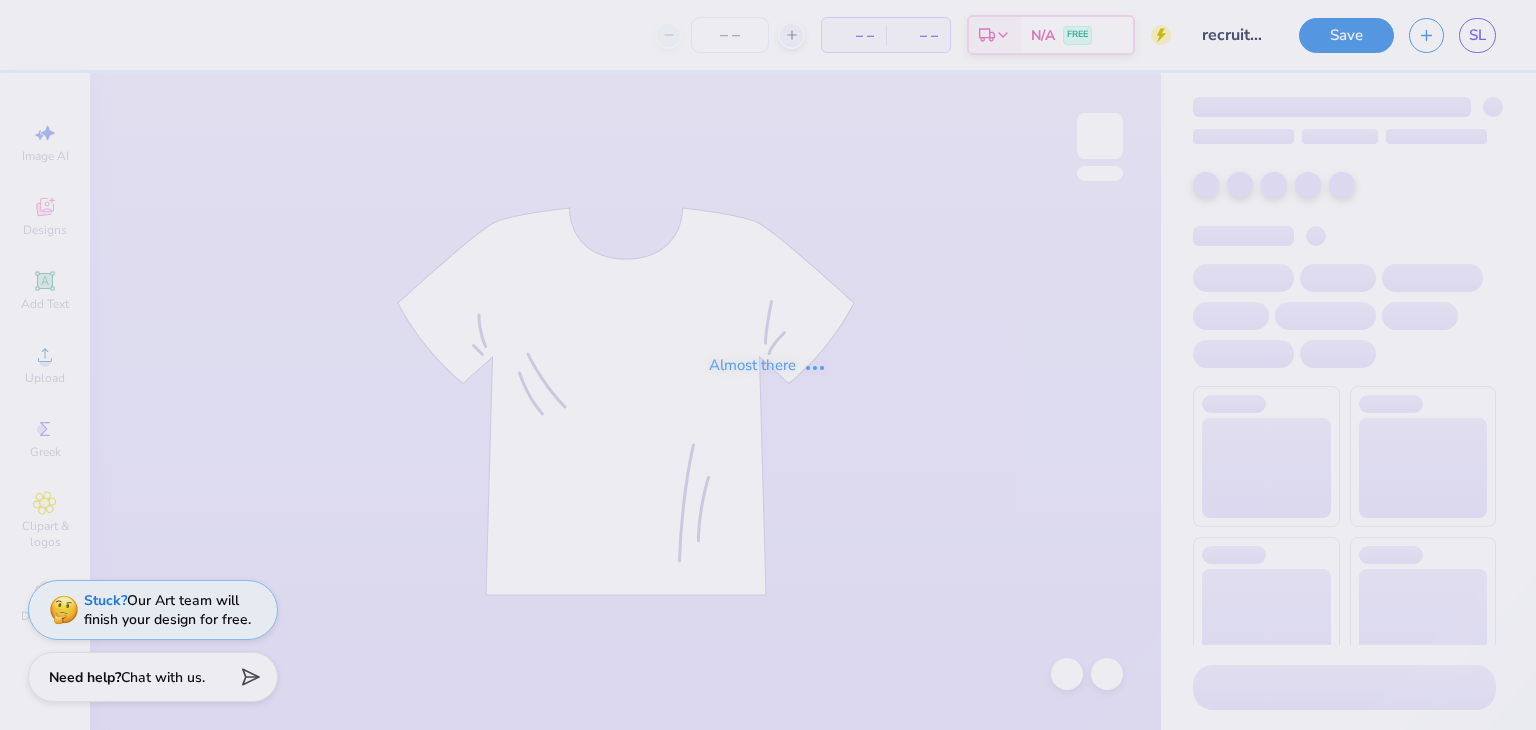 type on "25" 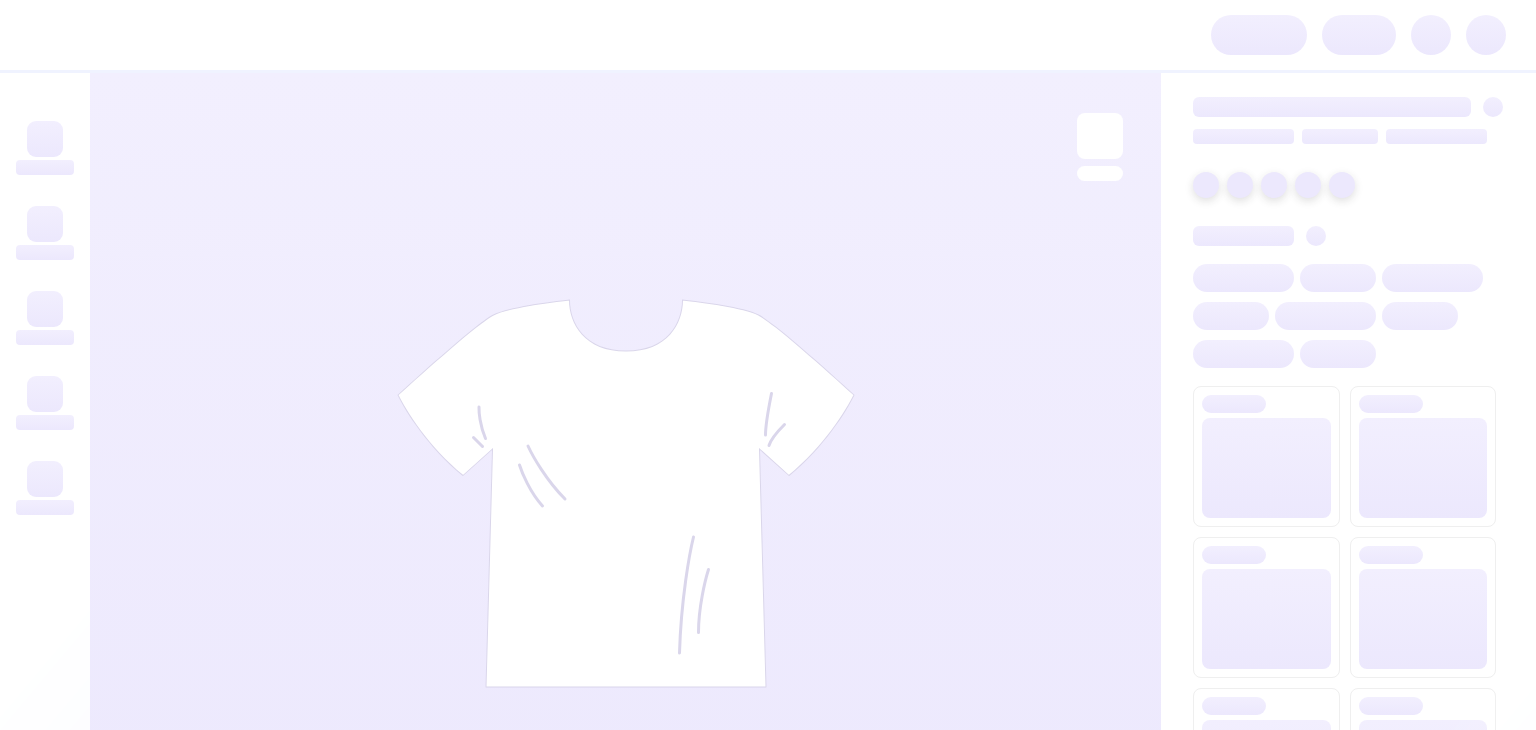 scroll, scrollTop: 0, scrollLeft: 0, axis: both 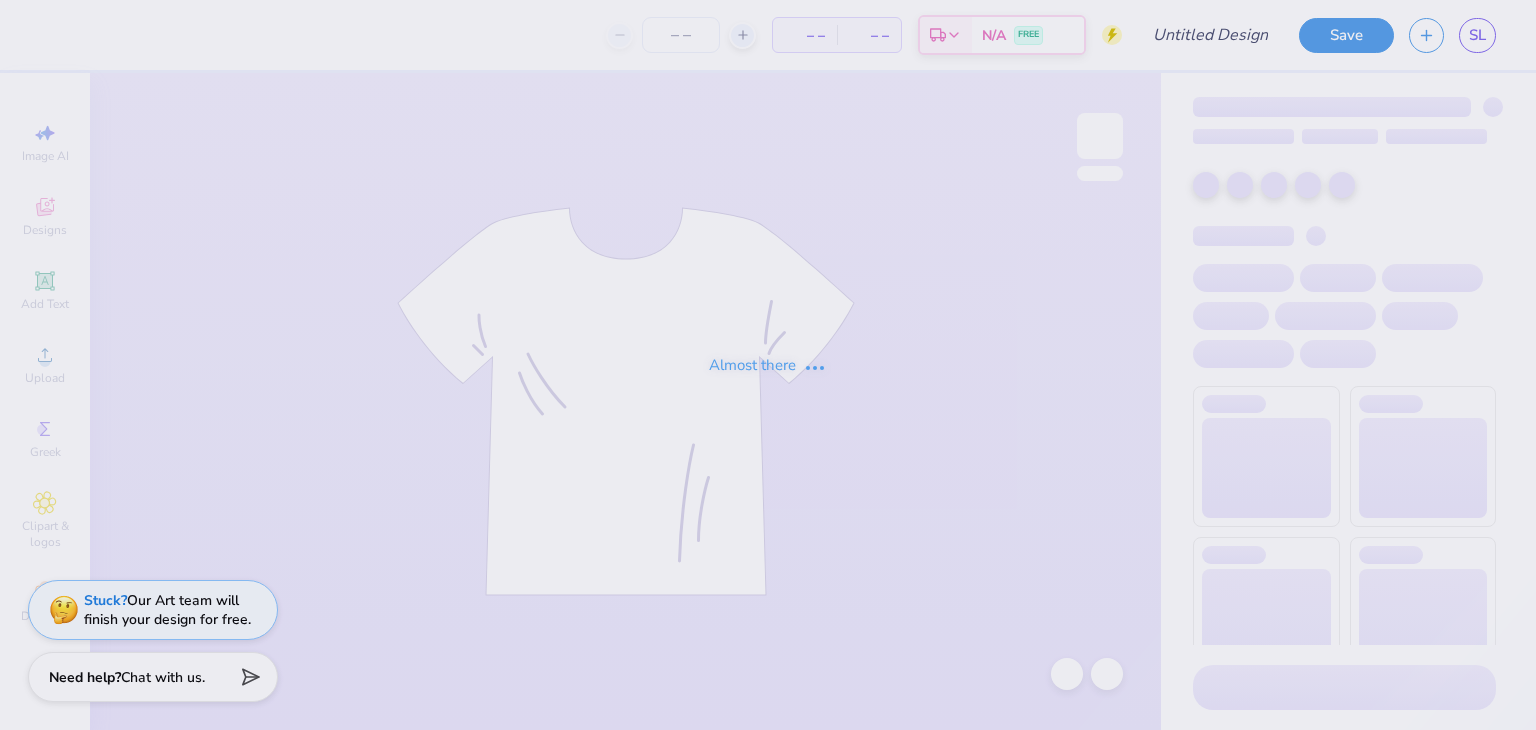 type on "recruitment" 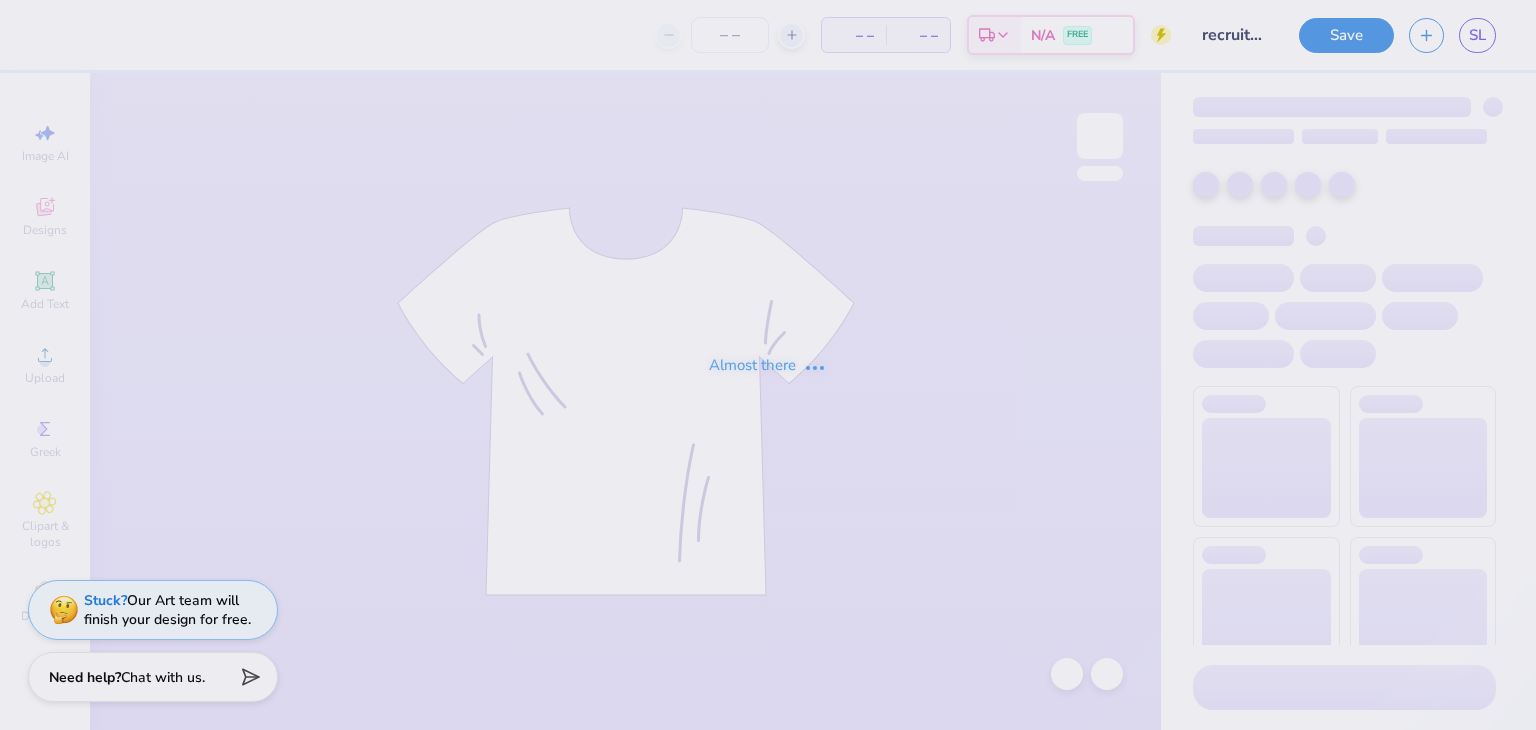 type on "25" 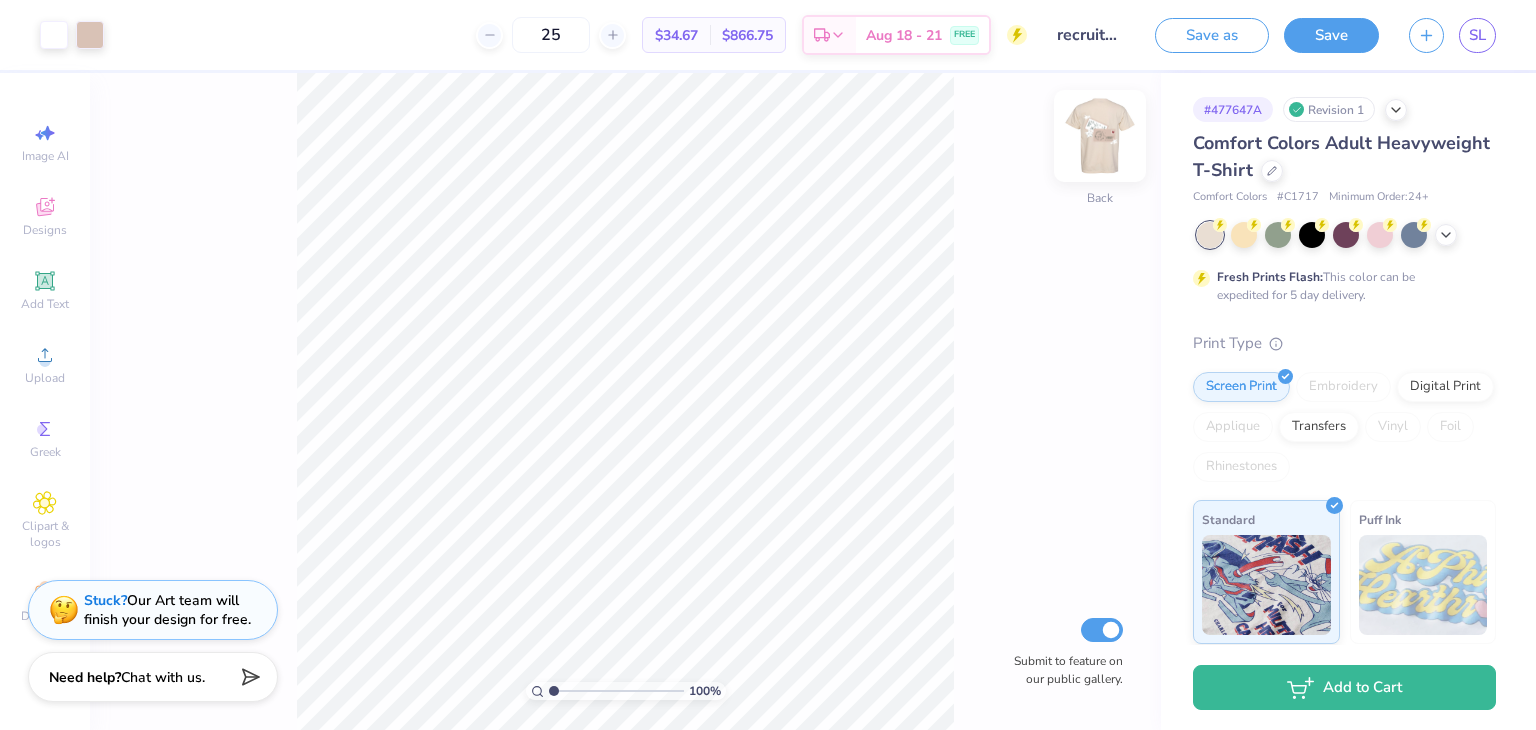 click at bounding box center (1100, 136) 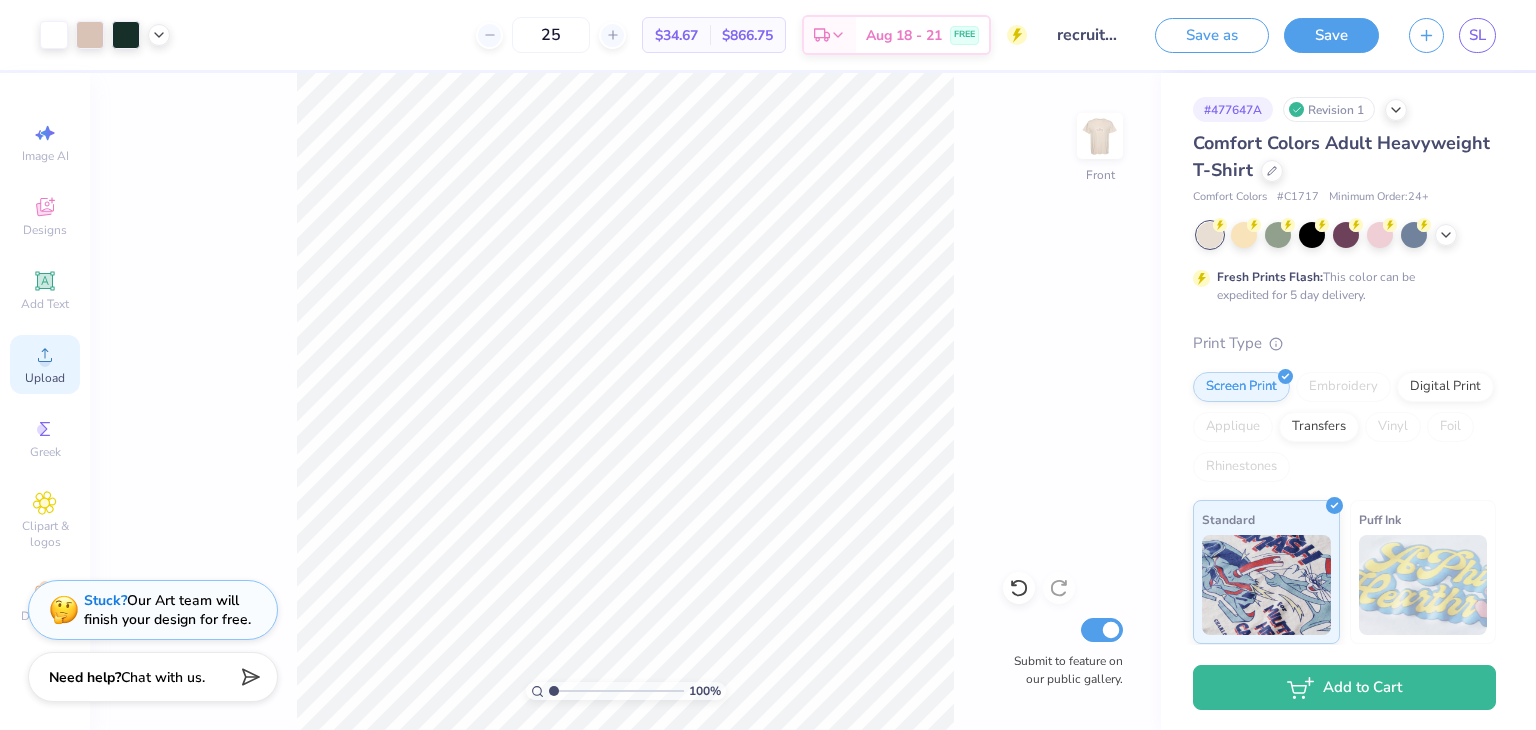 click on "Upload" at bounding box center [45, 378] 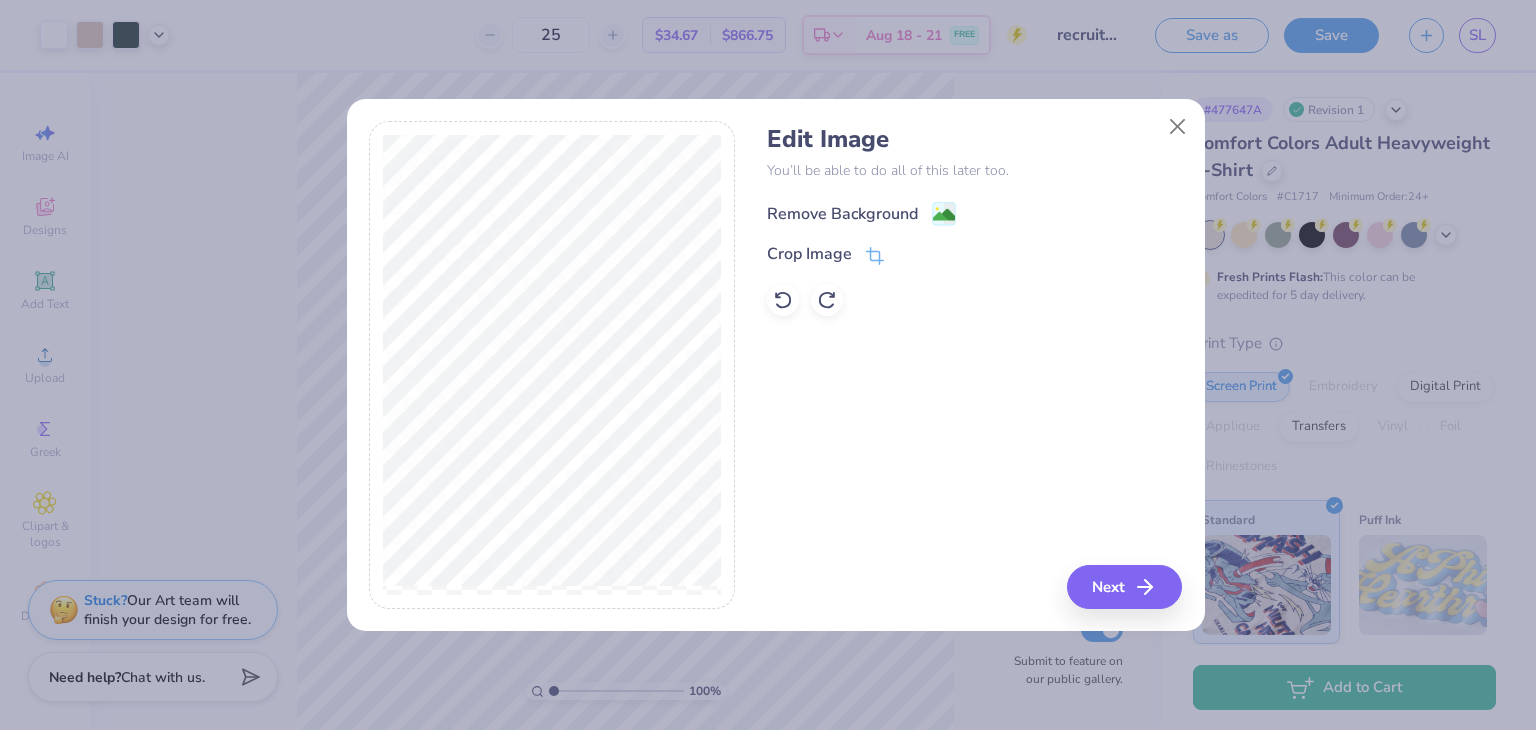 click on "Remove Background" at bounding box center [842, 214] 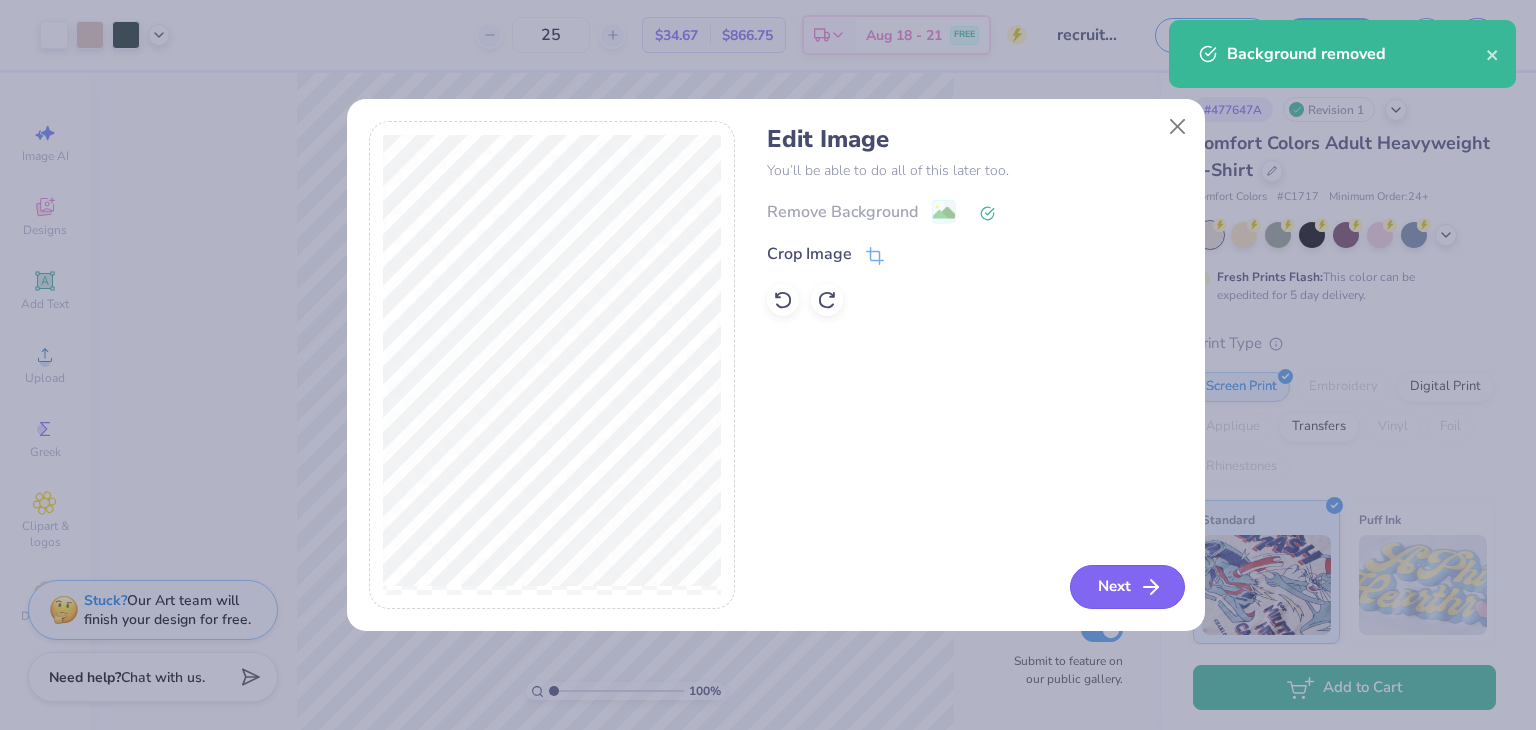 click on "Next" at bounding box center (1127, 587) 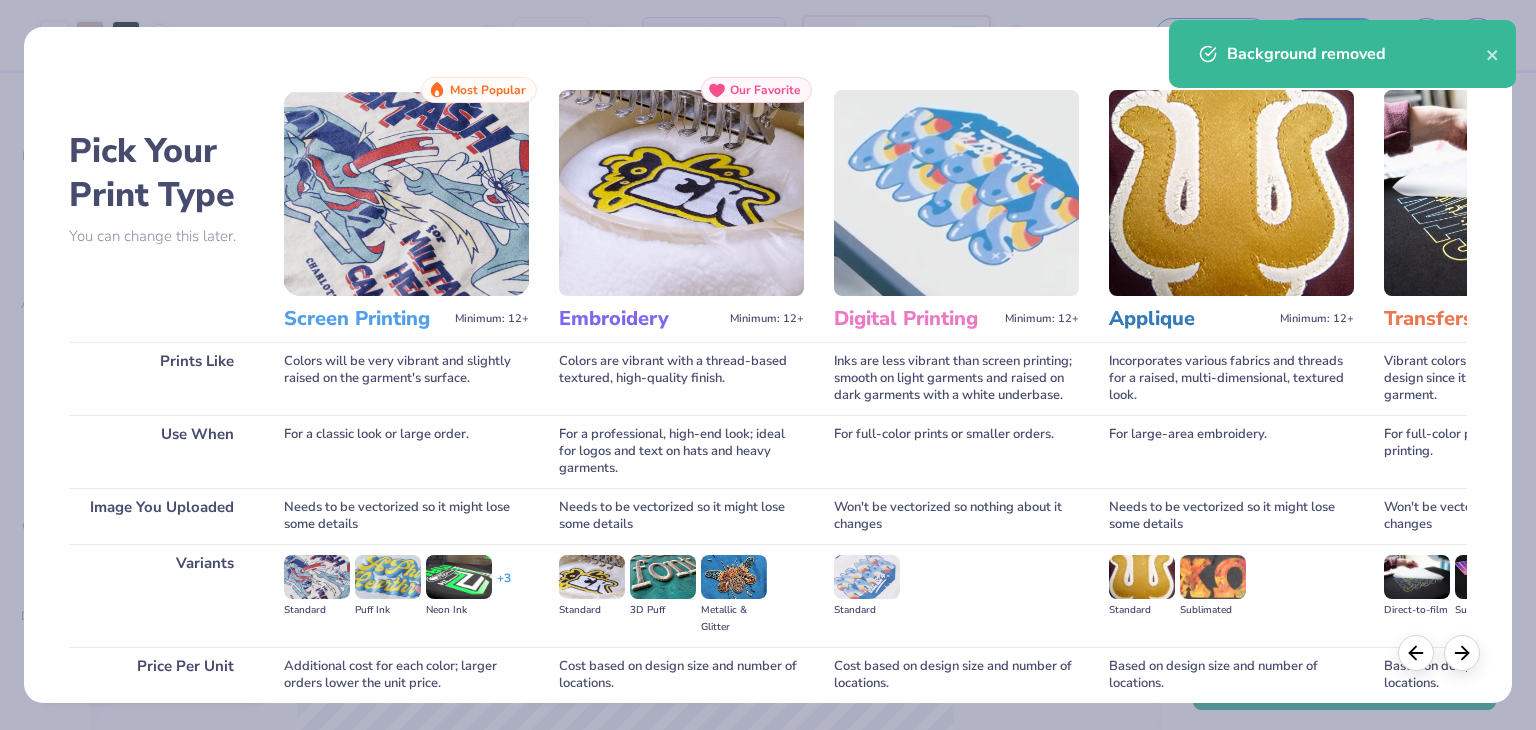 scroll, scrollTop: 94, scrollLeft: 0, axis: vertical 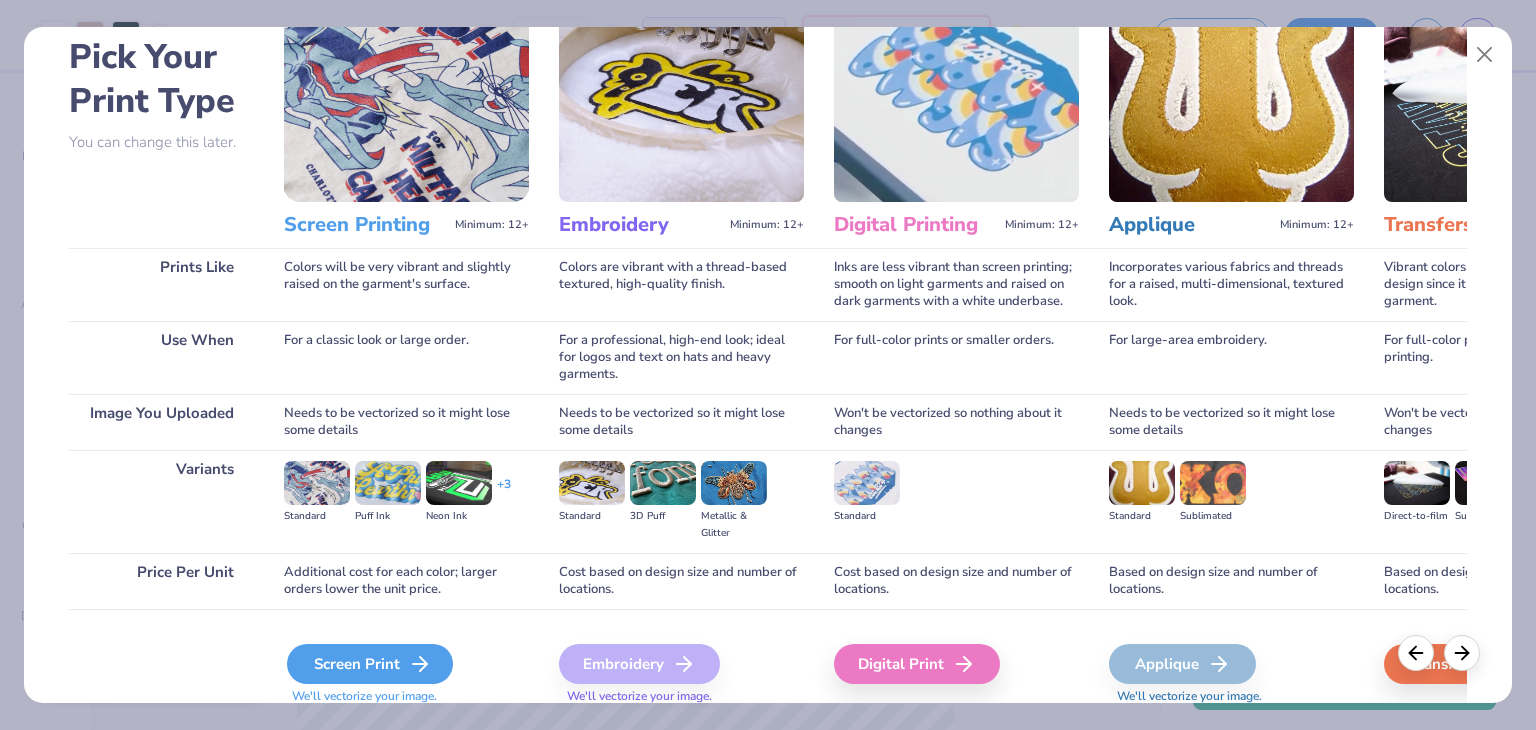 click on "Screen Print" at bounding box center [370, 664] 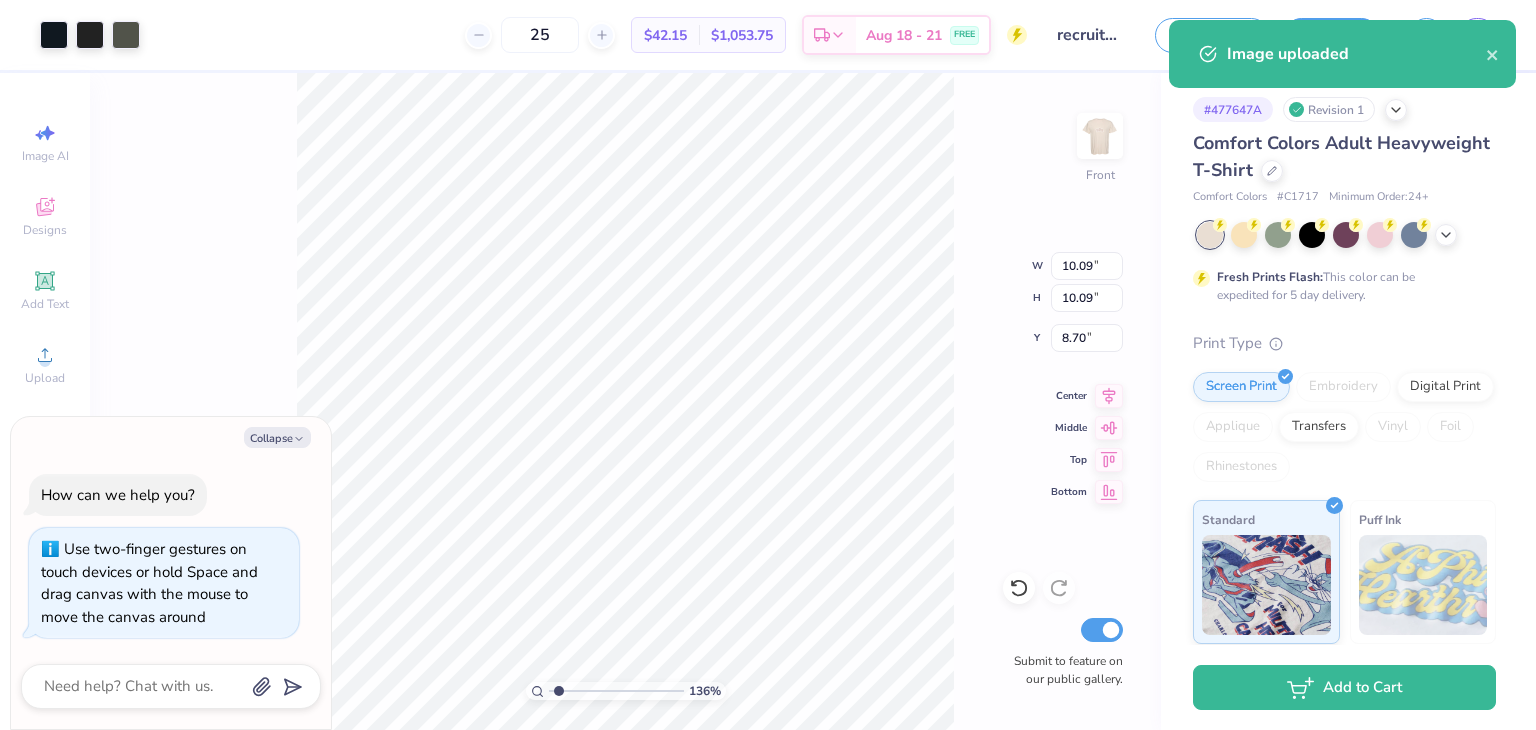 type on "1.49884259774088" 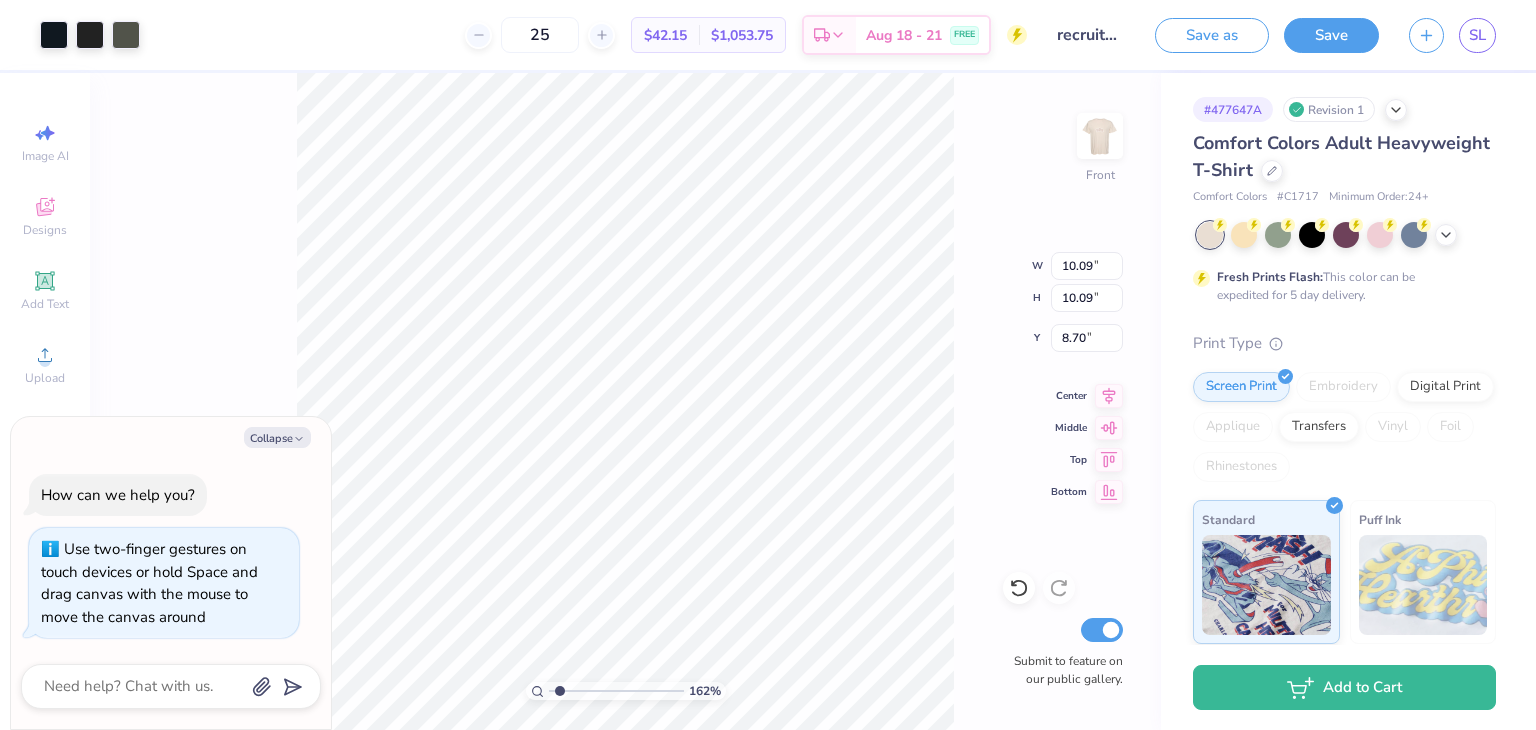 type on "1.61712447846897" 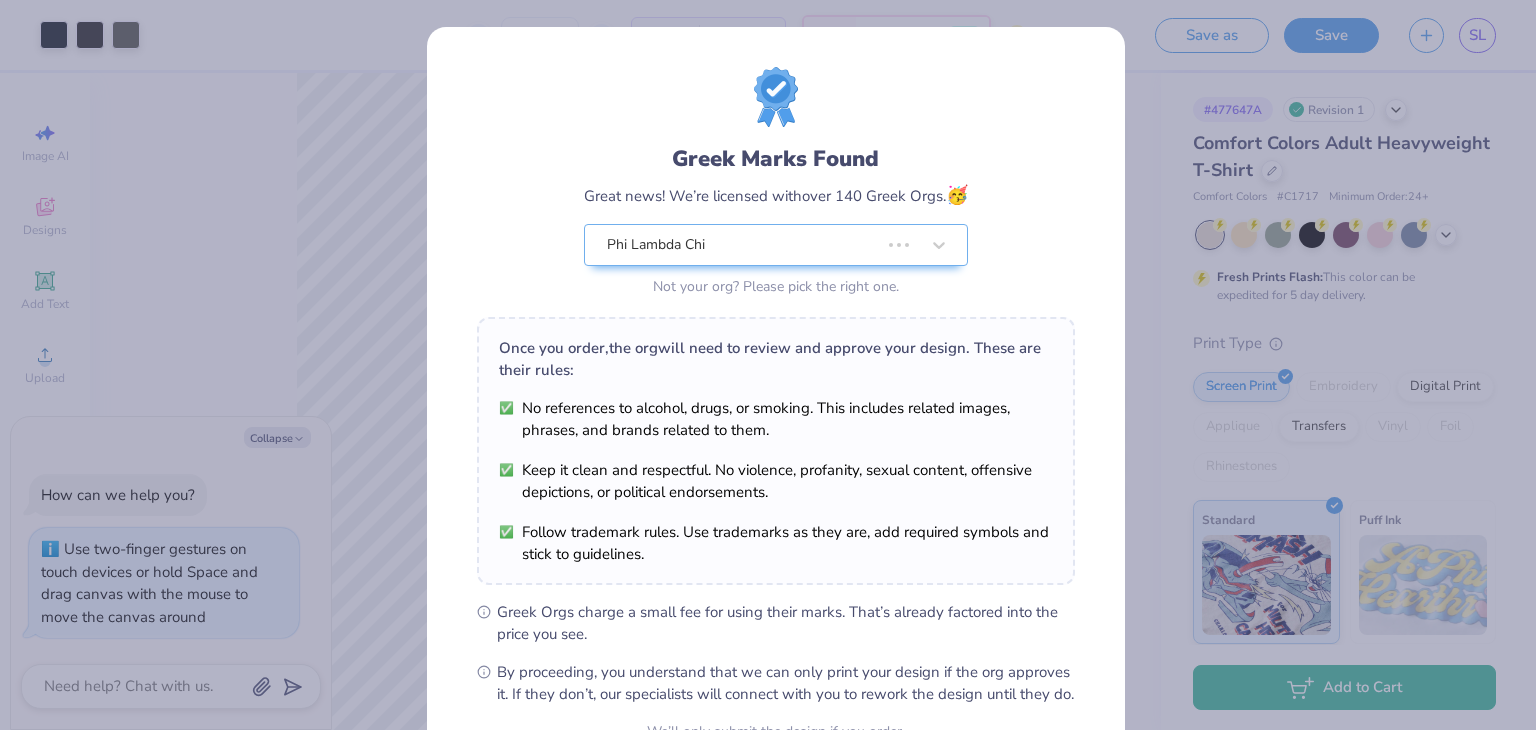 type on "x" 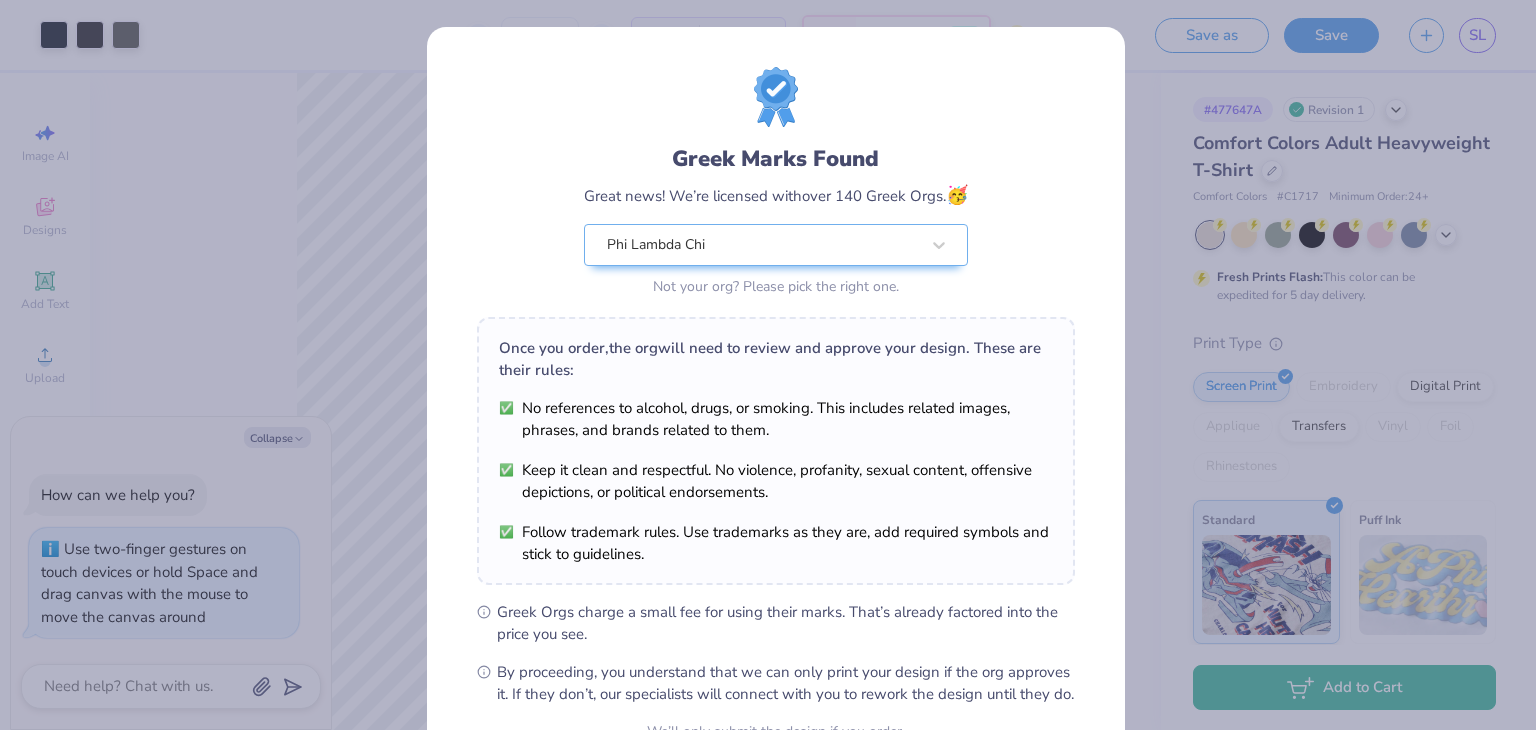scroll, scrollTop: 204, scrollLeft: 0, axis: vertical 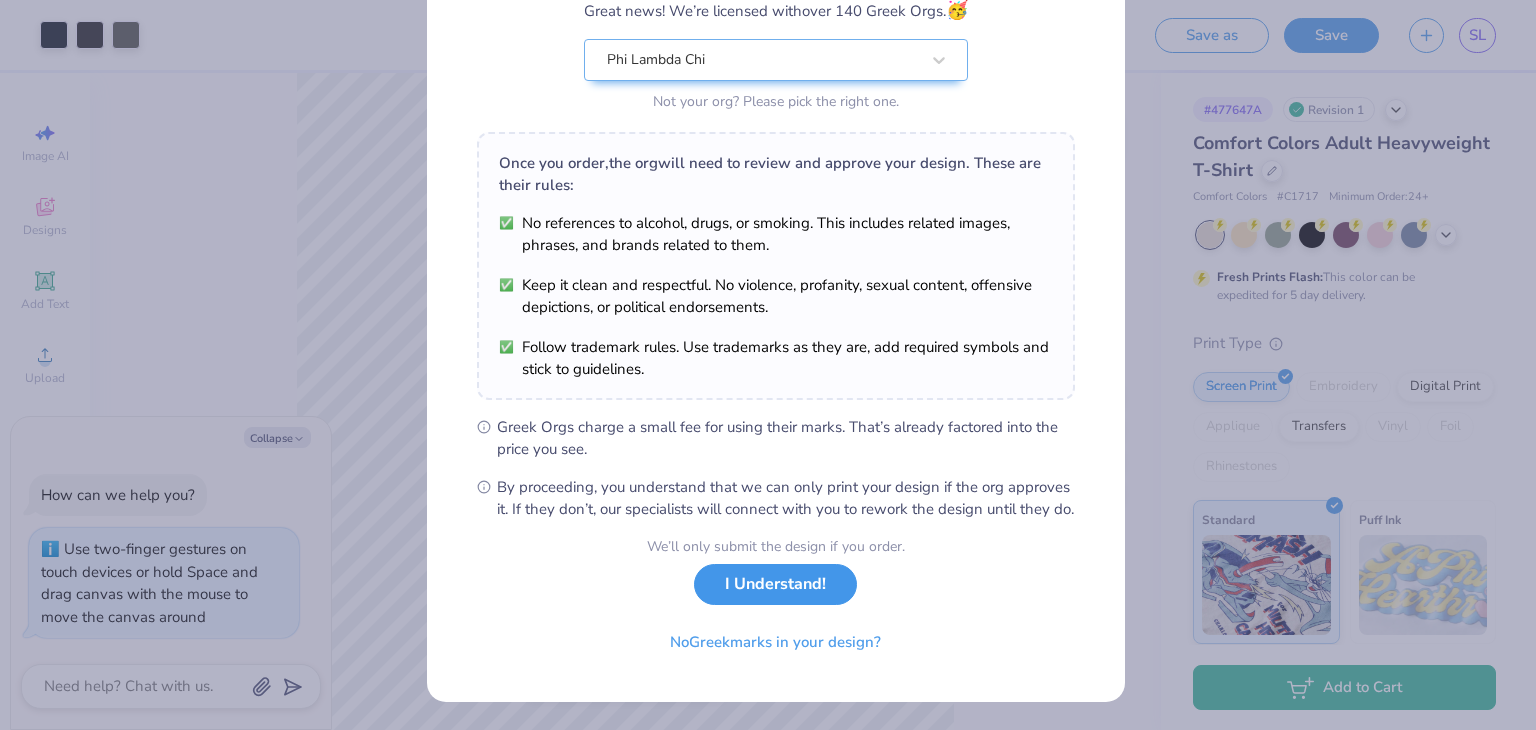 click on "I Understand!" at bounding box center [775, 584] 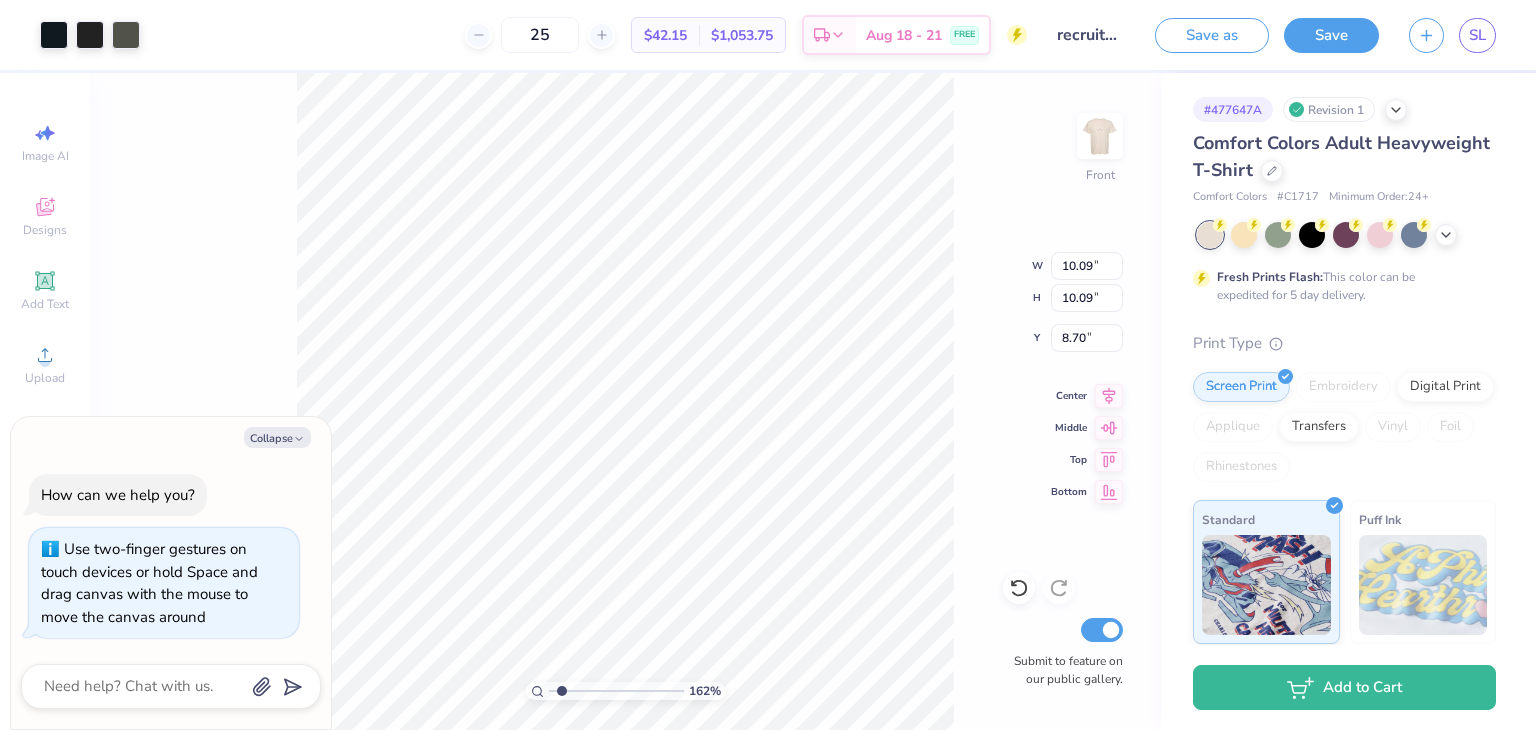 scroll, scrollTop: 0, scrollLeft: 0, axis: both 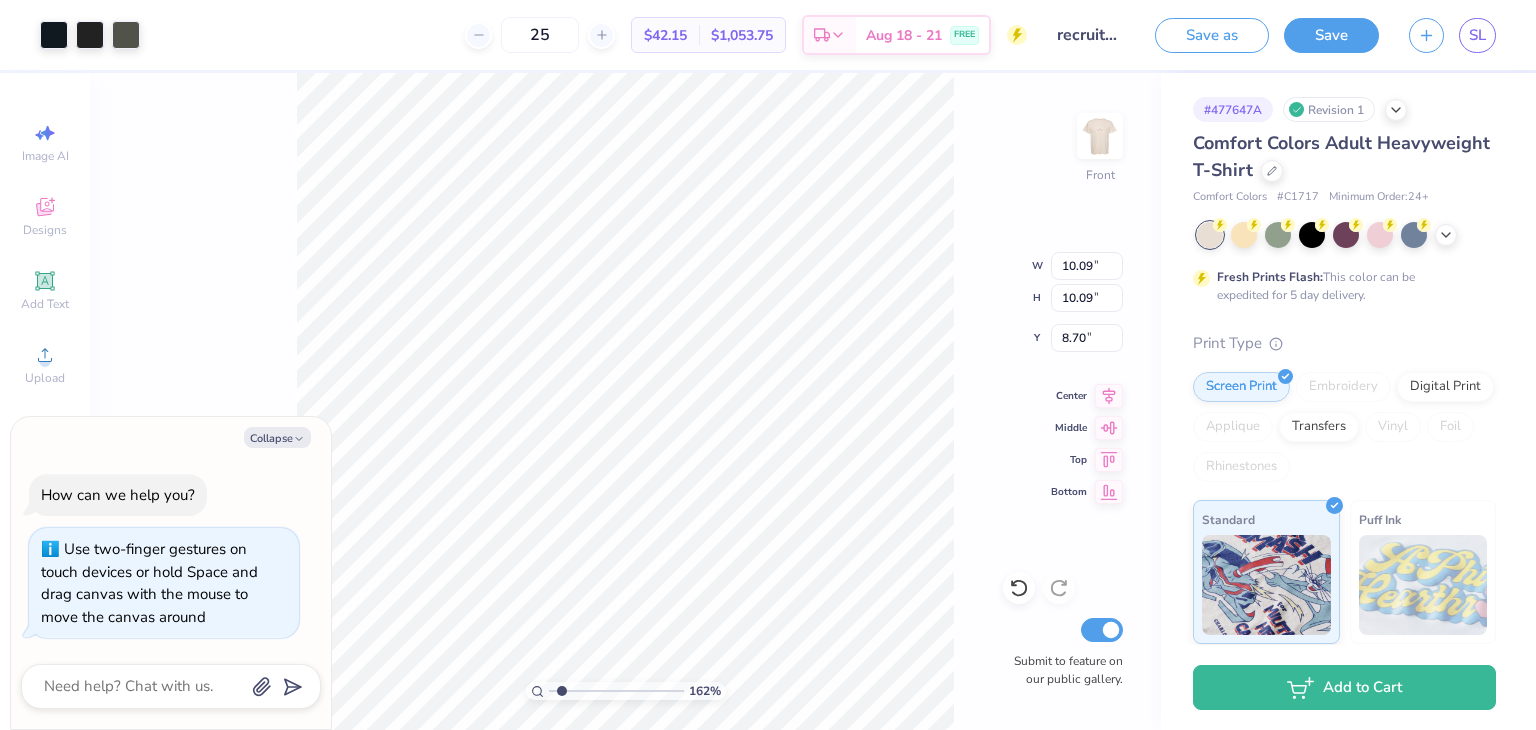 type on "1.61712447846897" 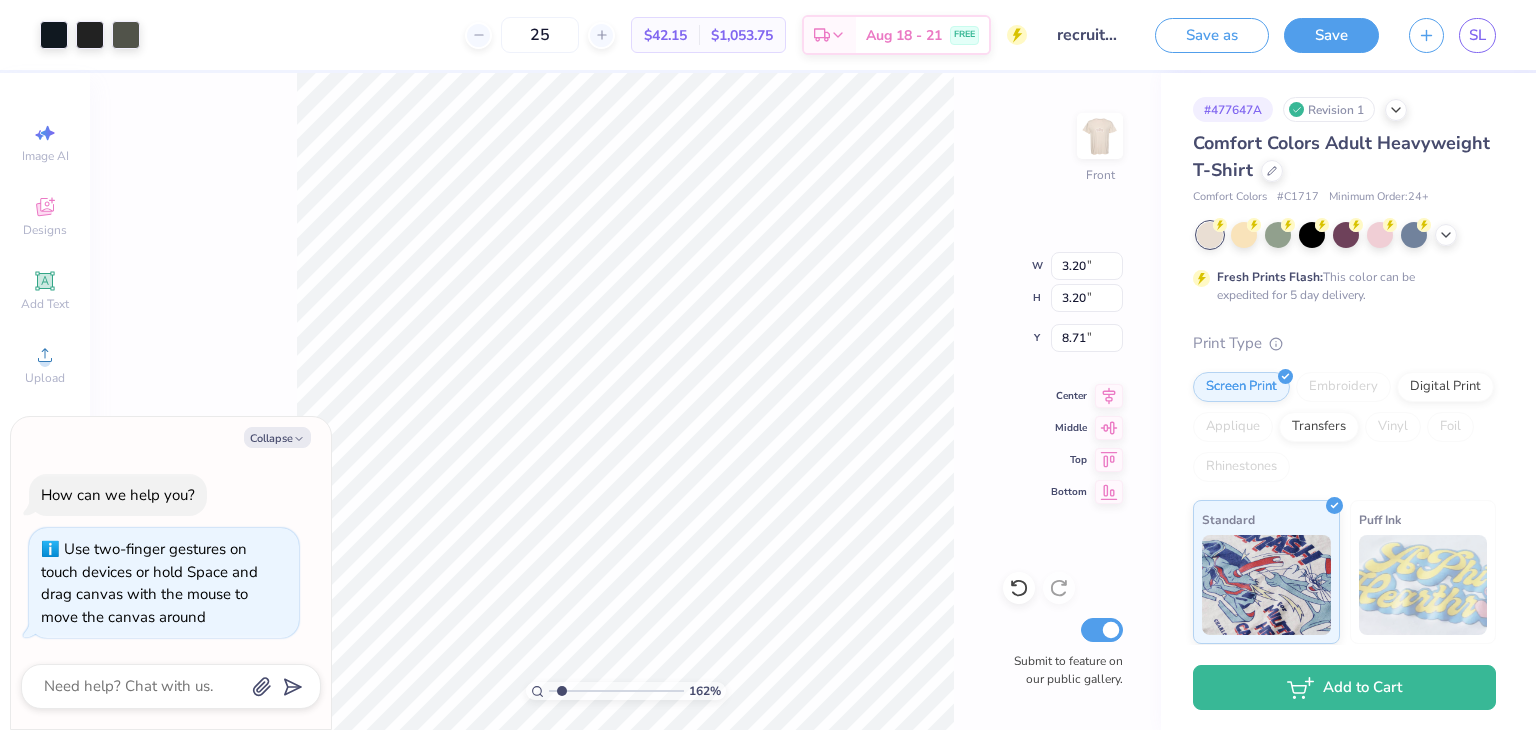 type on "1.61712447846897" 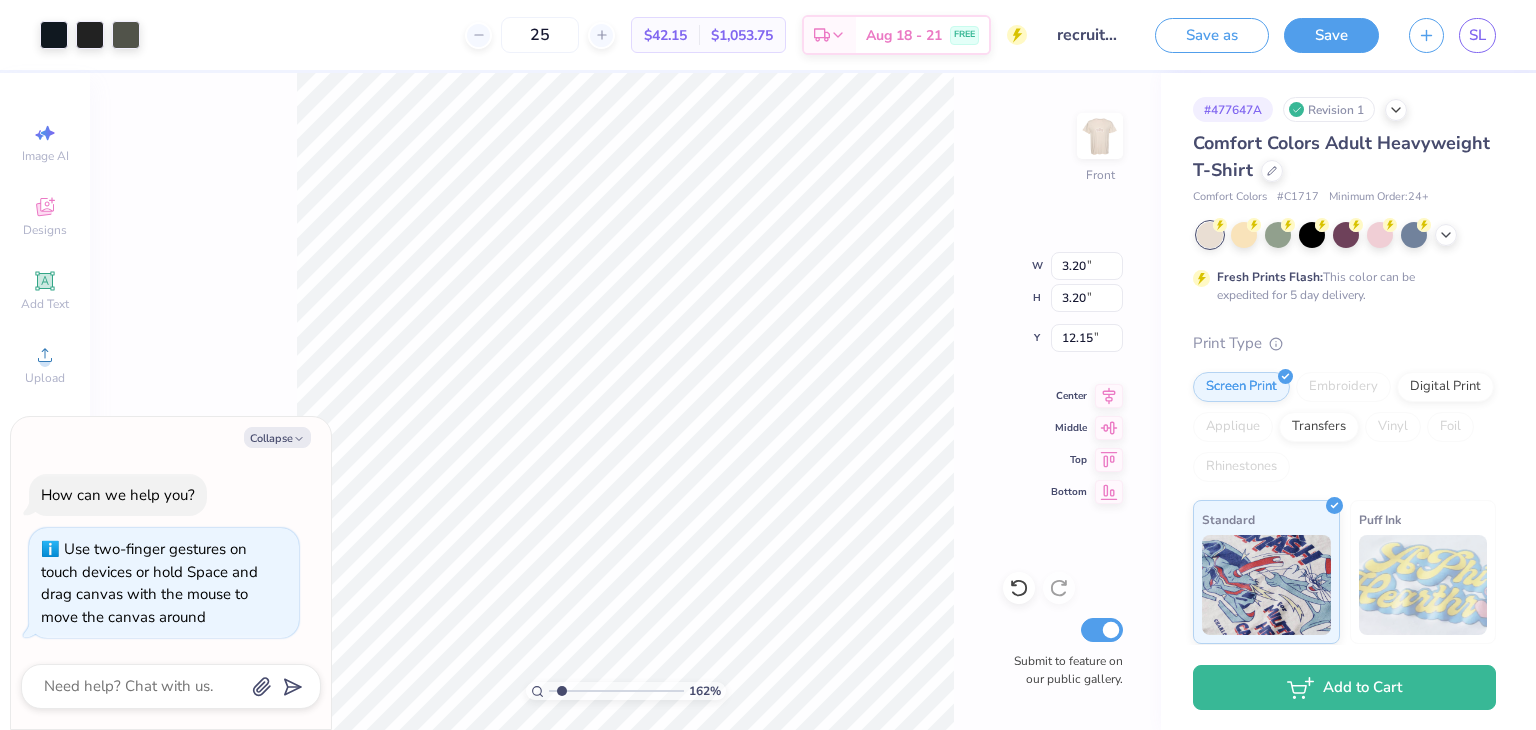 type on "1.61712447846897" 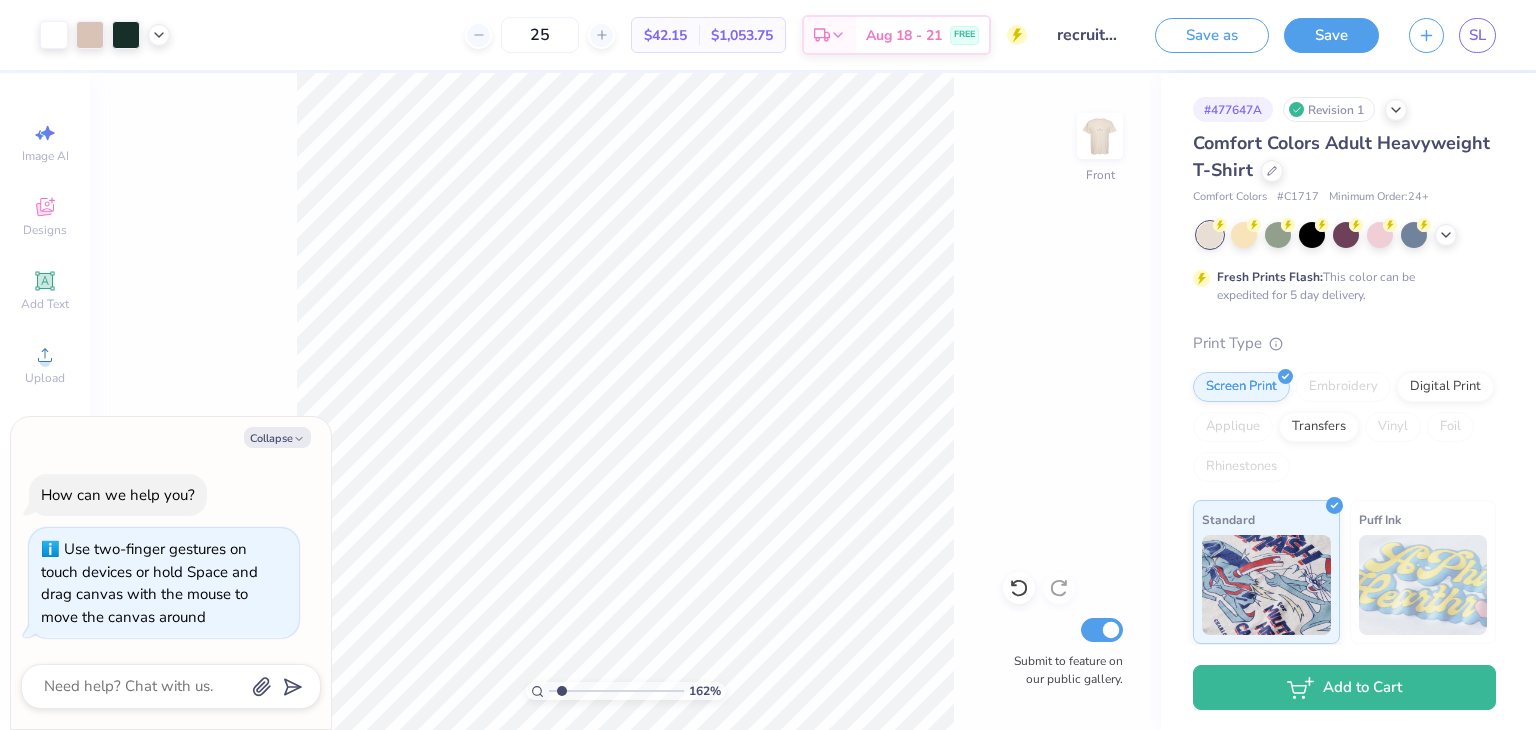 type on "1.61712447846897" 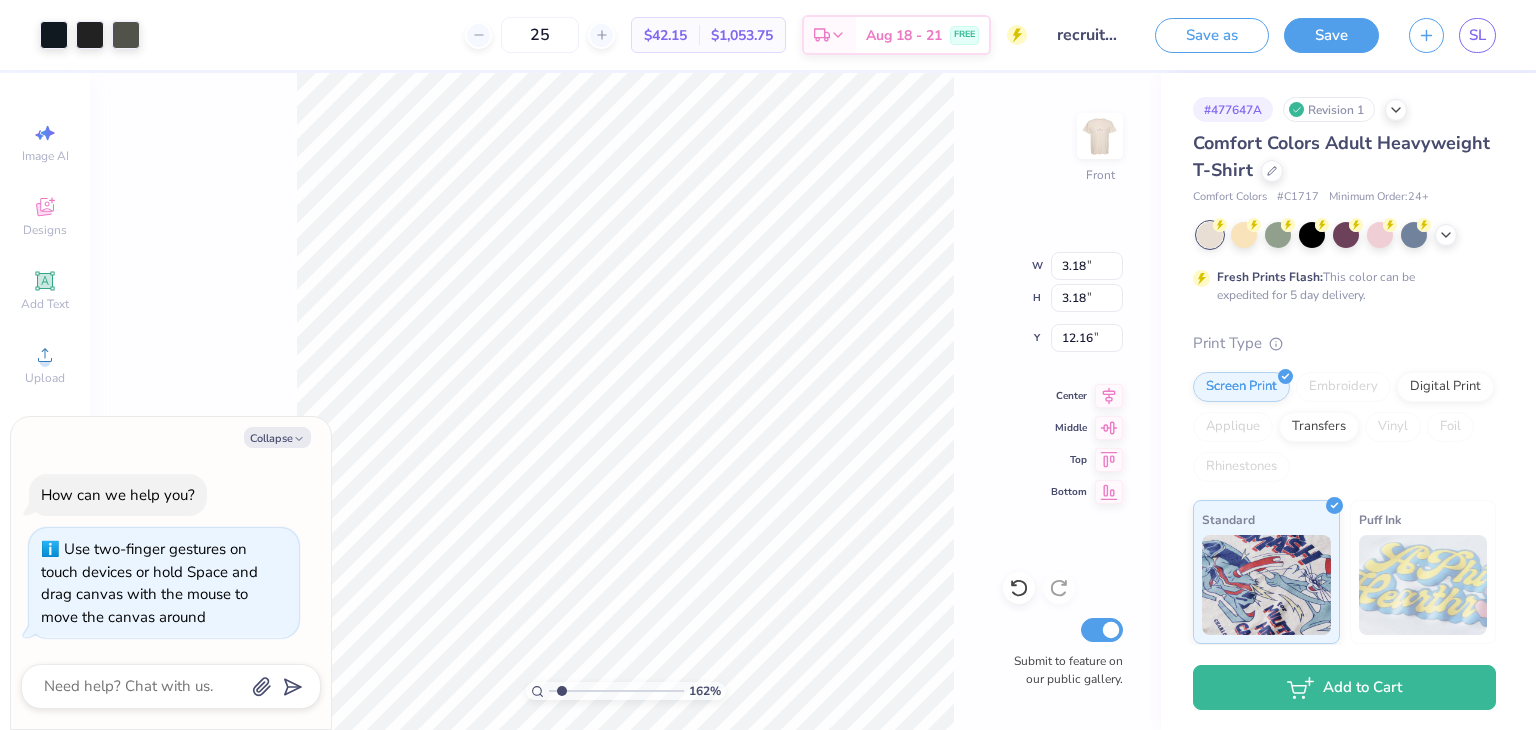 type on "1.61712447846897" 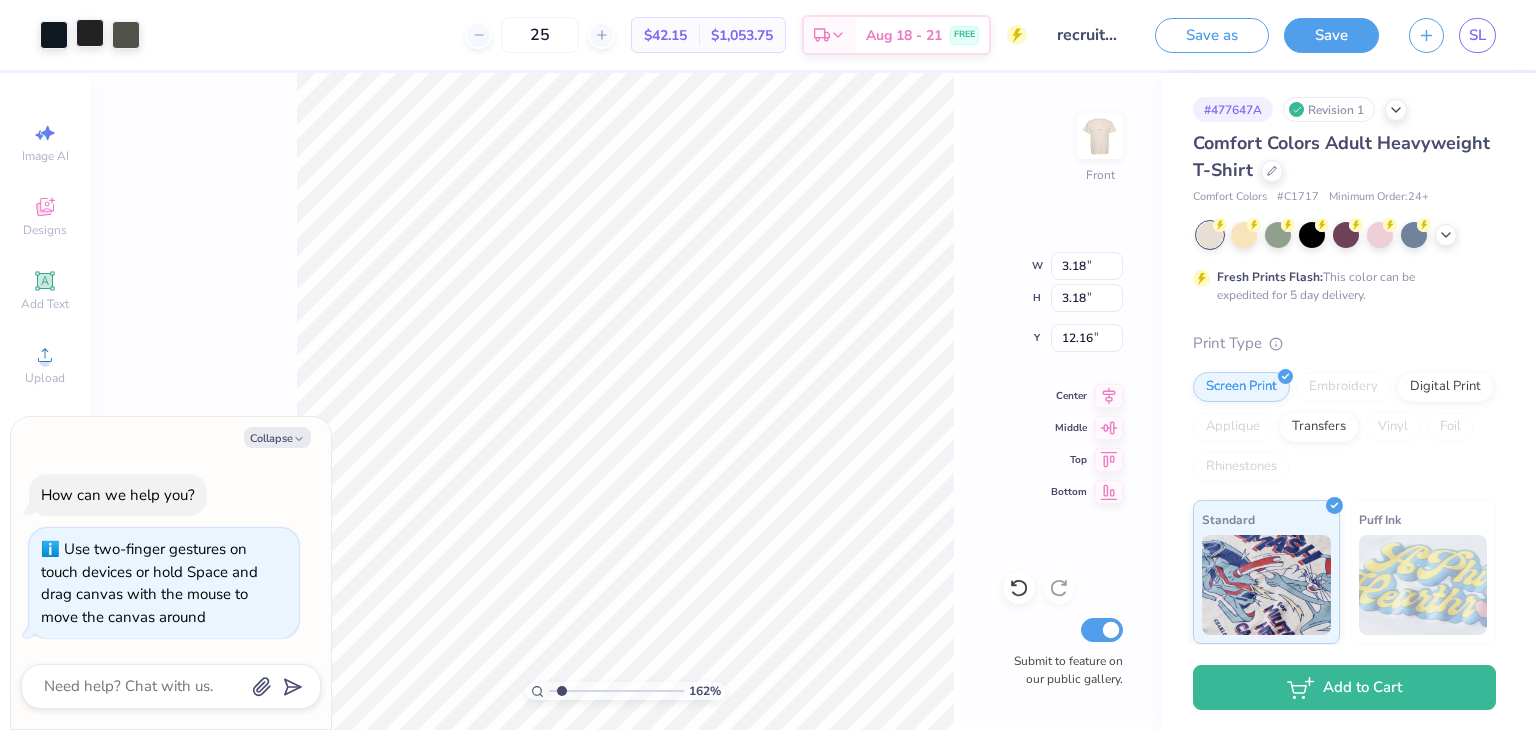 click at bounding box center (90, 33) 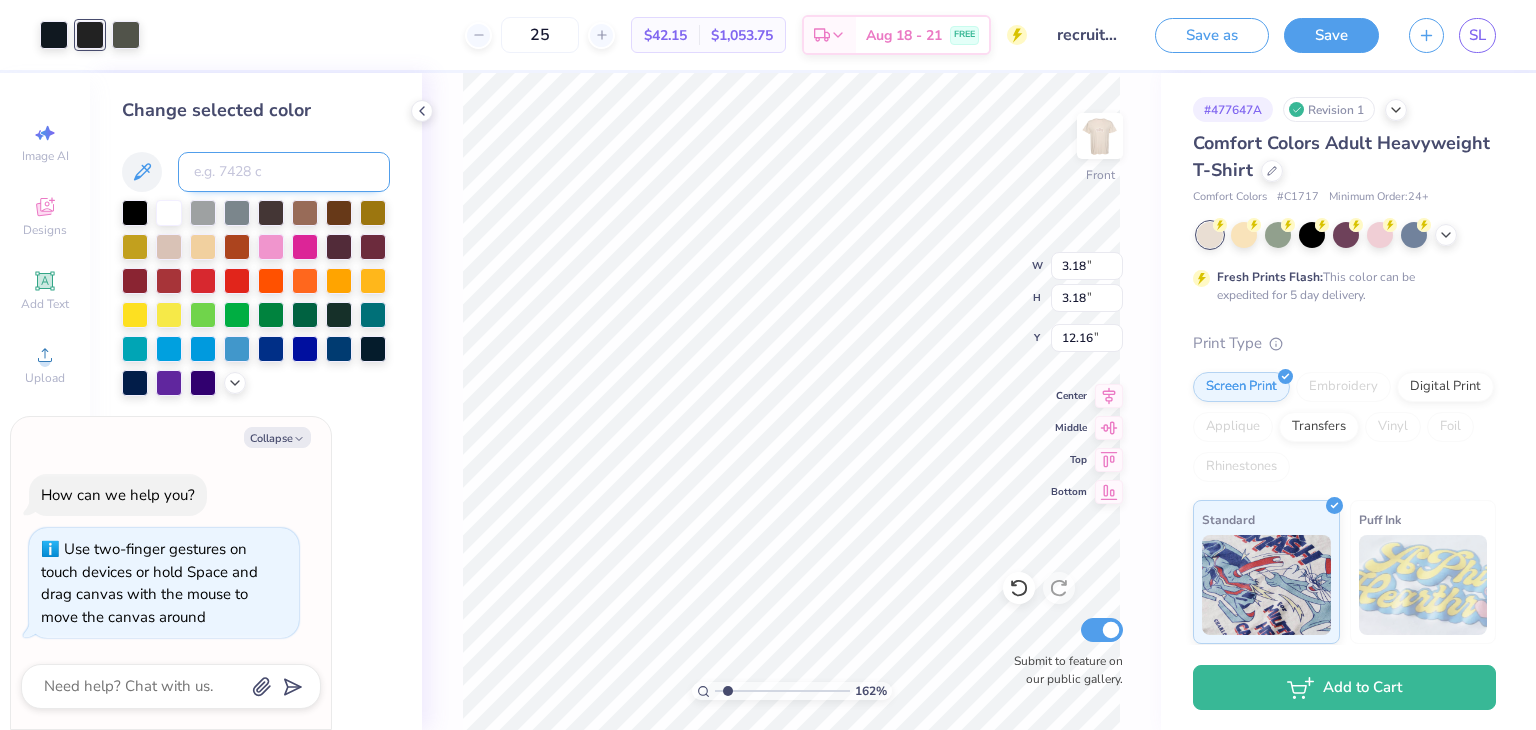 click at bounding box center (284, 172) 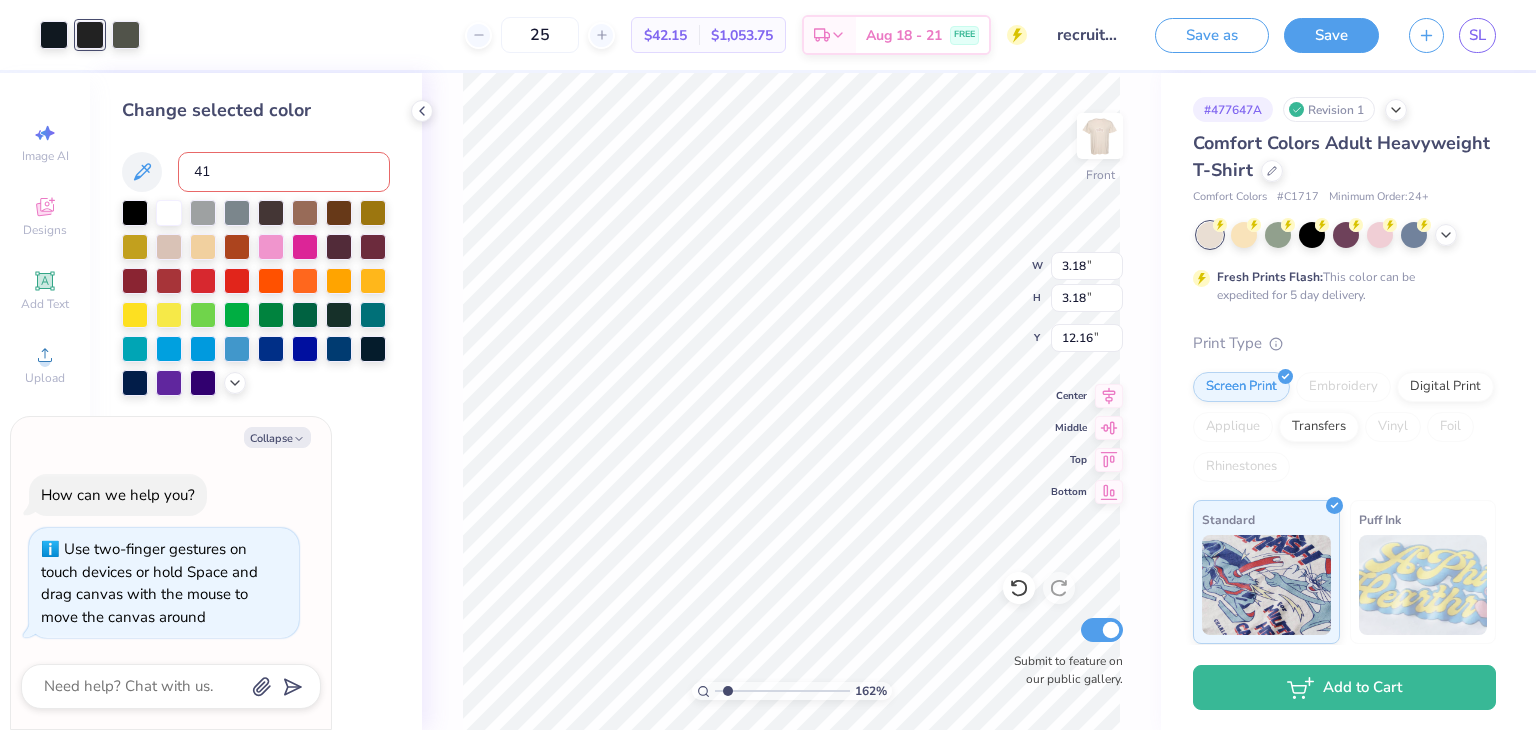 type on "418" 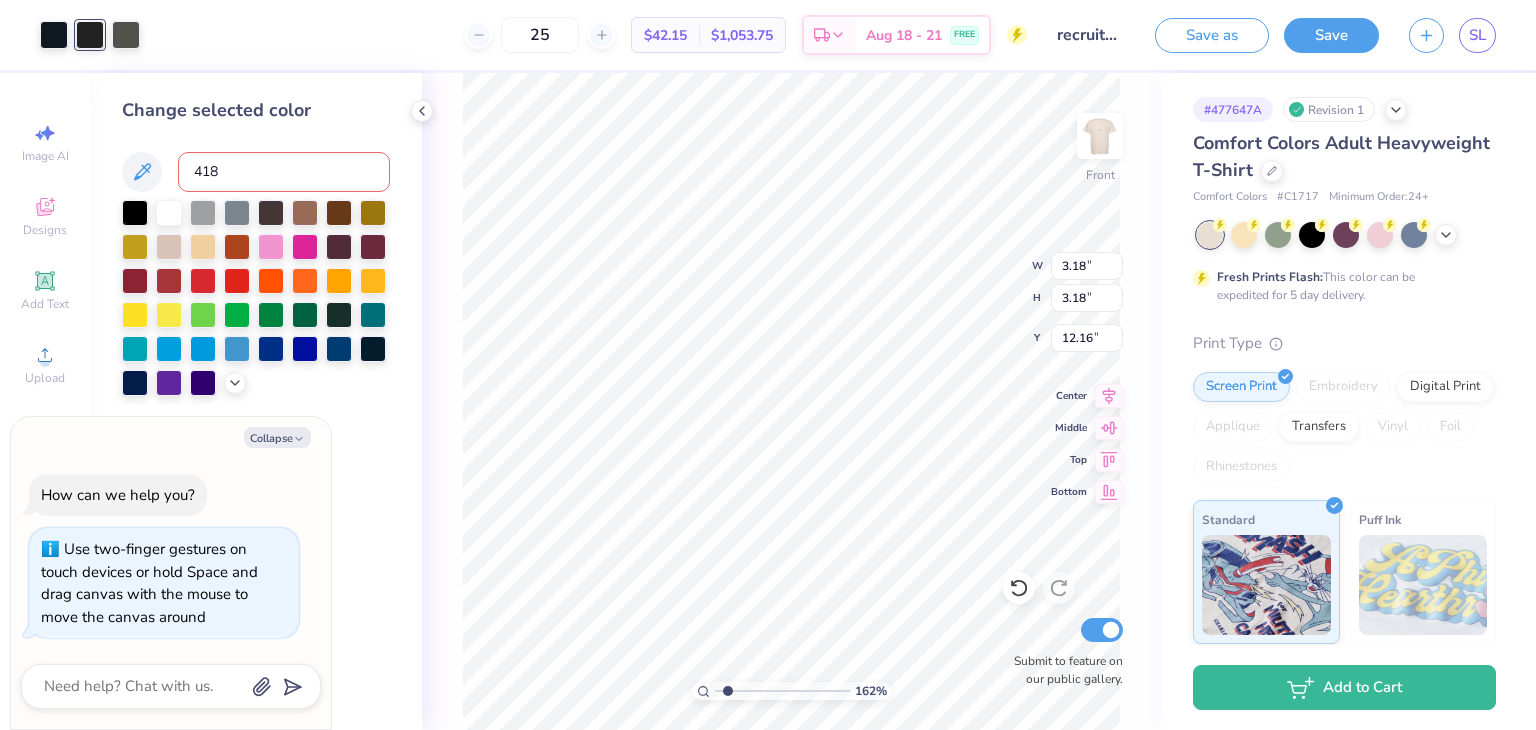 type 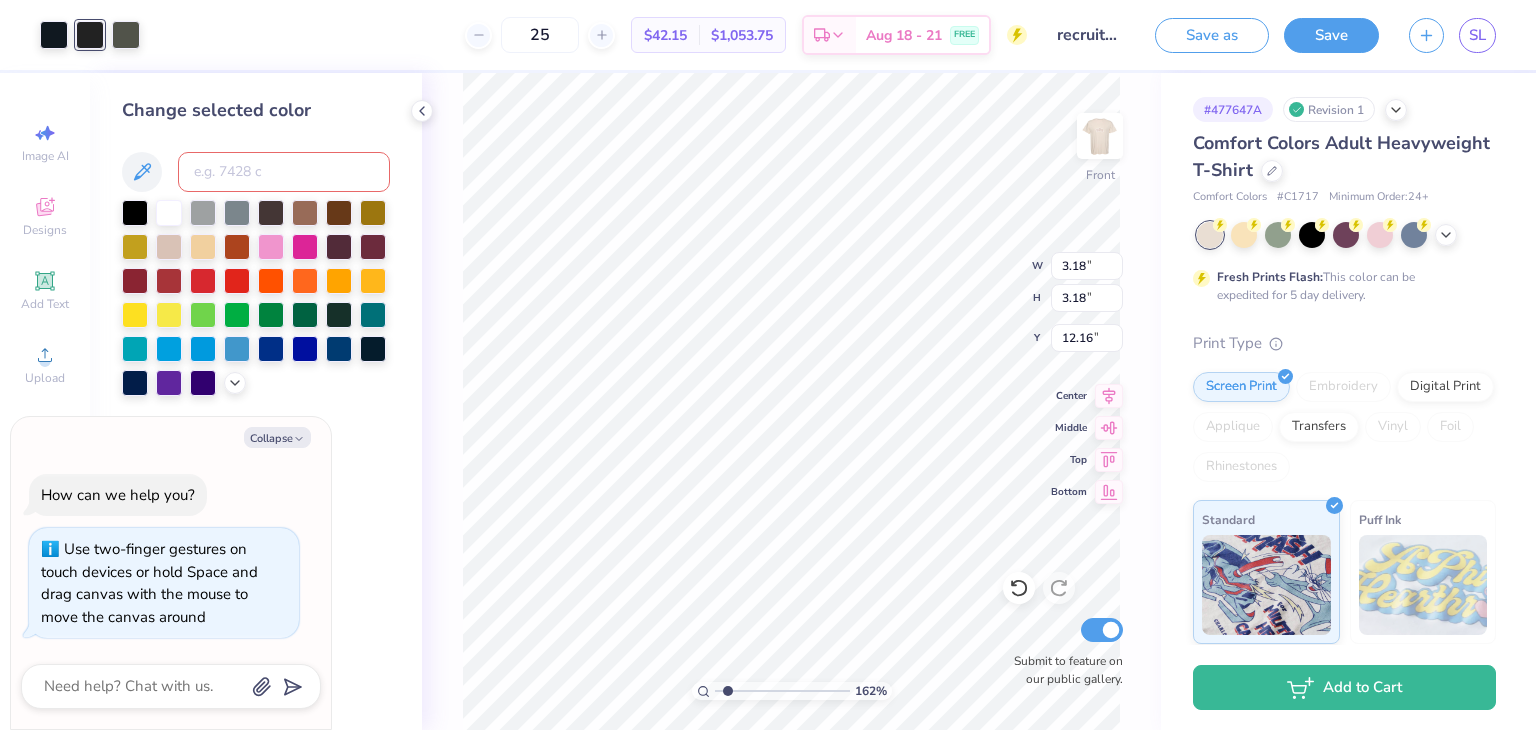 type on "1.61712447846897" 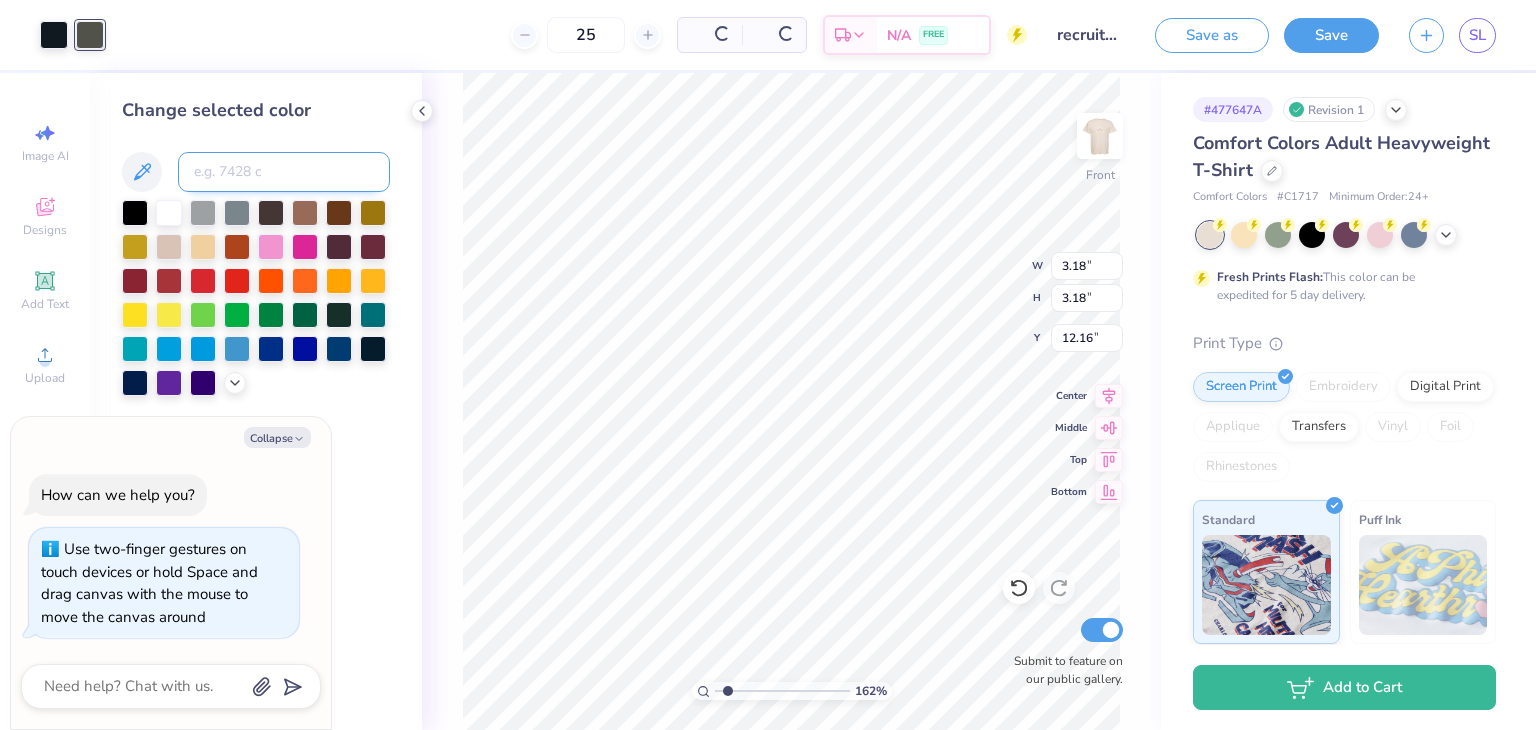 type on "1.61712447846897" 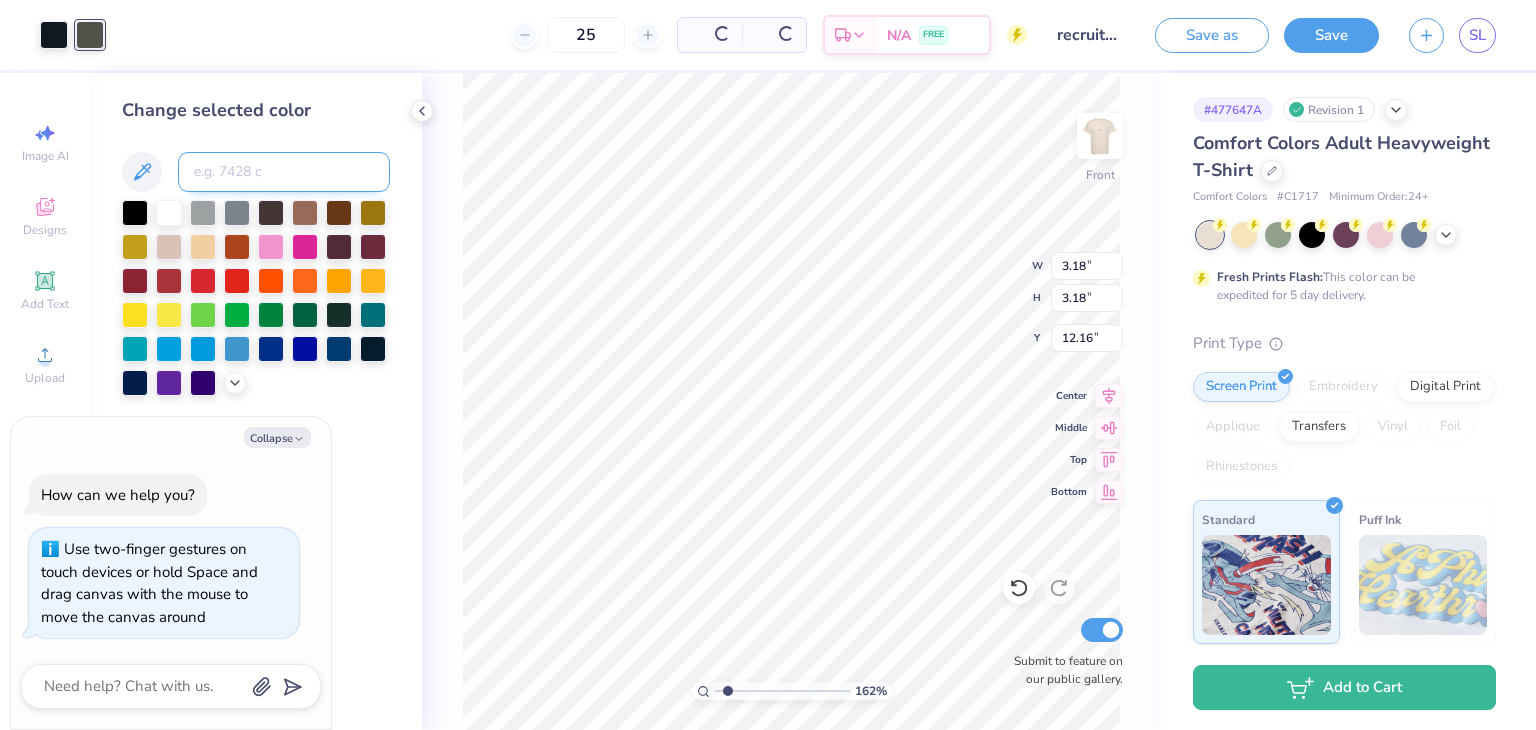 type on "x" 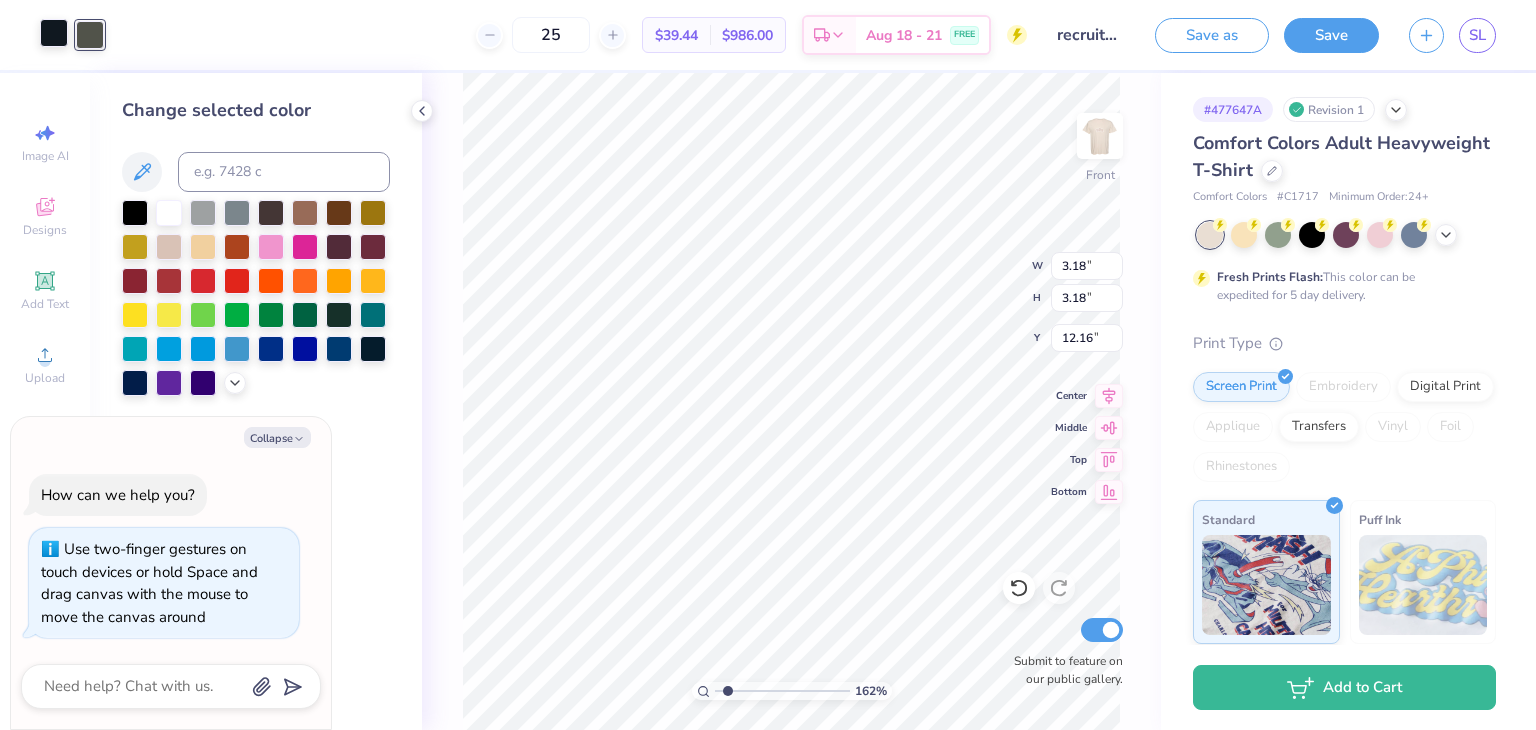 click at bounding box center (54, 33) 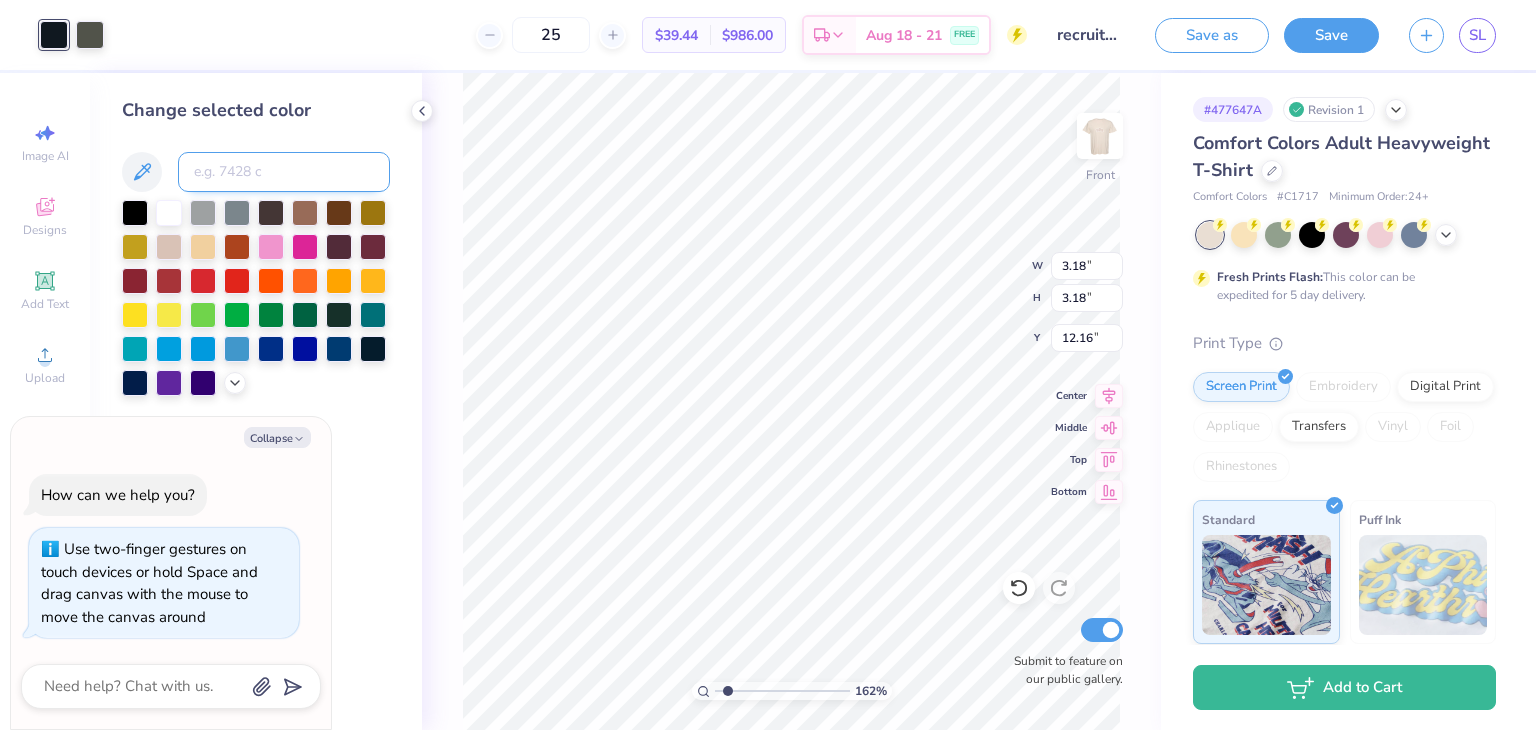 click at bounding box center [284, 172] 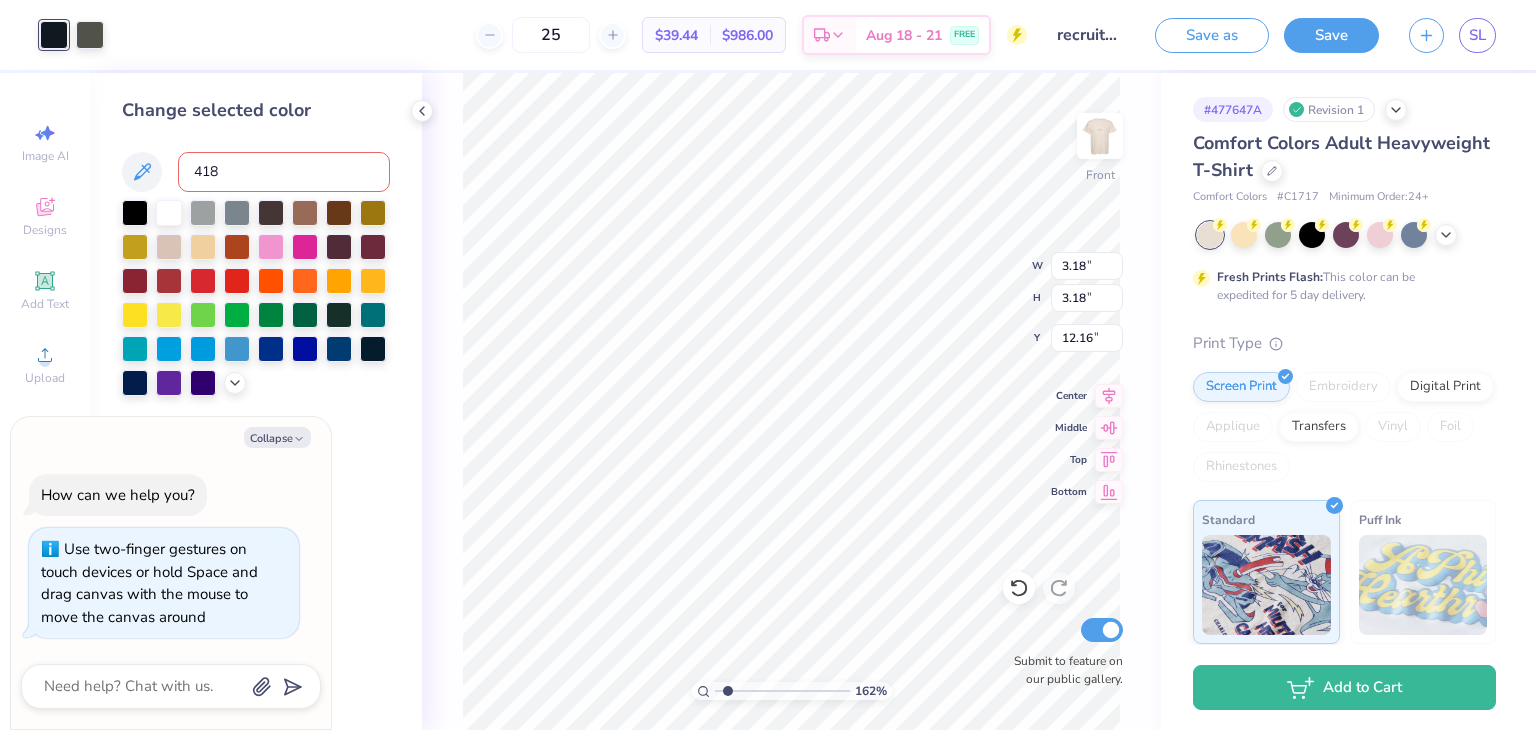 type on "418" 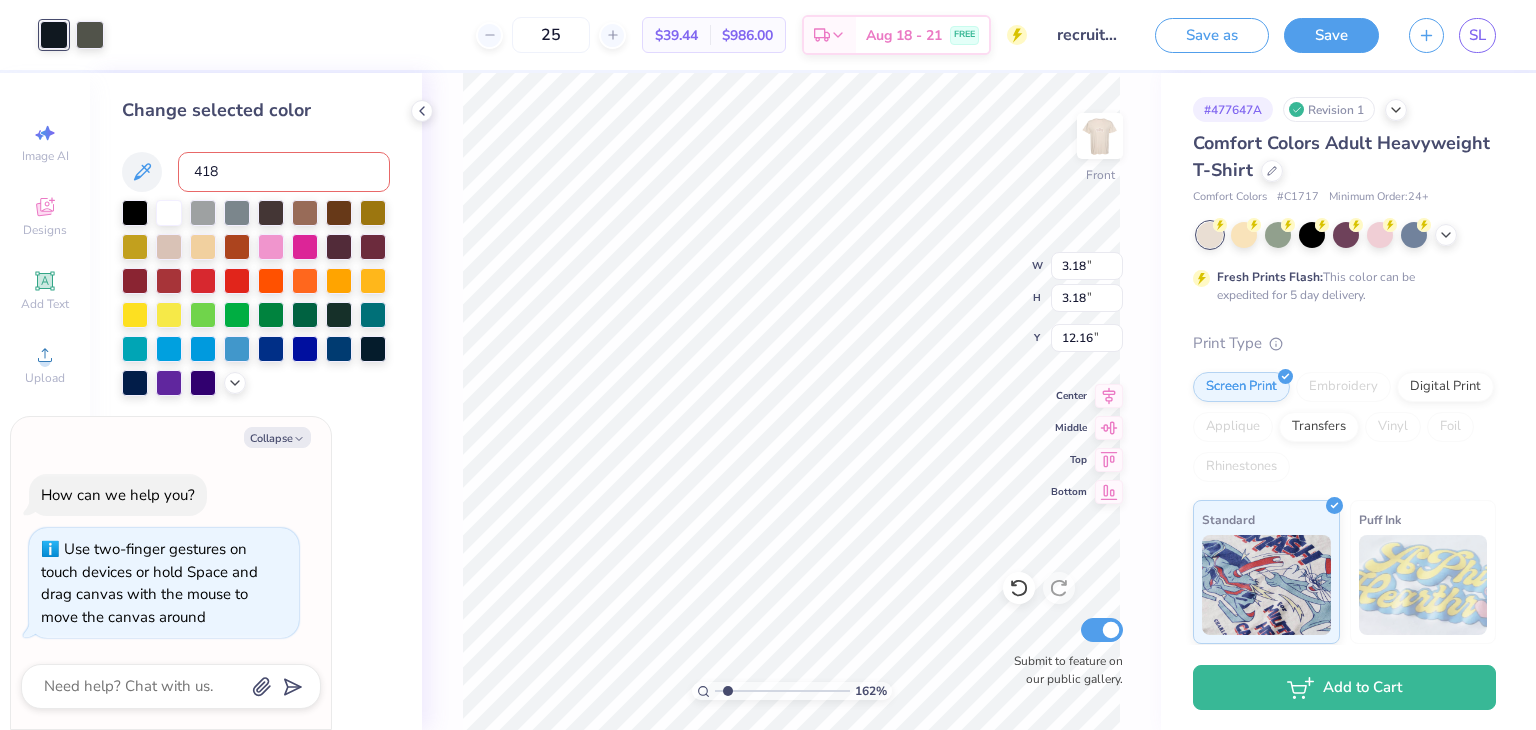 type 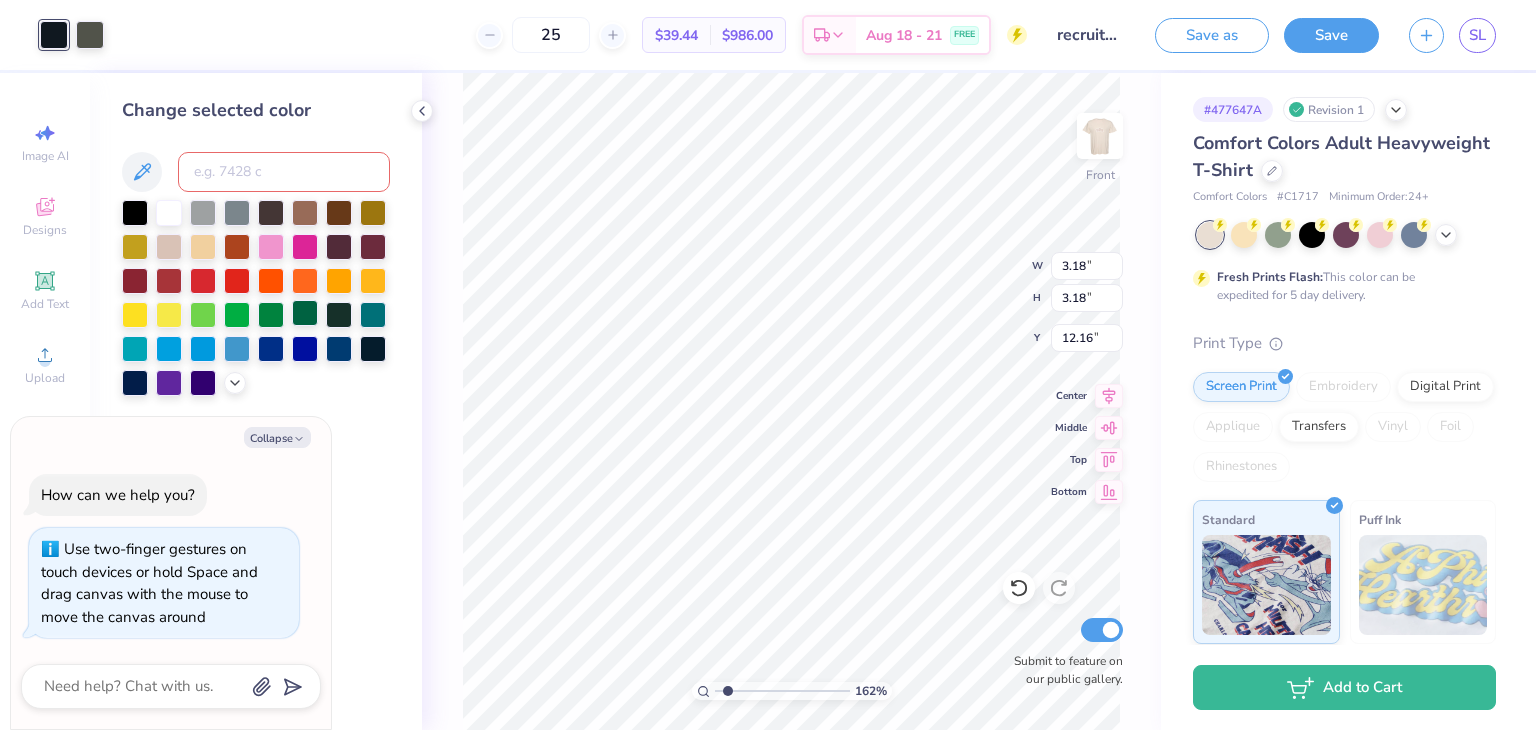 type on "1.61712447846897" 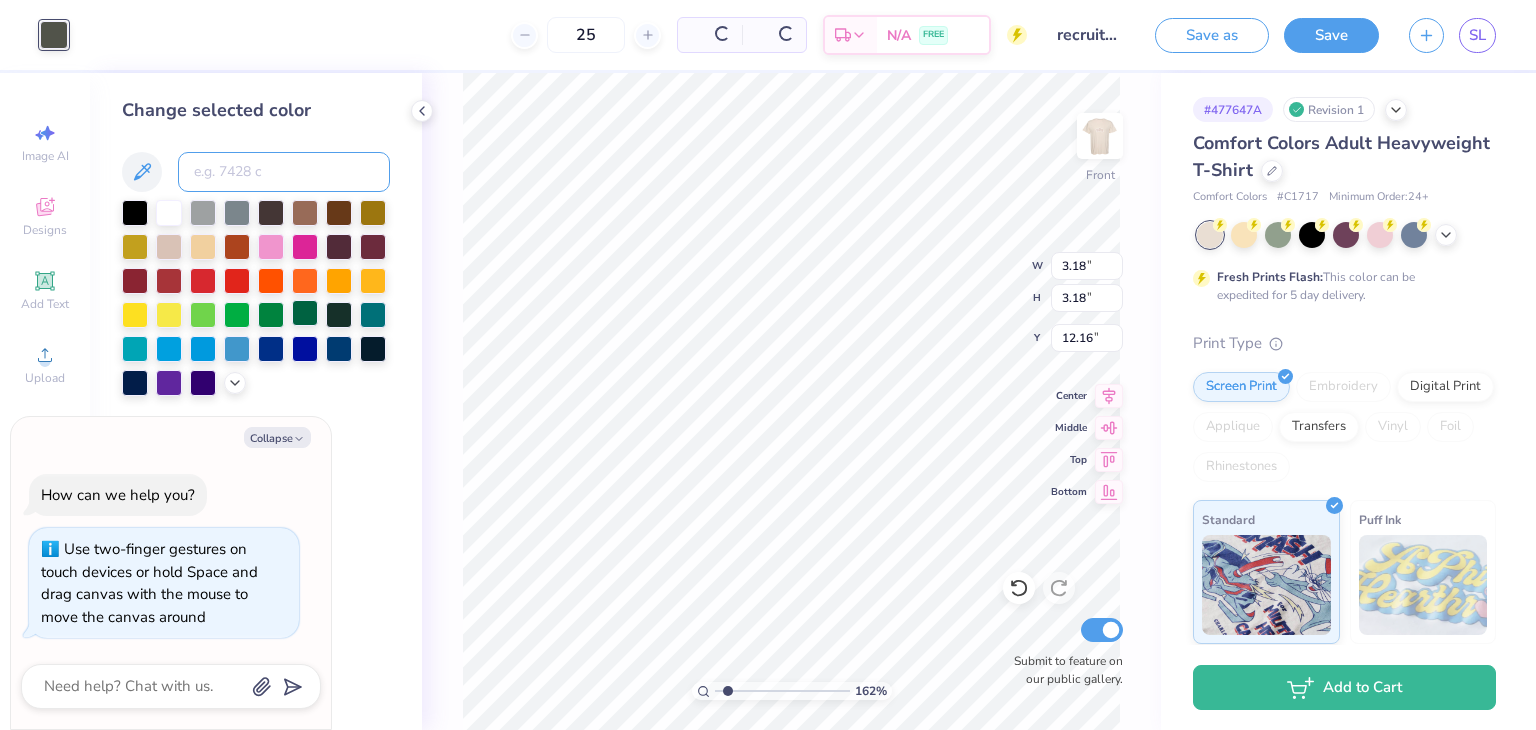 type on "1.61712447846897" 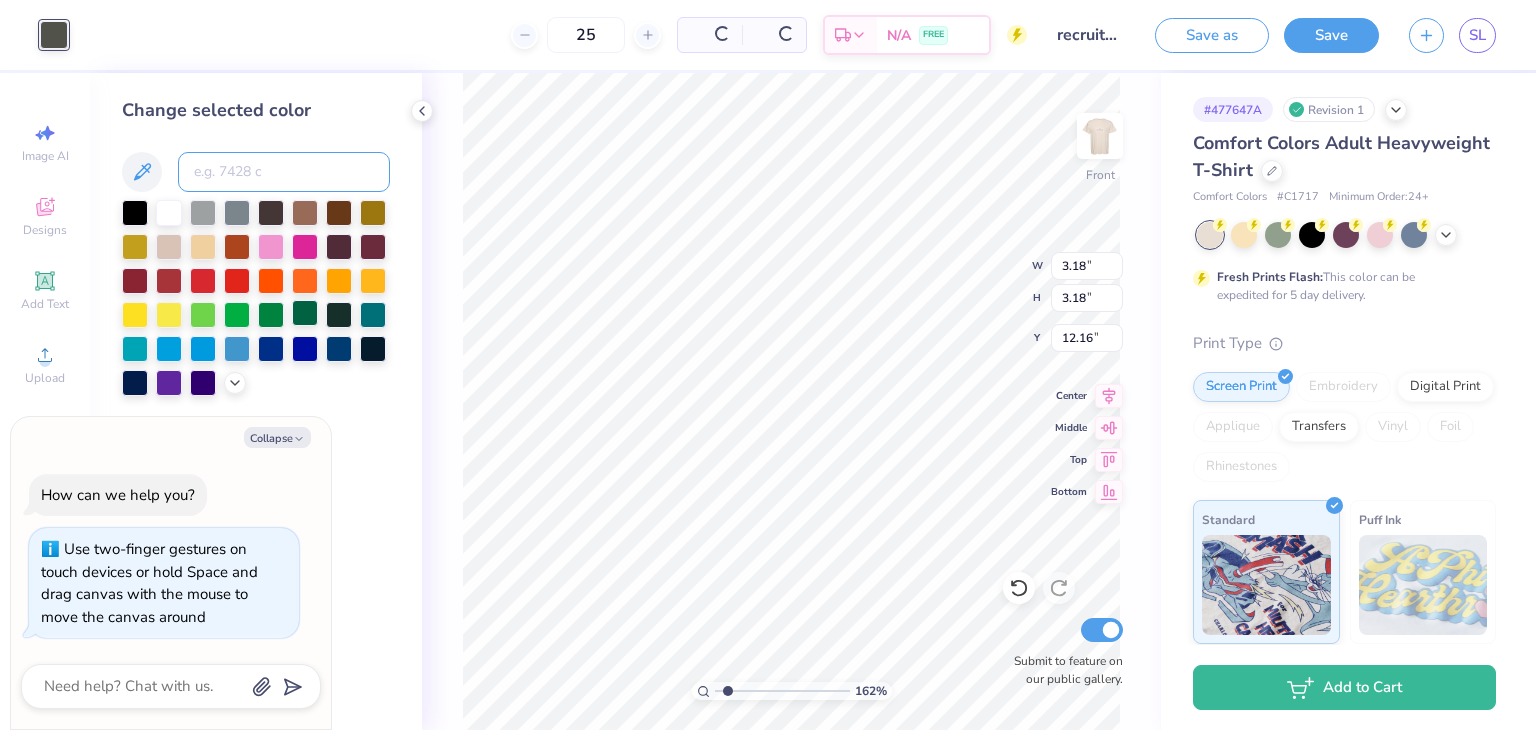 type on "x" 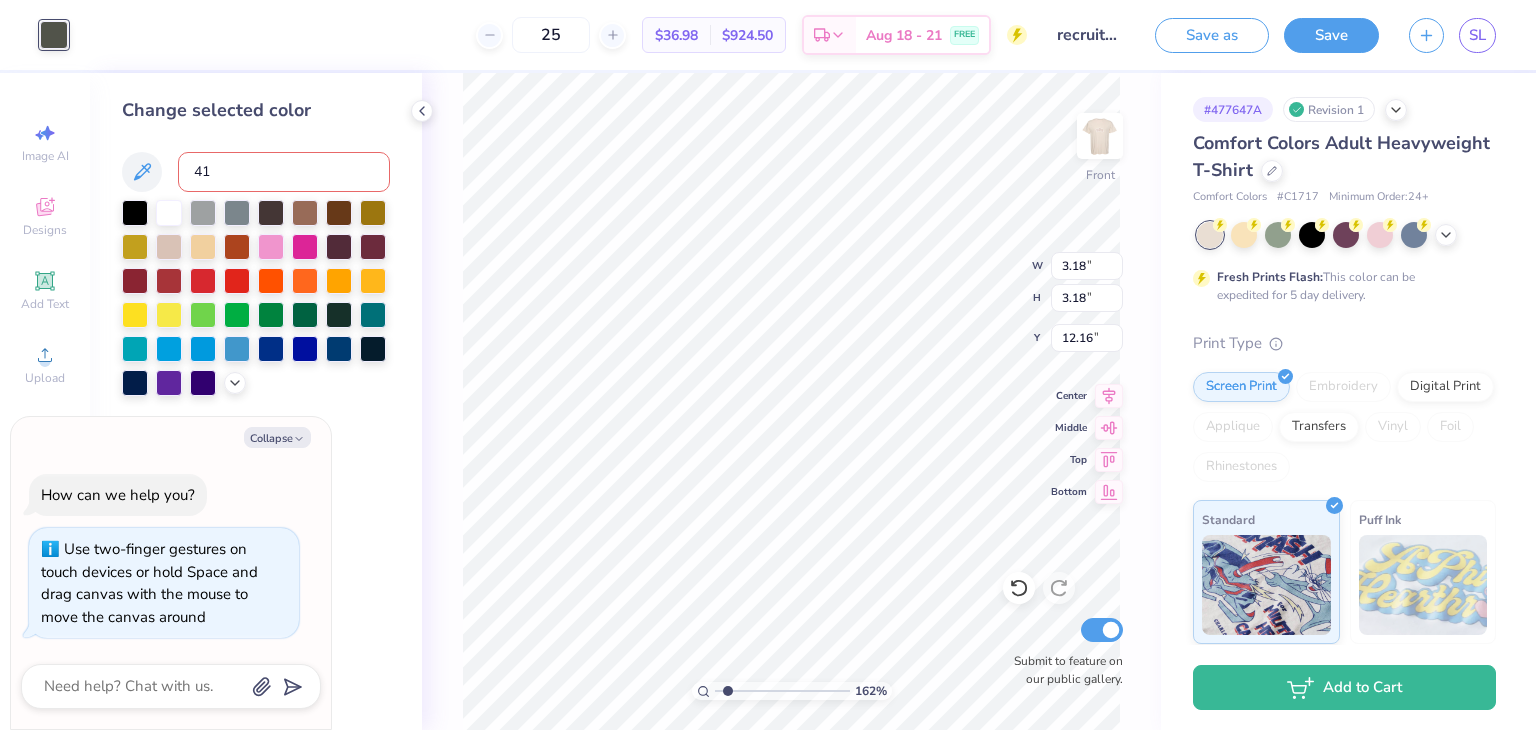 type on "418" 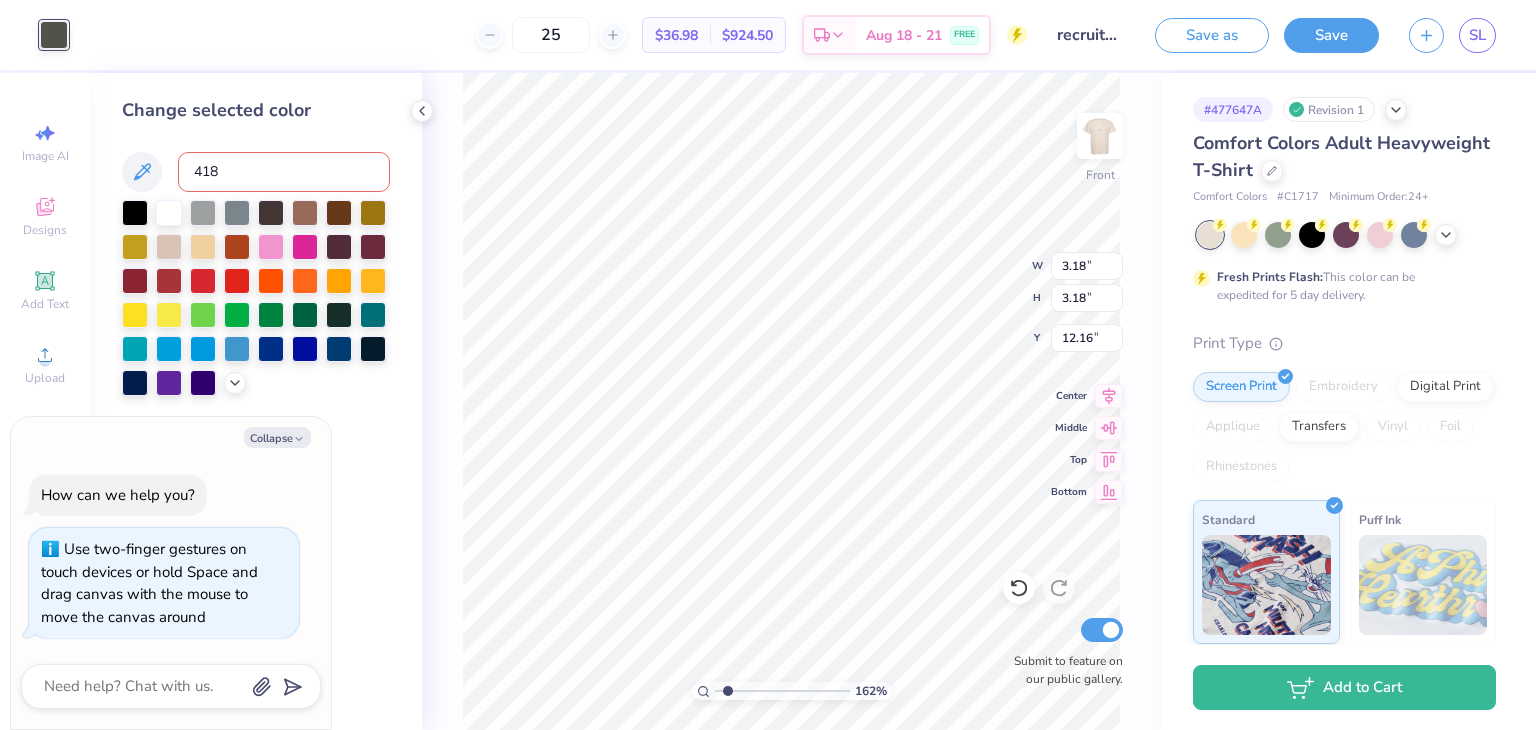 type 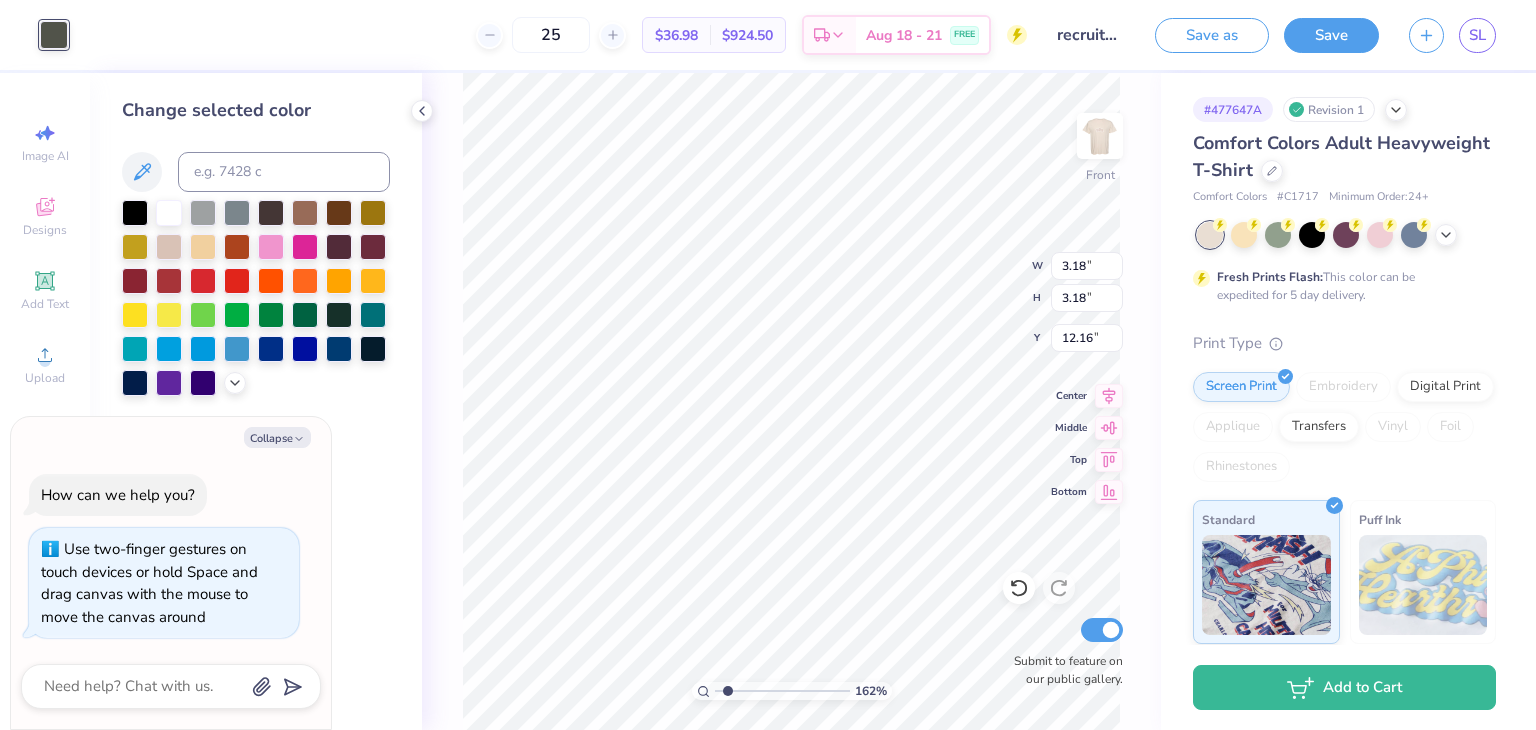 click on "162  % Front W 3.18 3.18 " H 3.18 3.18 " Y 12.16 12.16 " Center Middle Top Bottom Submit to feature on our public gallery." at bounding box center [791, 401] 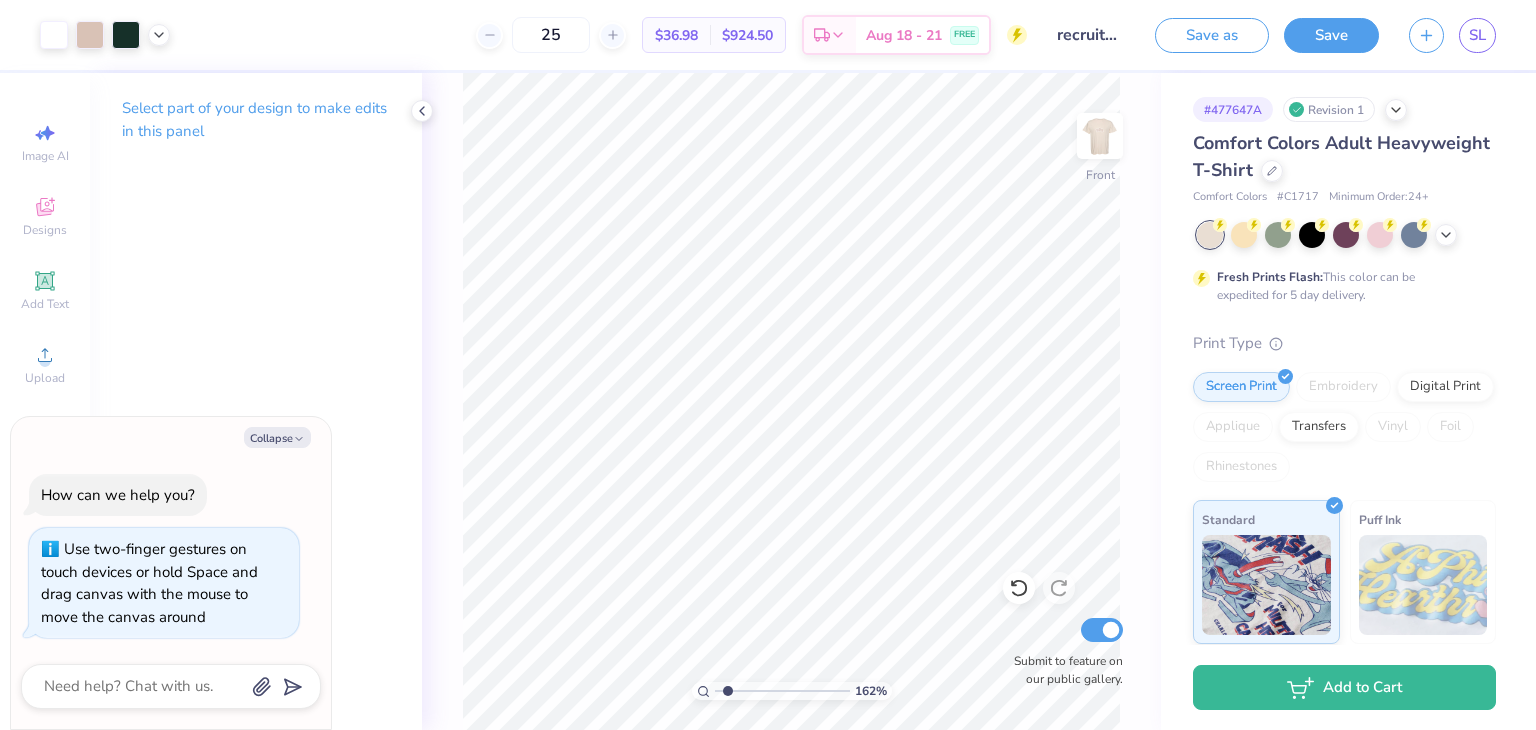 type on "1.61712447846897" 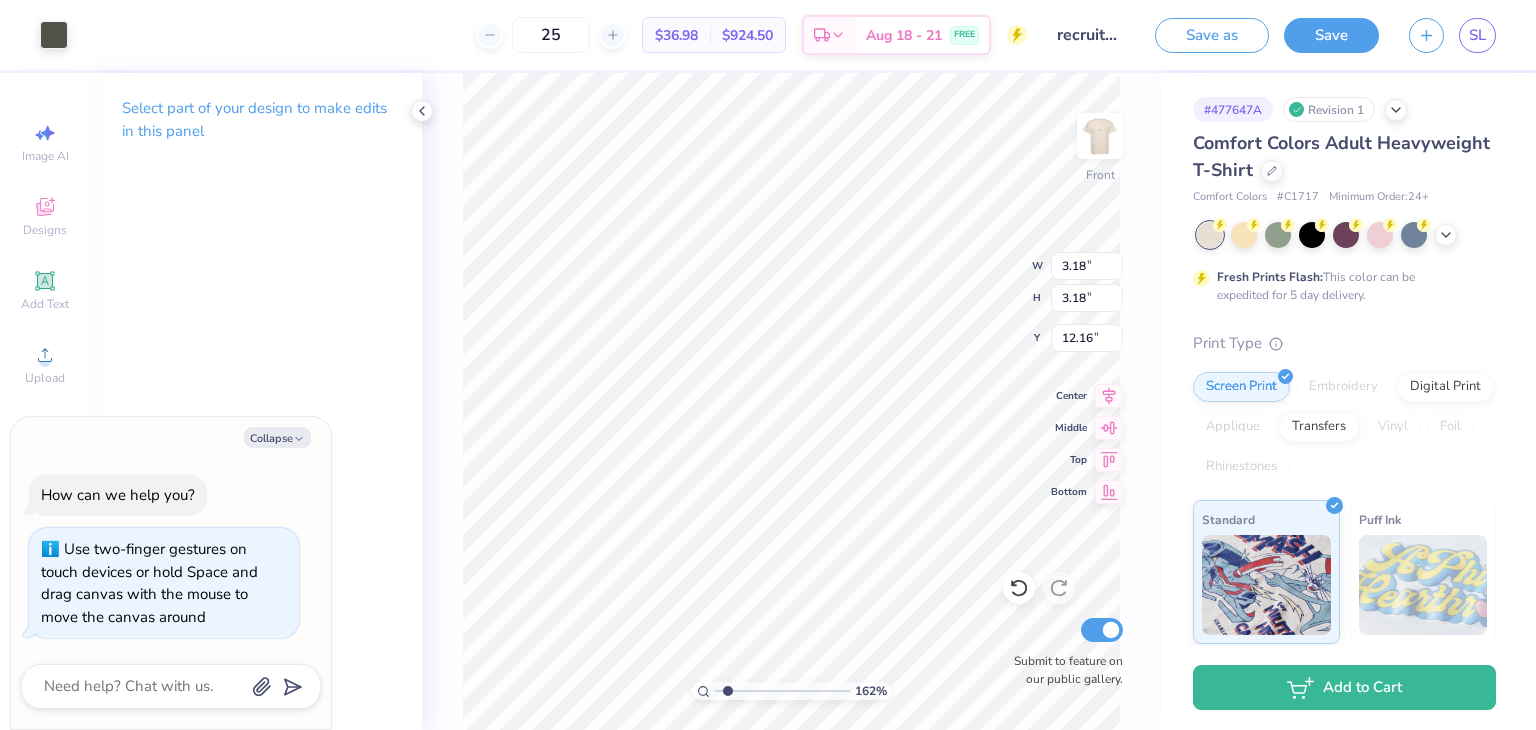 type on "1.61712447846897" 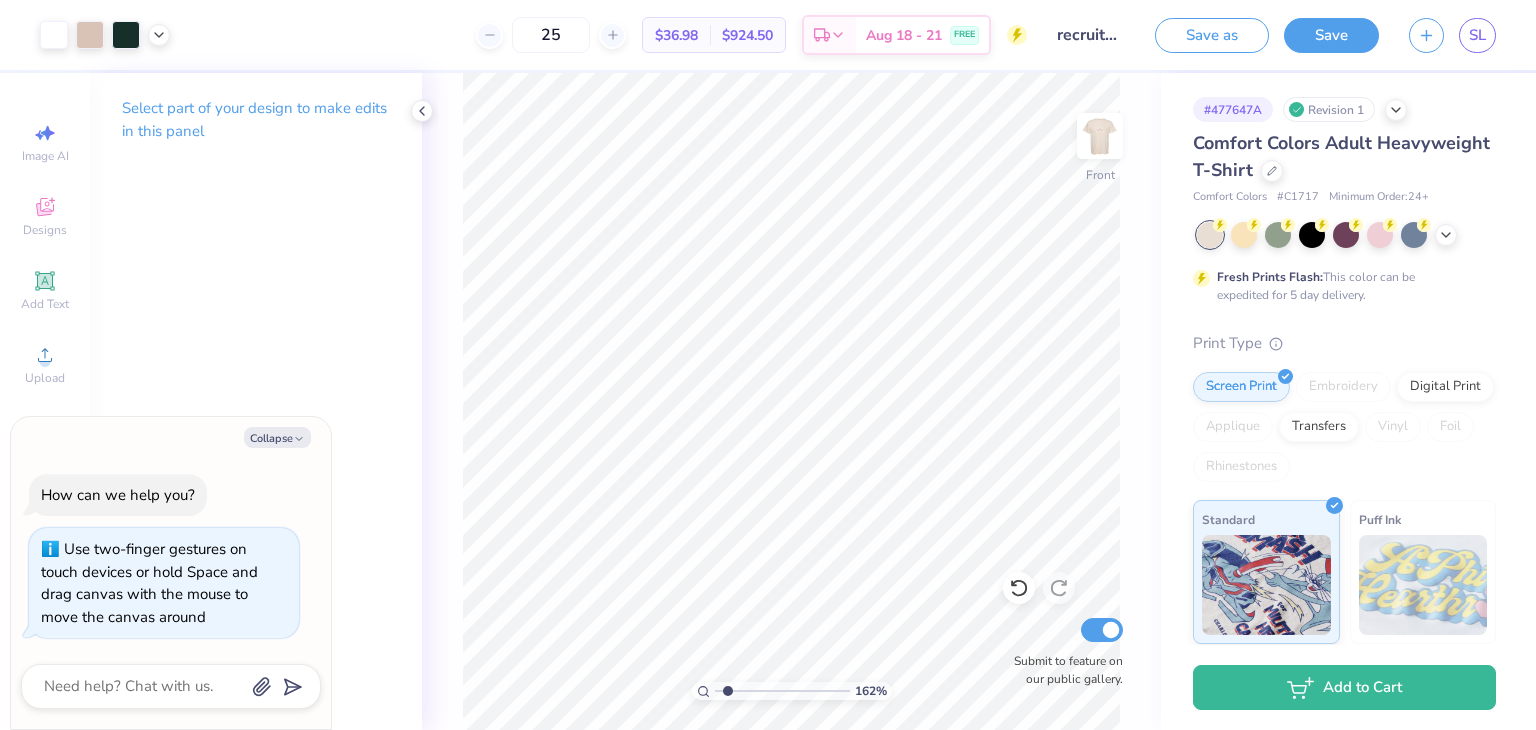 type on "1.61712447846897" 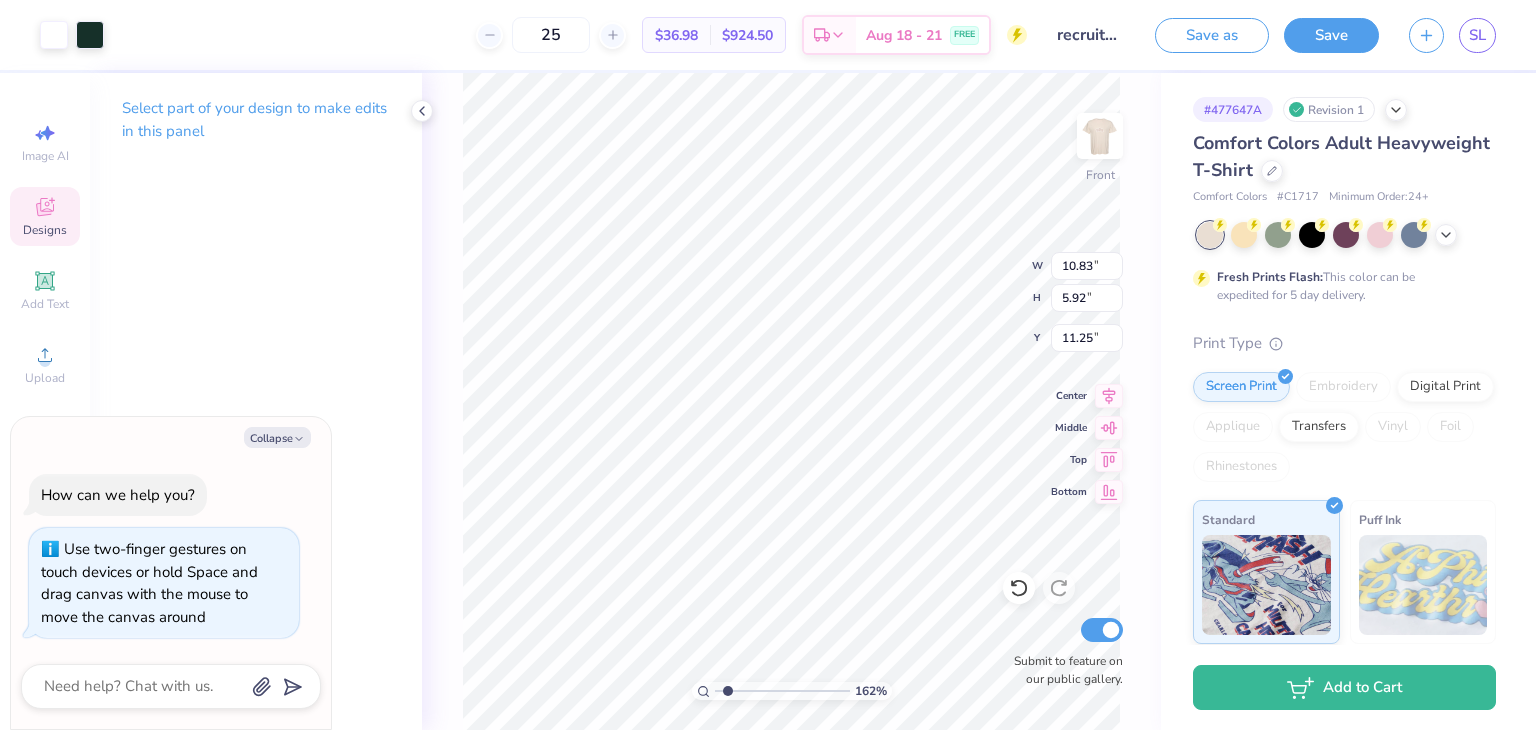 type on "1.61712447846897" 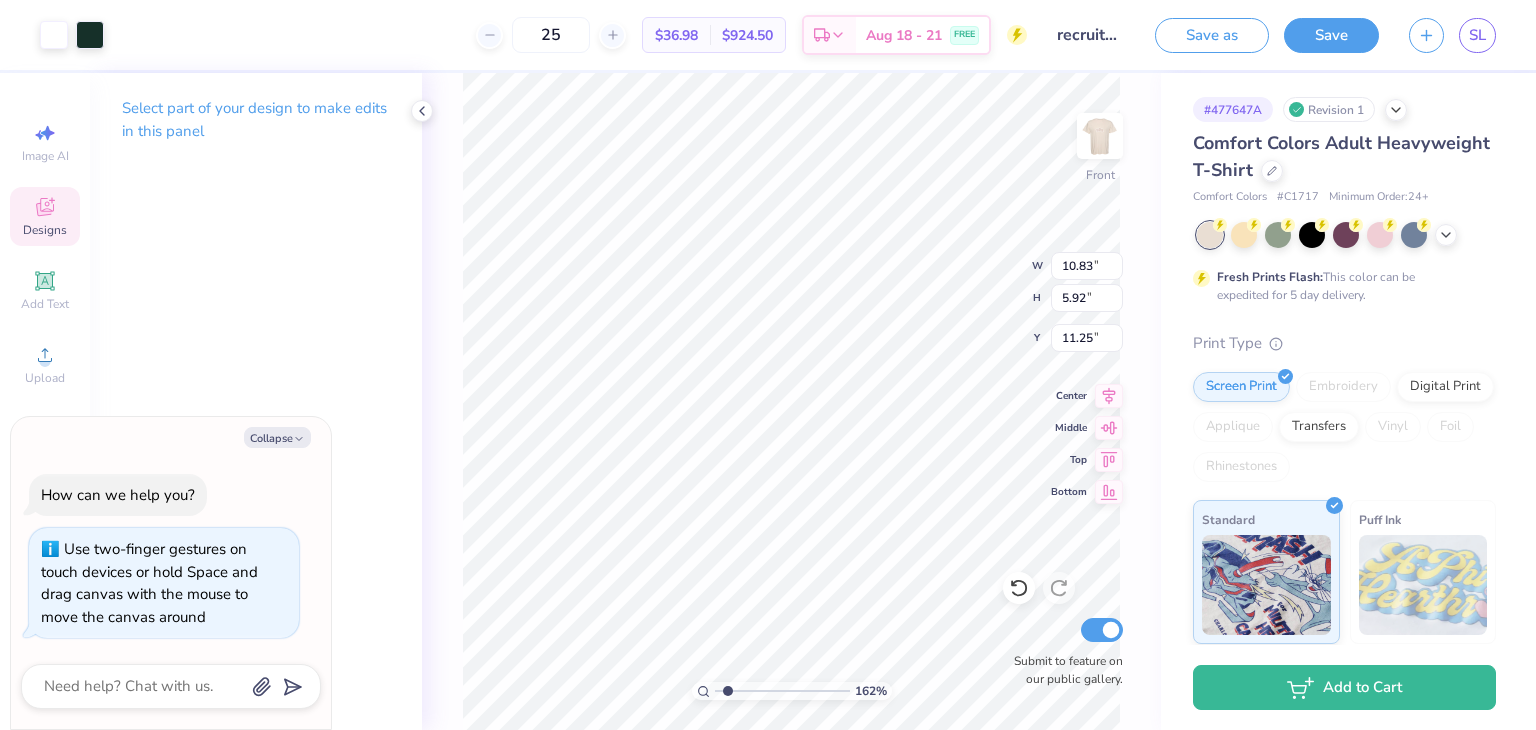 type on "1.61712447846897" 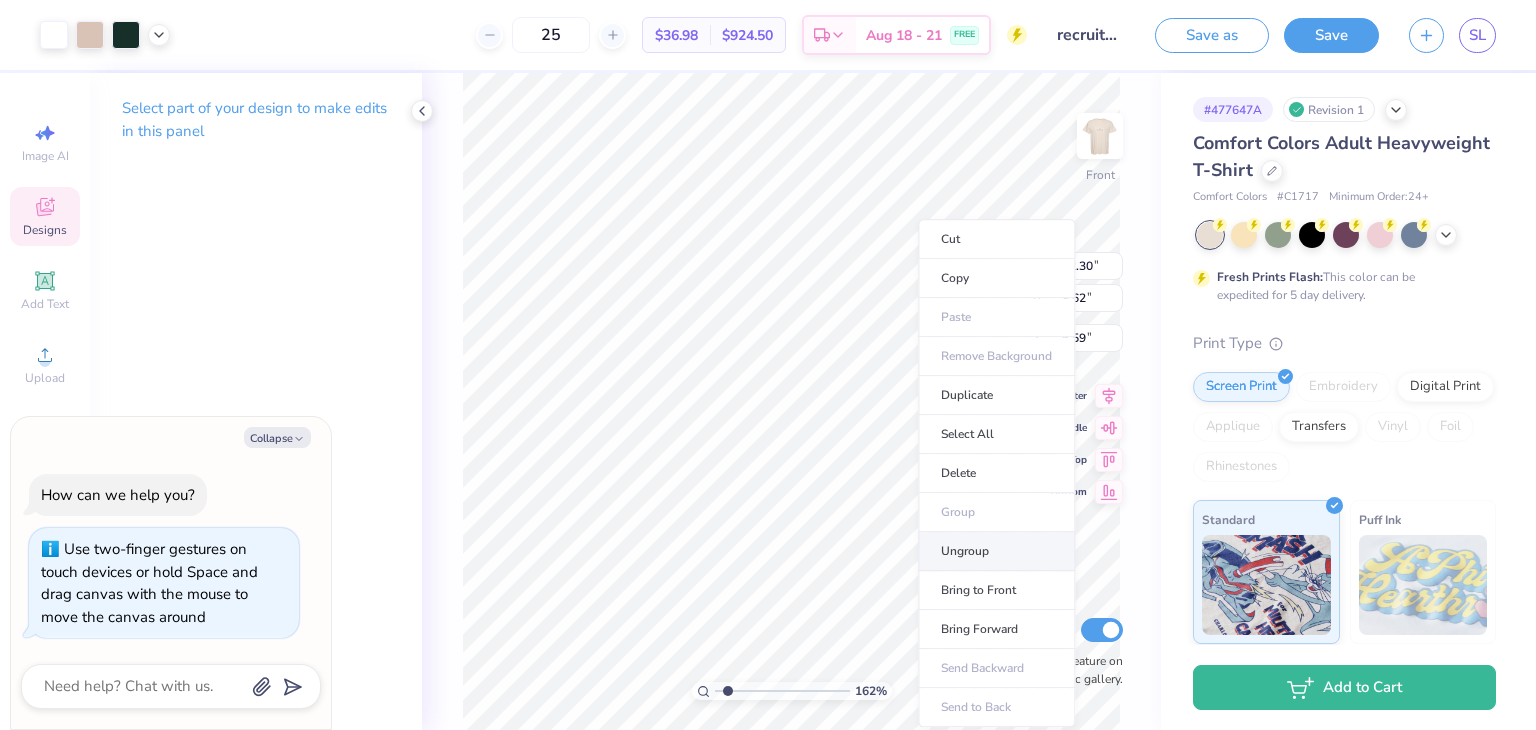 click on "Ungroup" at bounding box center [996, 551] 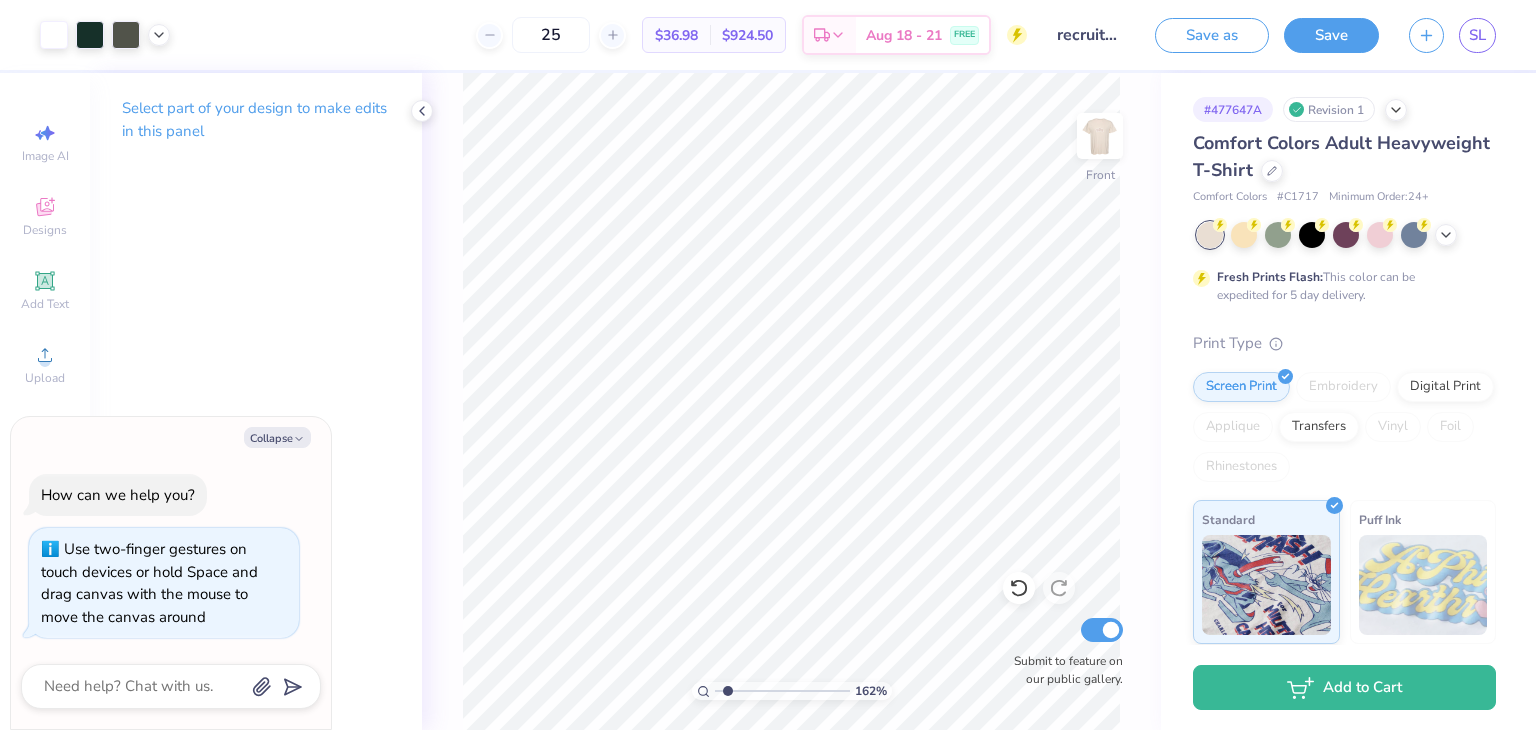 type on "1.61712447846897" 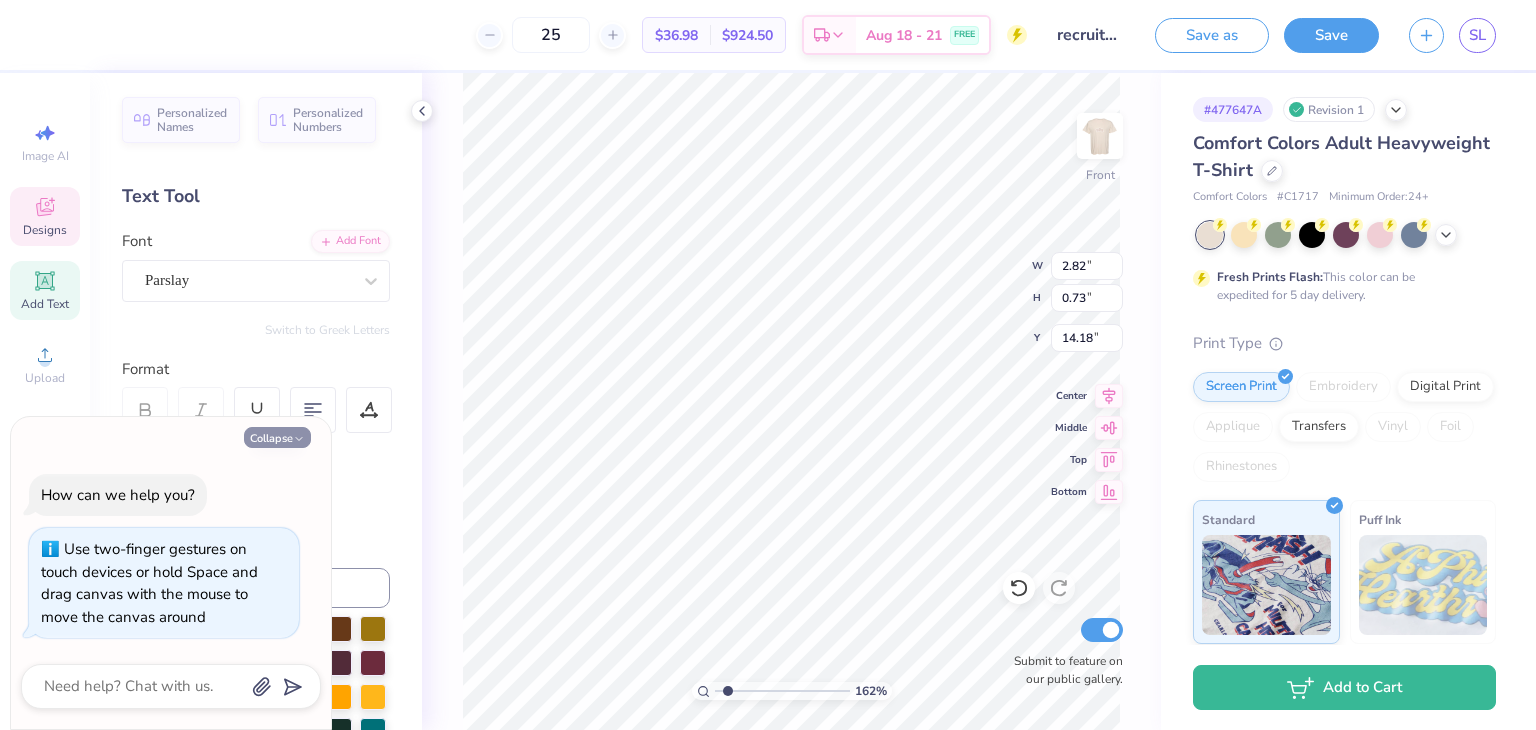 click 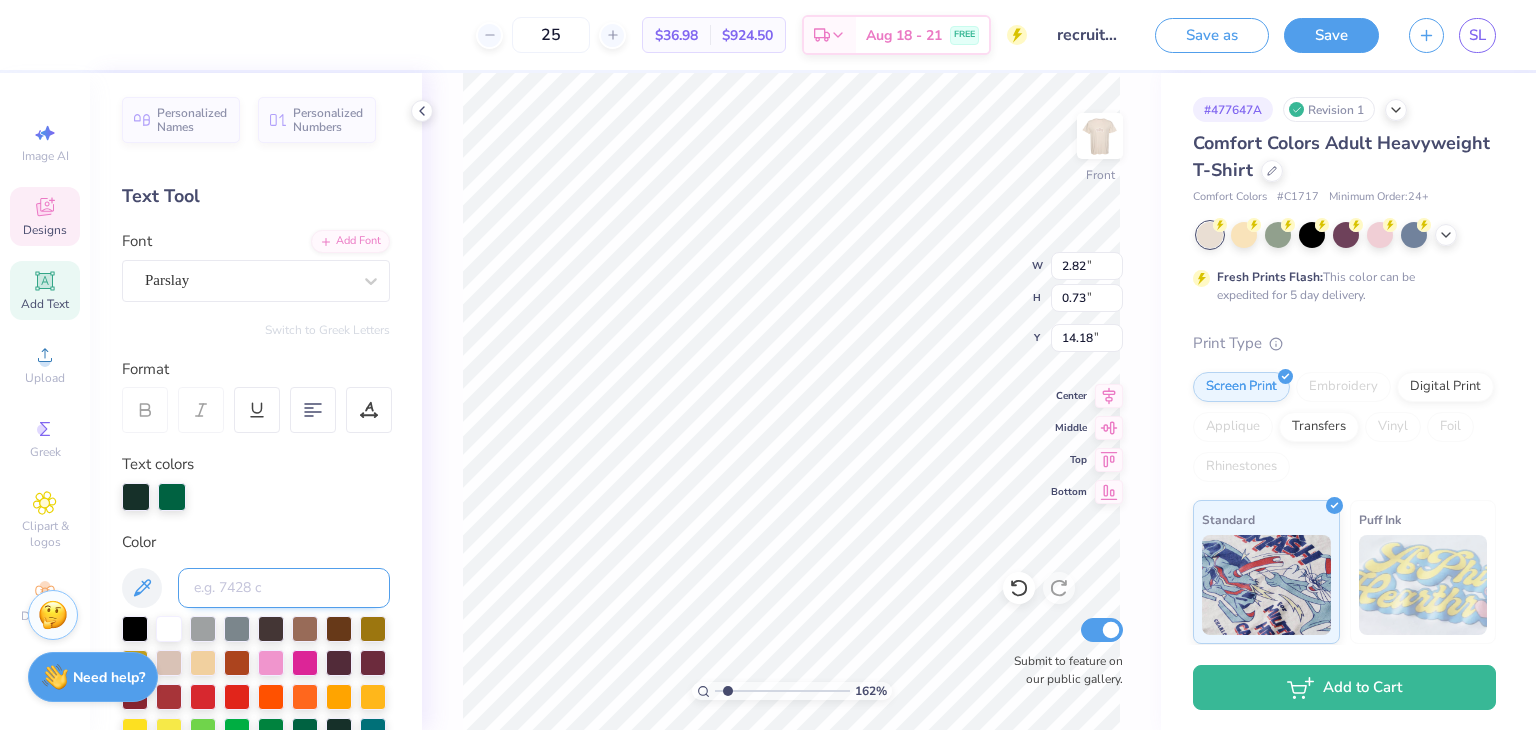 click at bounding box center (284, 588) 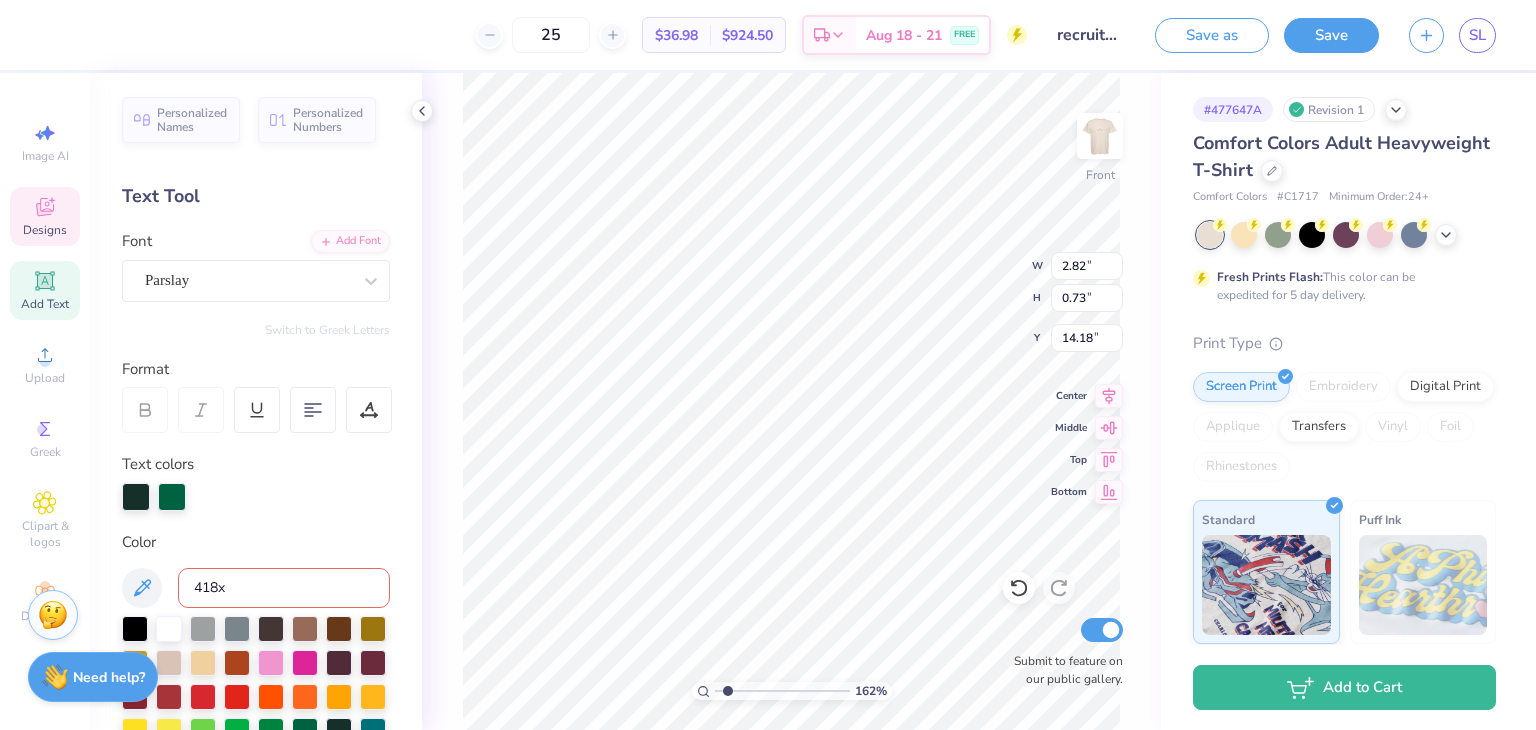 type on "418" 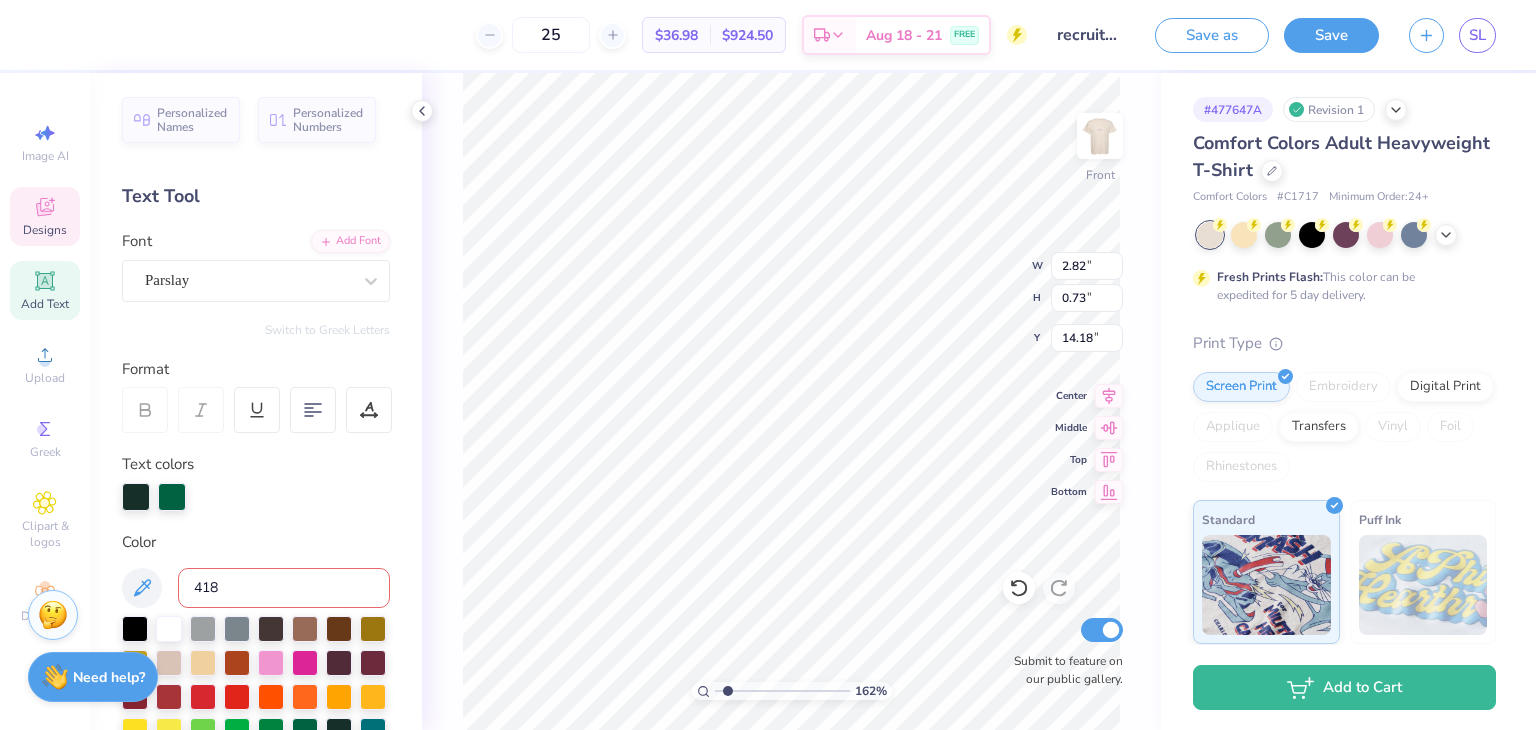 type 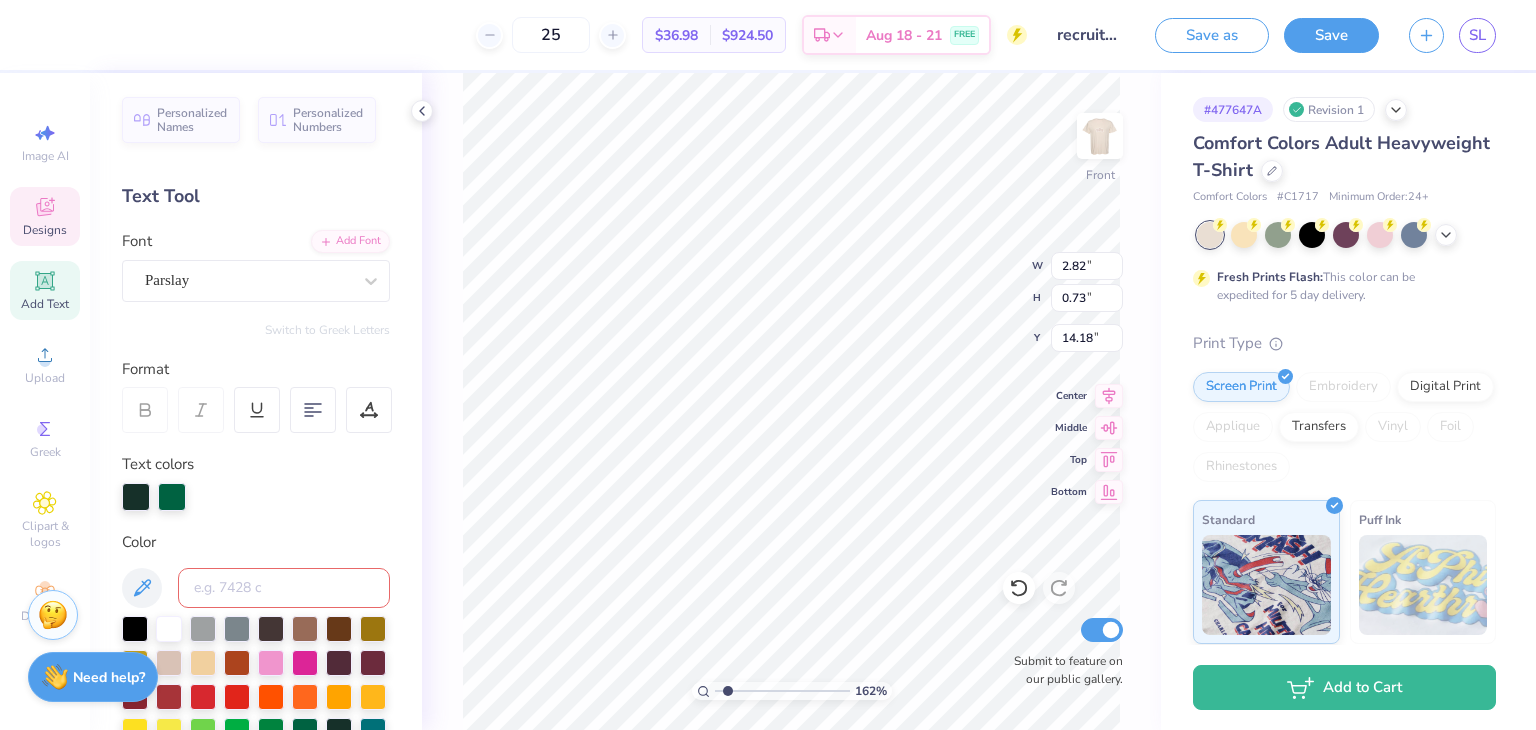 click at bounding box center (284, 588) 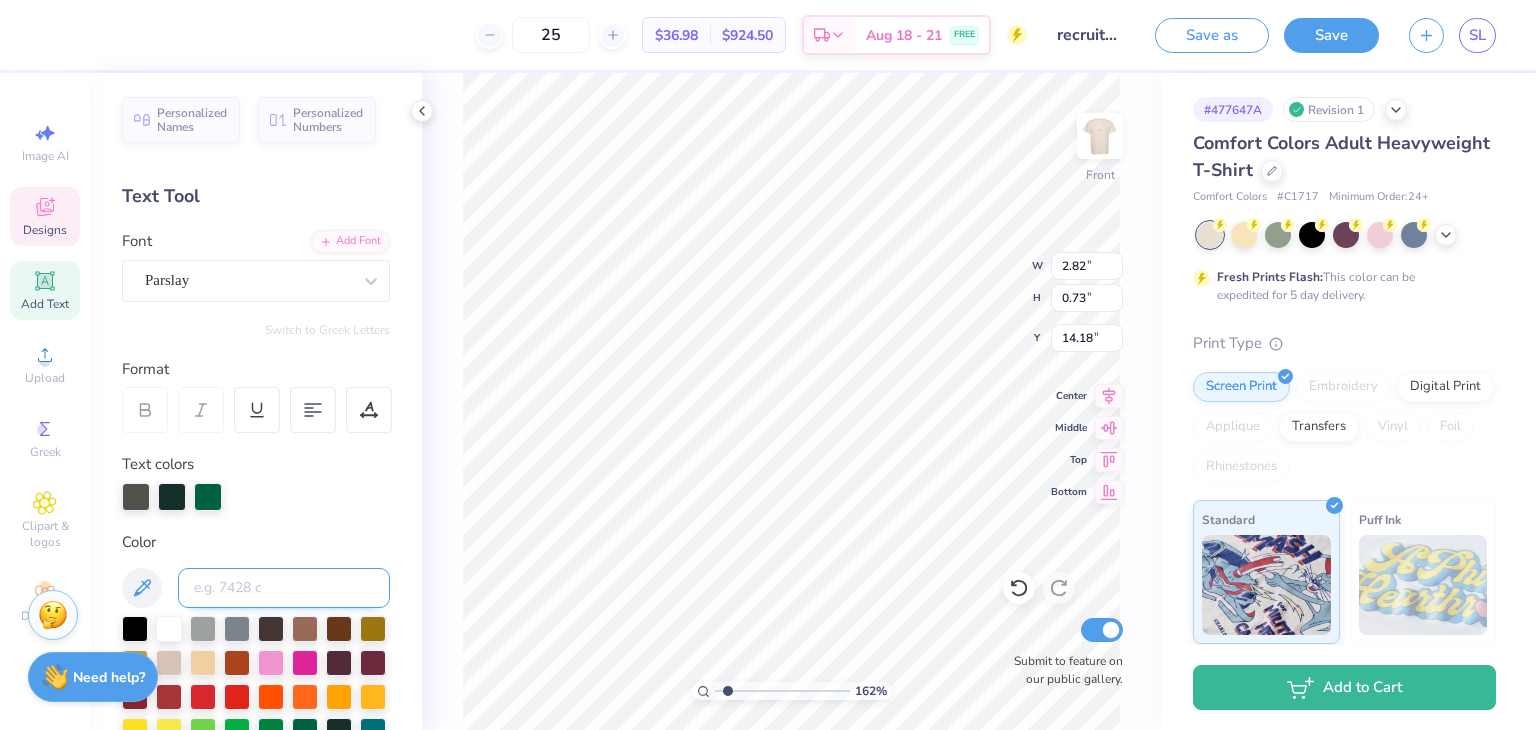 type on "1.61712447846897" 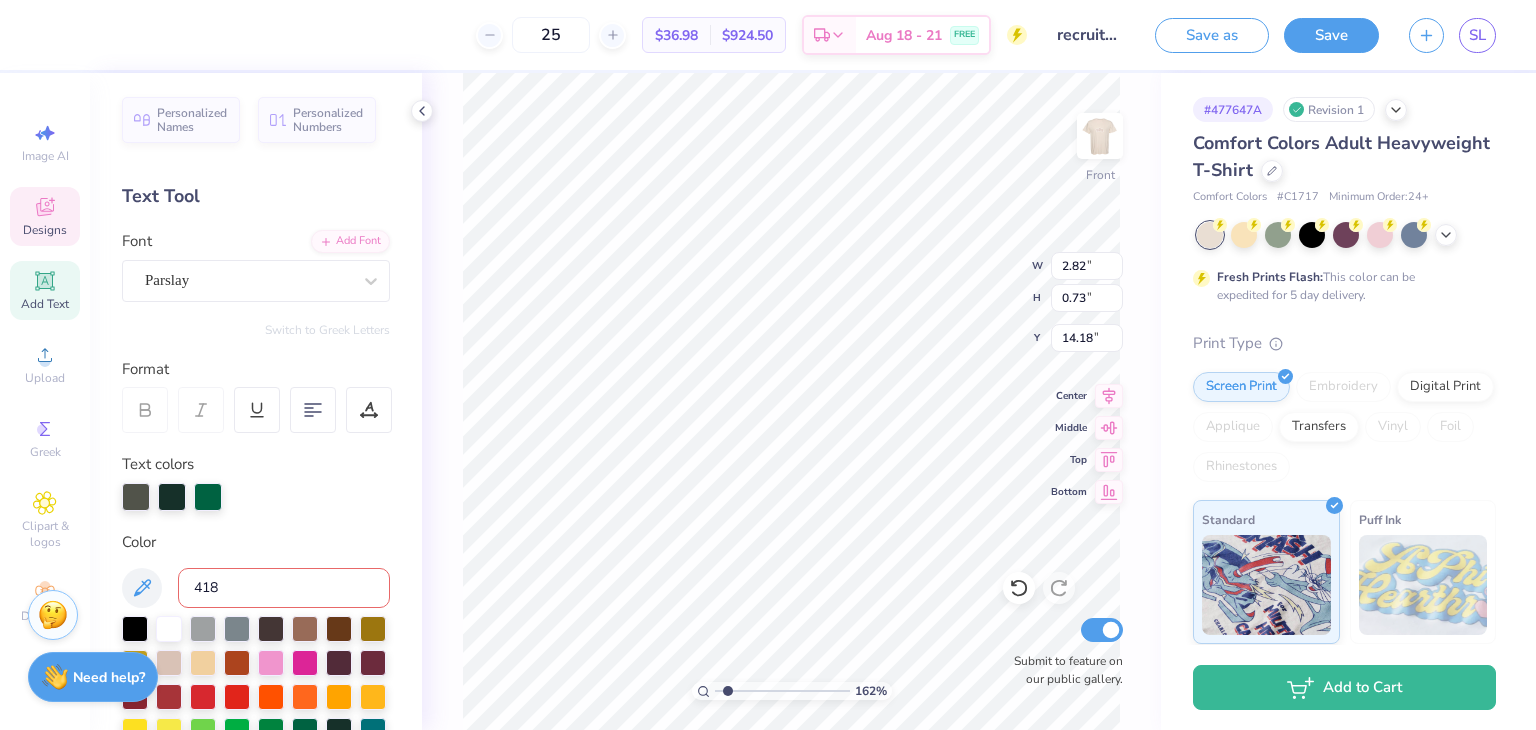 type on "418" 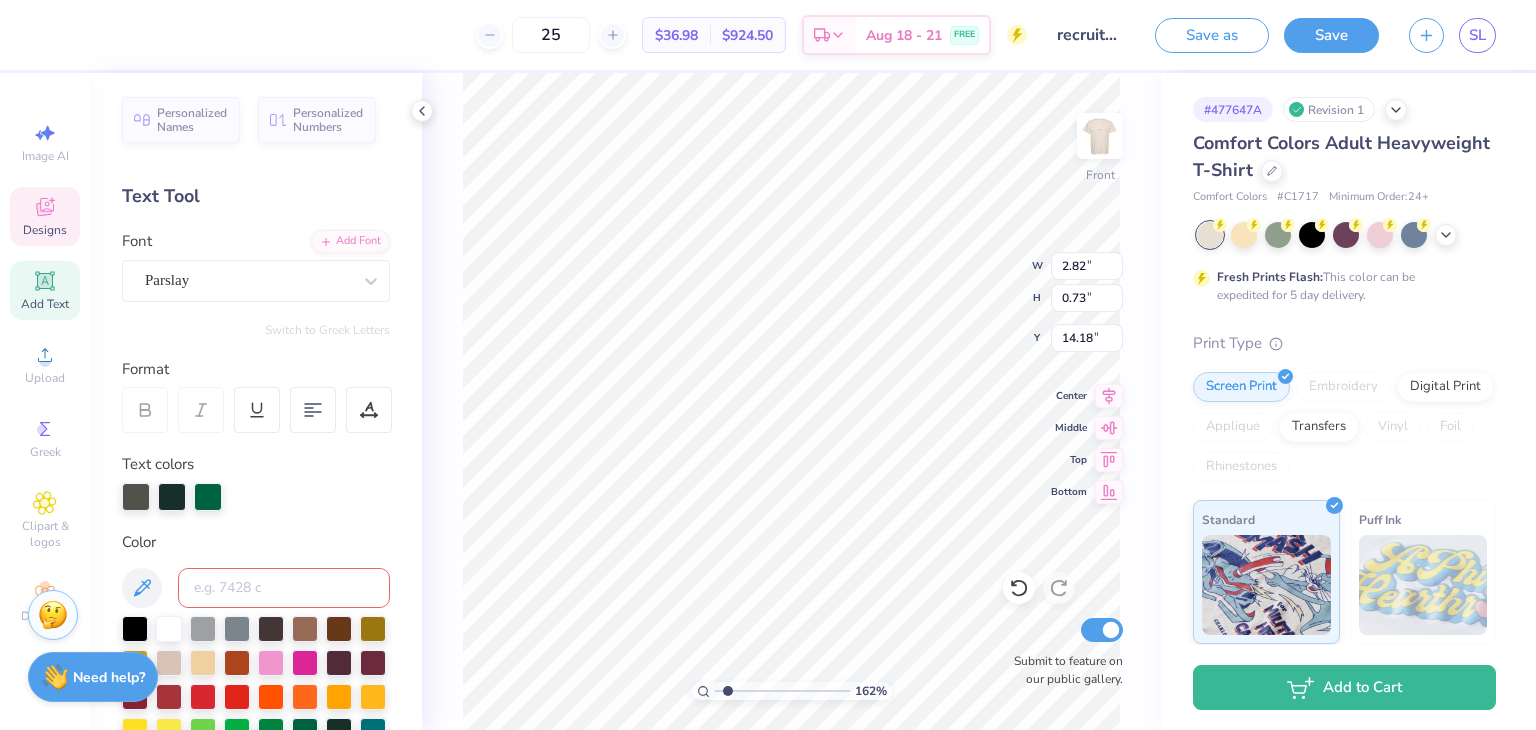 click at bounding box center [284, 588] 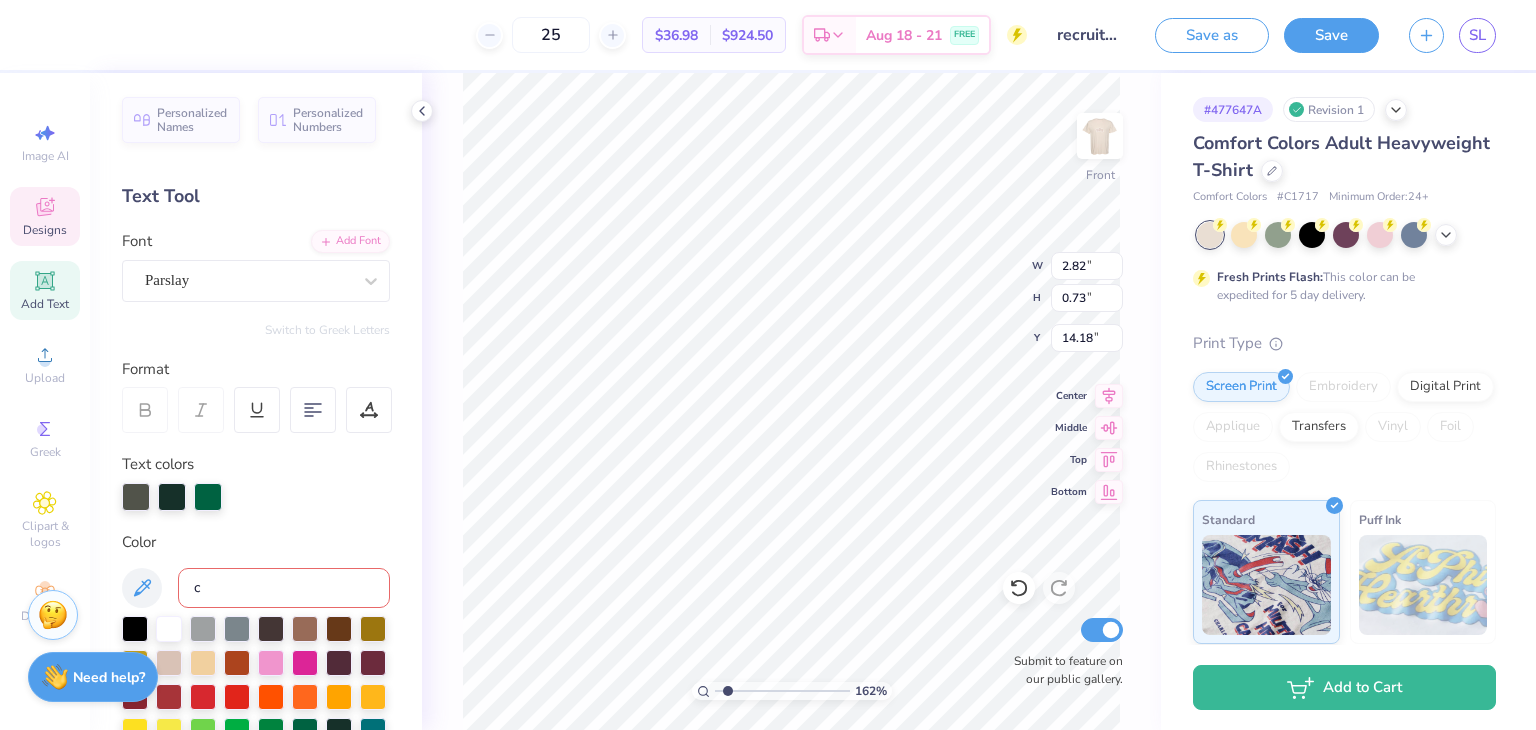 type on "1.61712447846897" 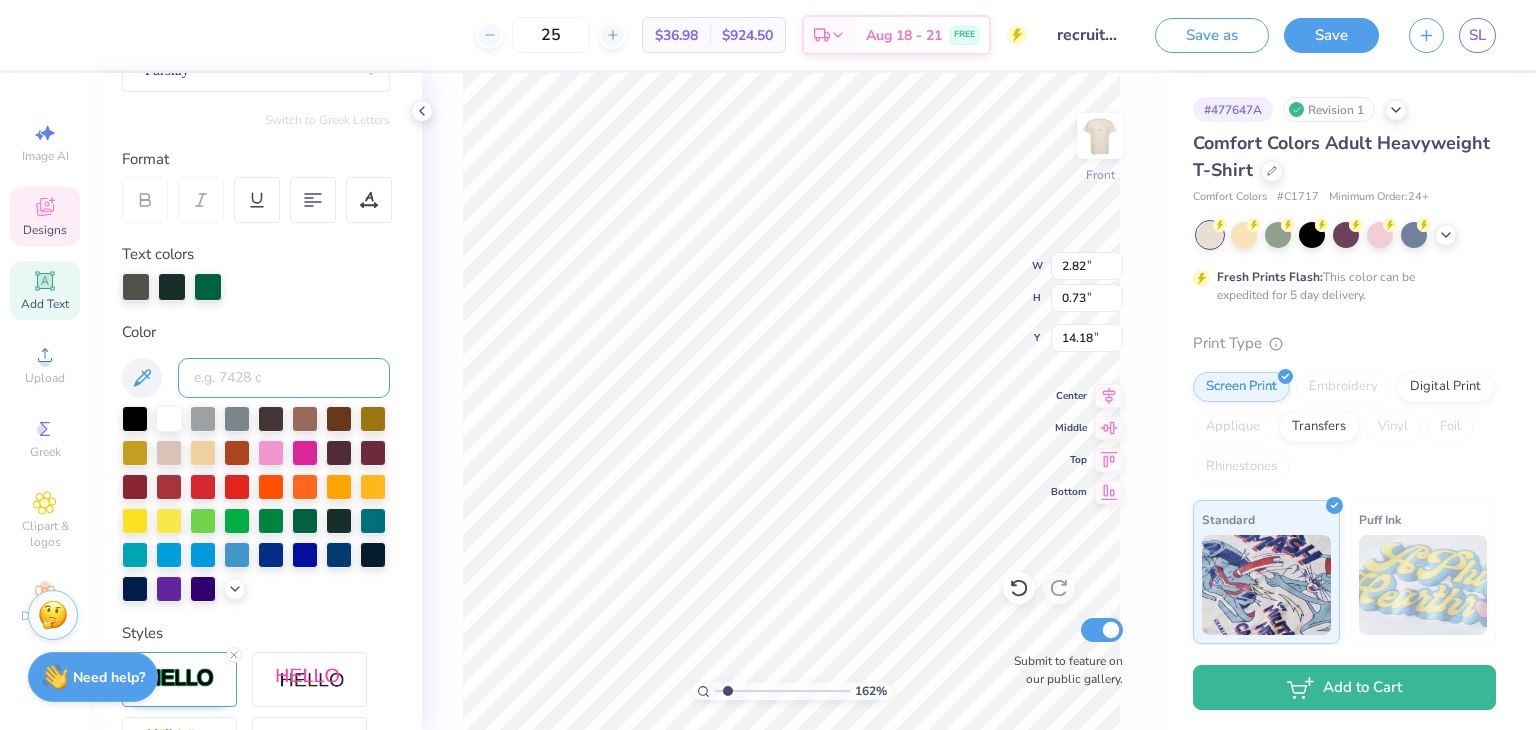 scroll, scrollTop: 222, scrollLeft: 0, axis: vertical 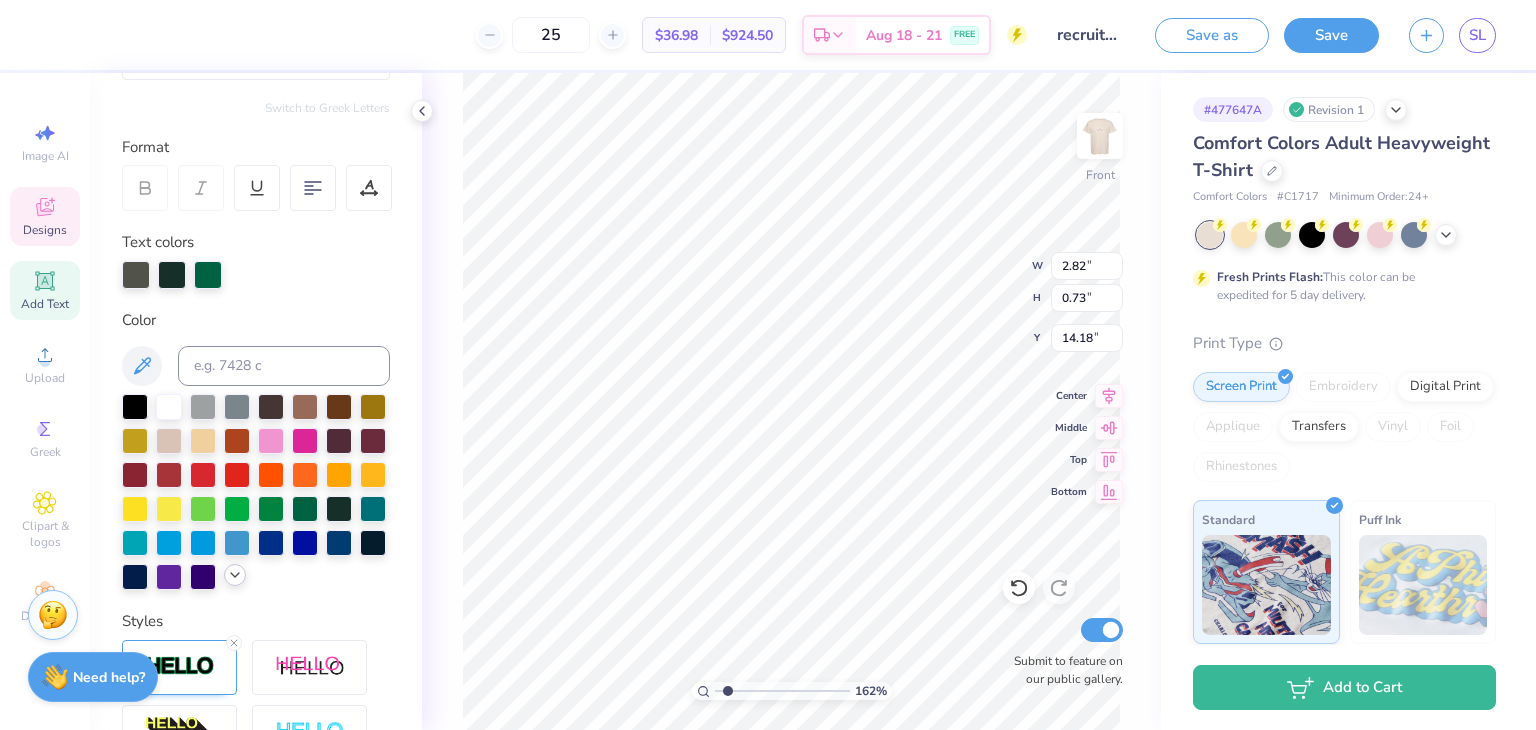 click 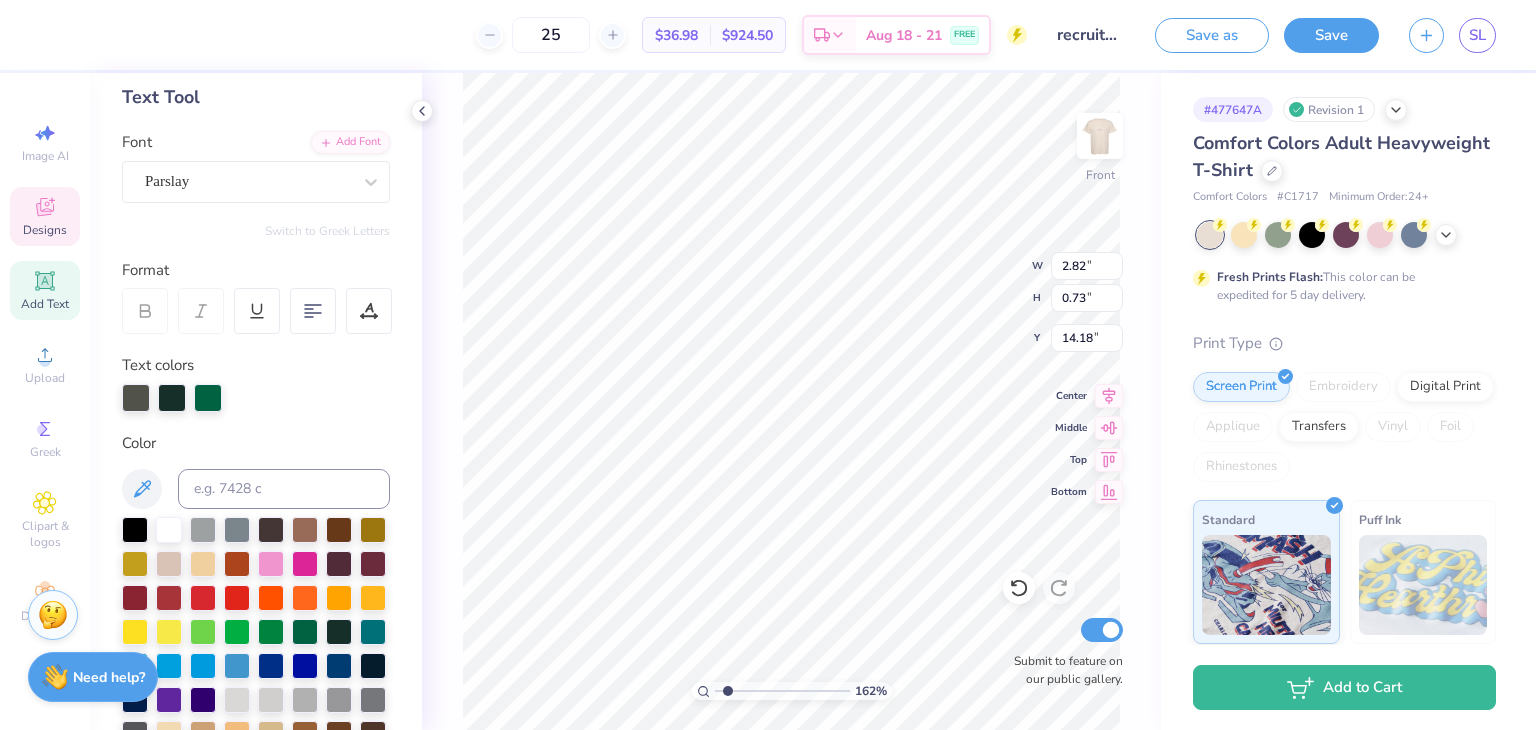 scroll, scrollTop: 13, scrollLeft: 0, axis: vertical 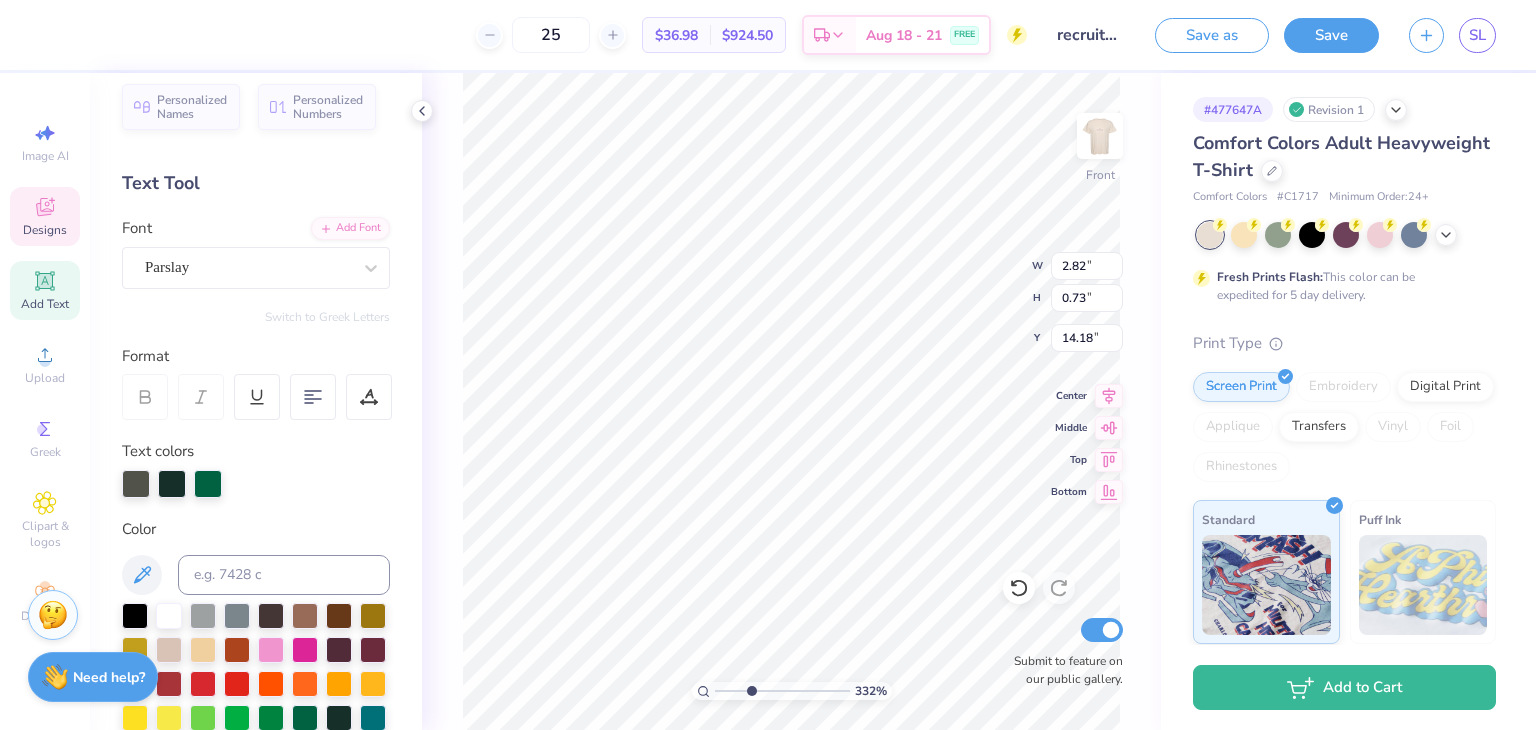type on "3.319946897357" 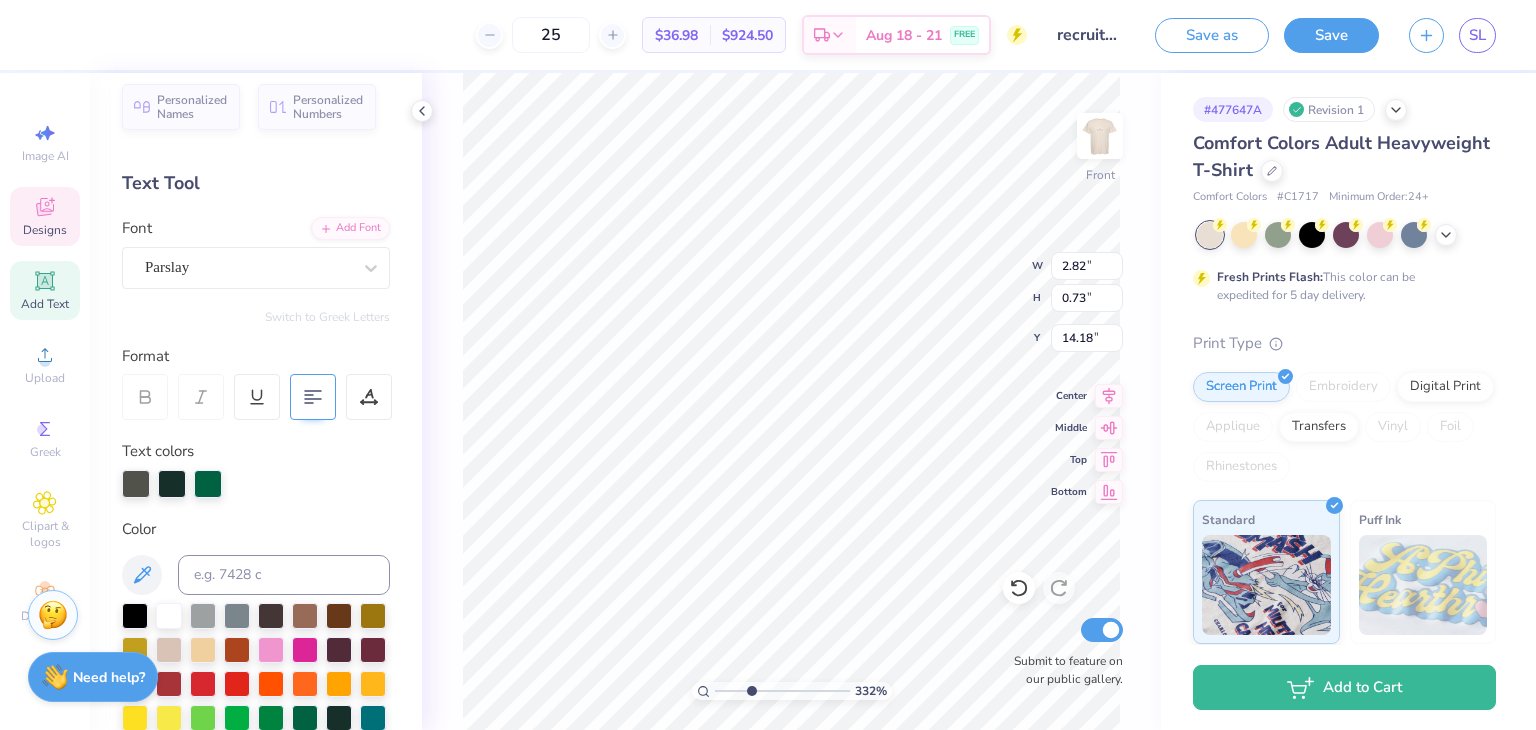 scroll, scrollTop: 16, scrollLeft: 2, axis: both 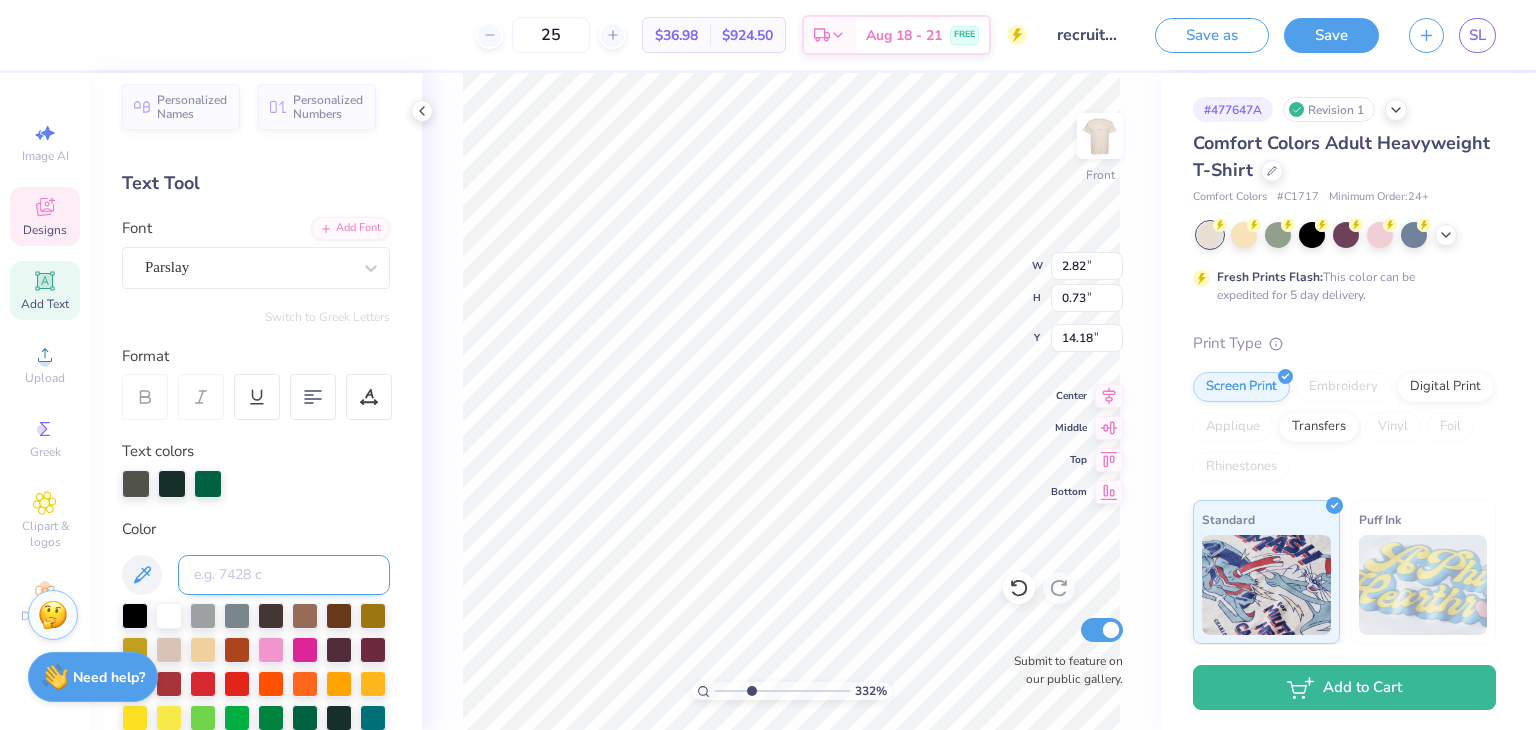 click at bounding box center [284, 575] 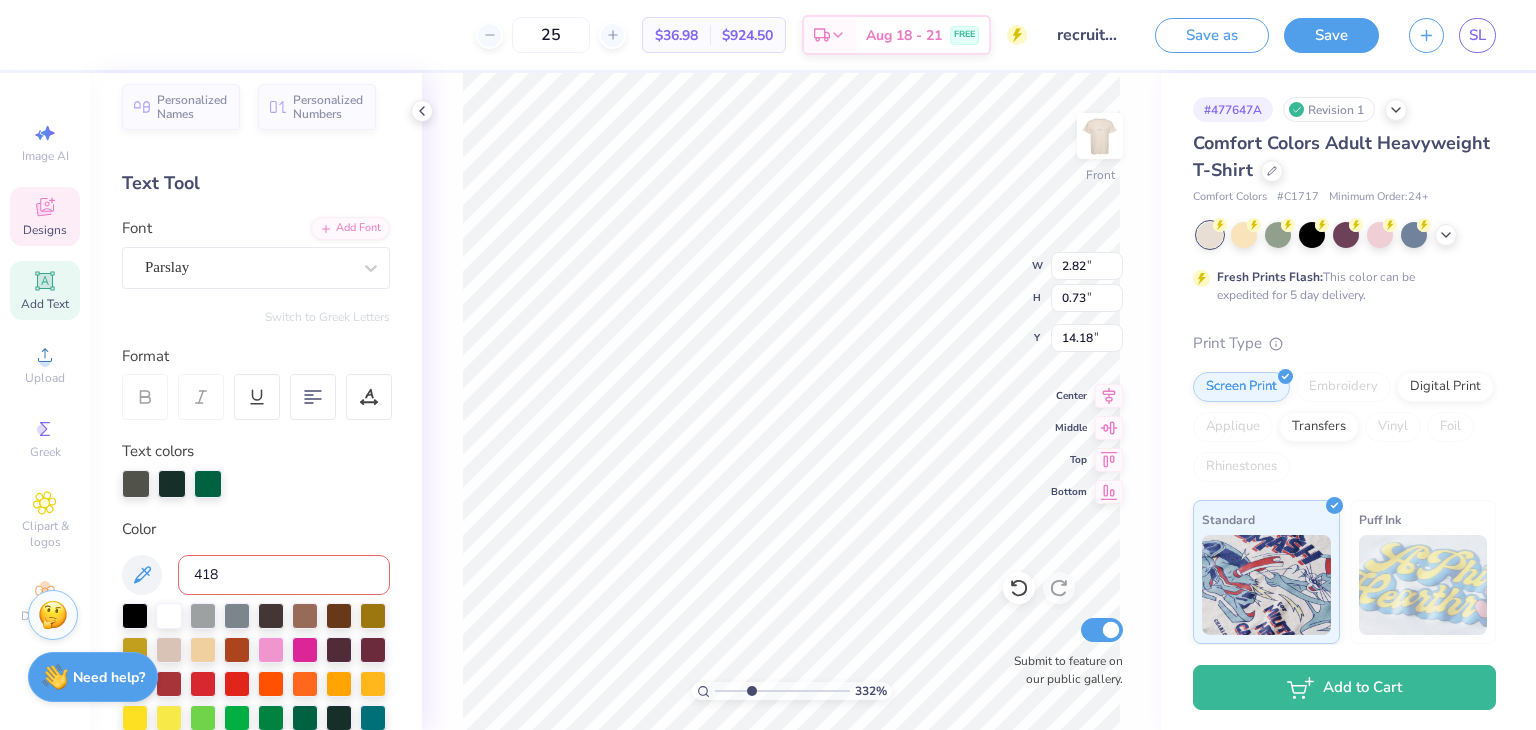 type on "418 c" 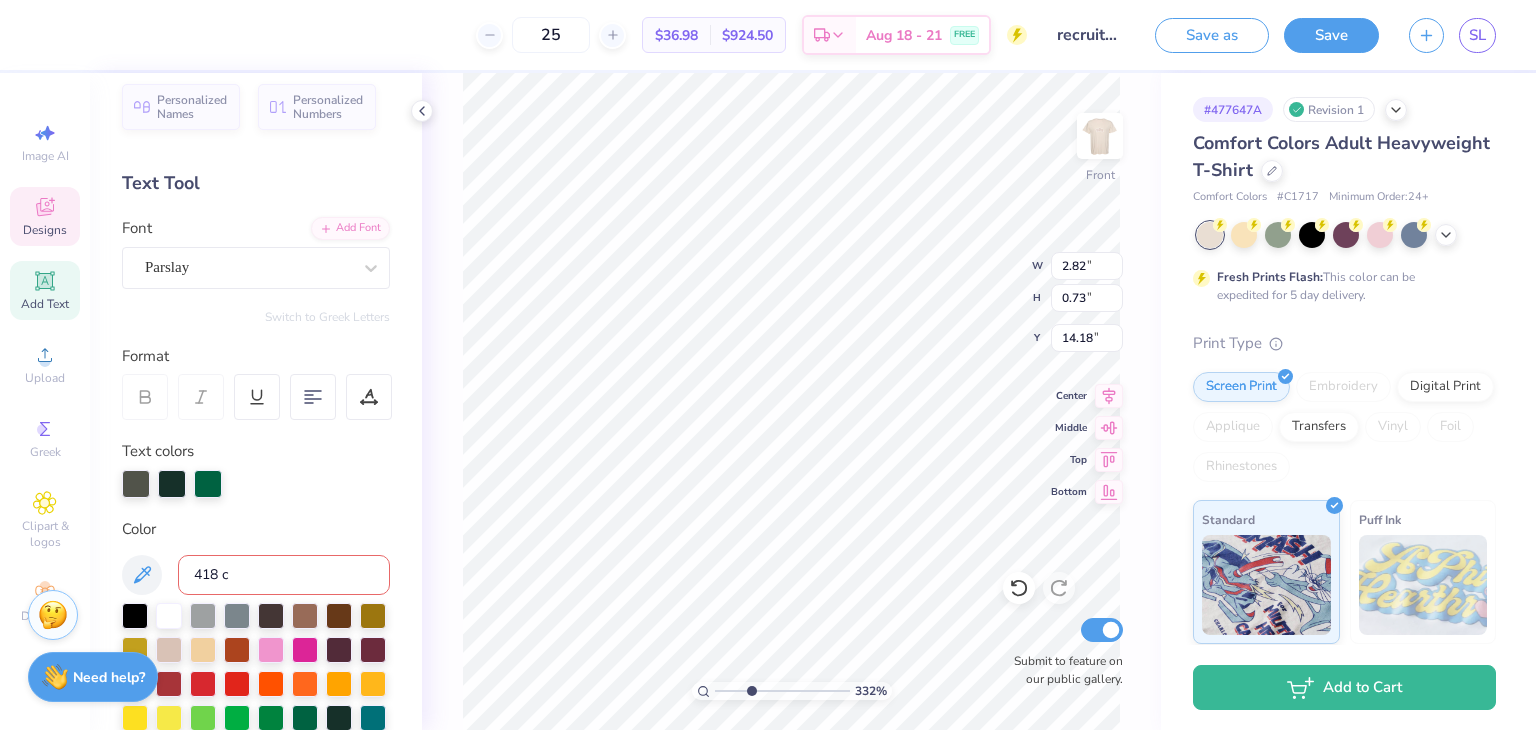 type 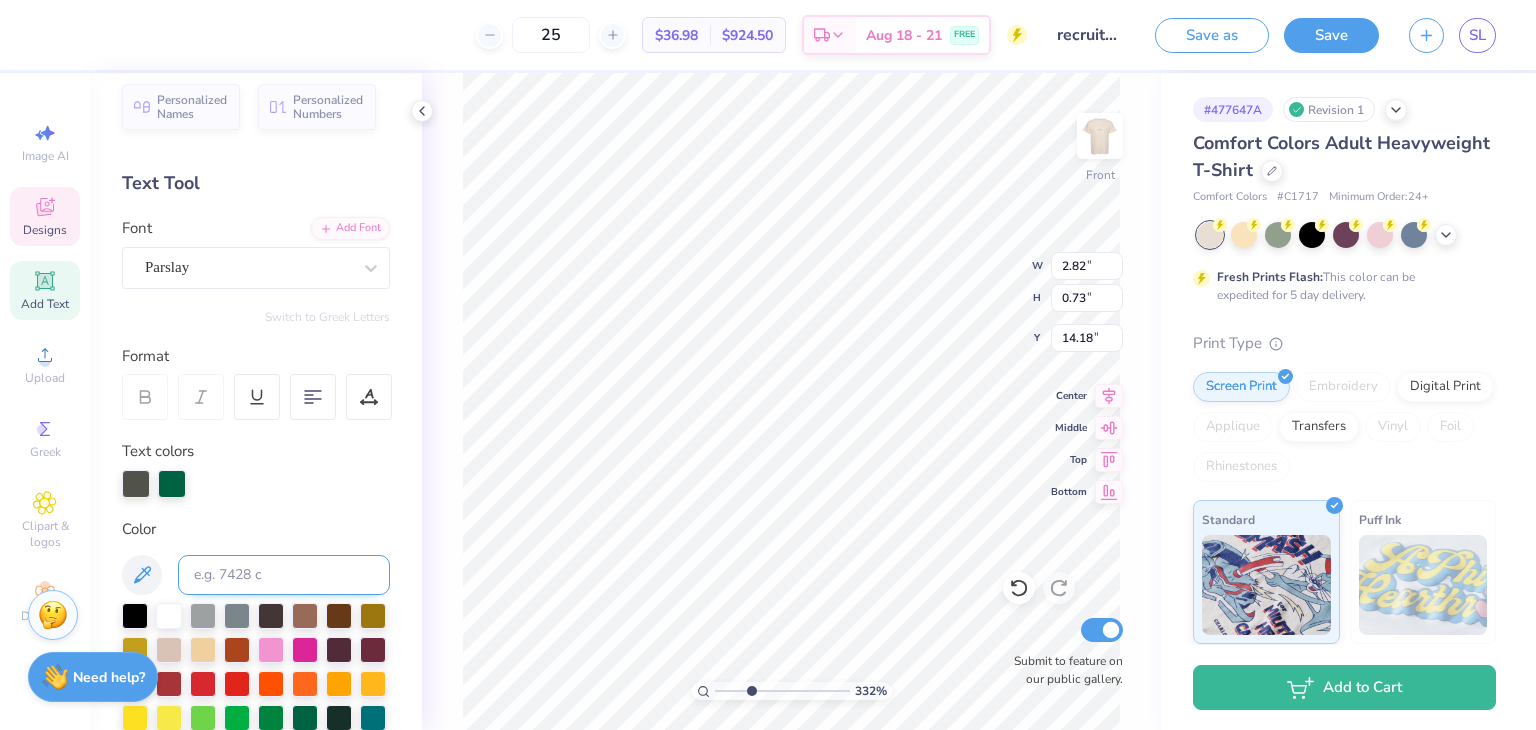 scroll, scrollTop: 16, scrollLeft: 4, axis: both 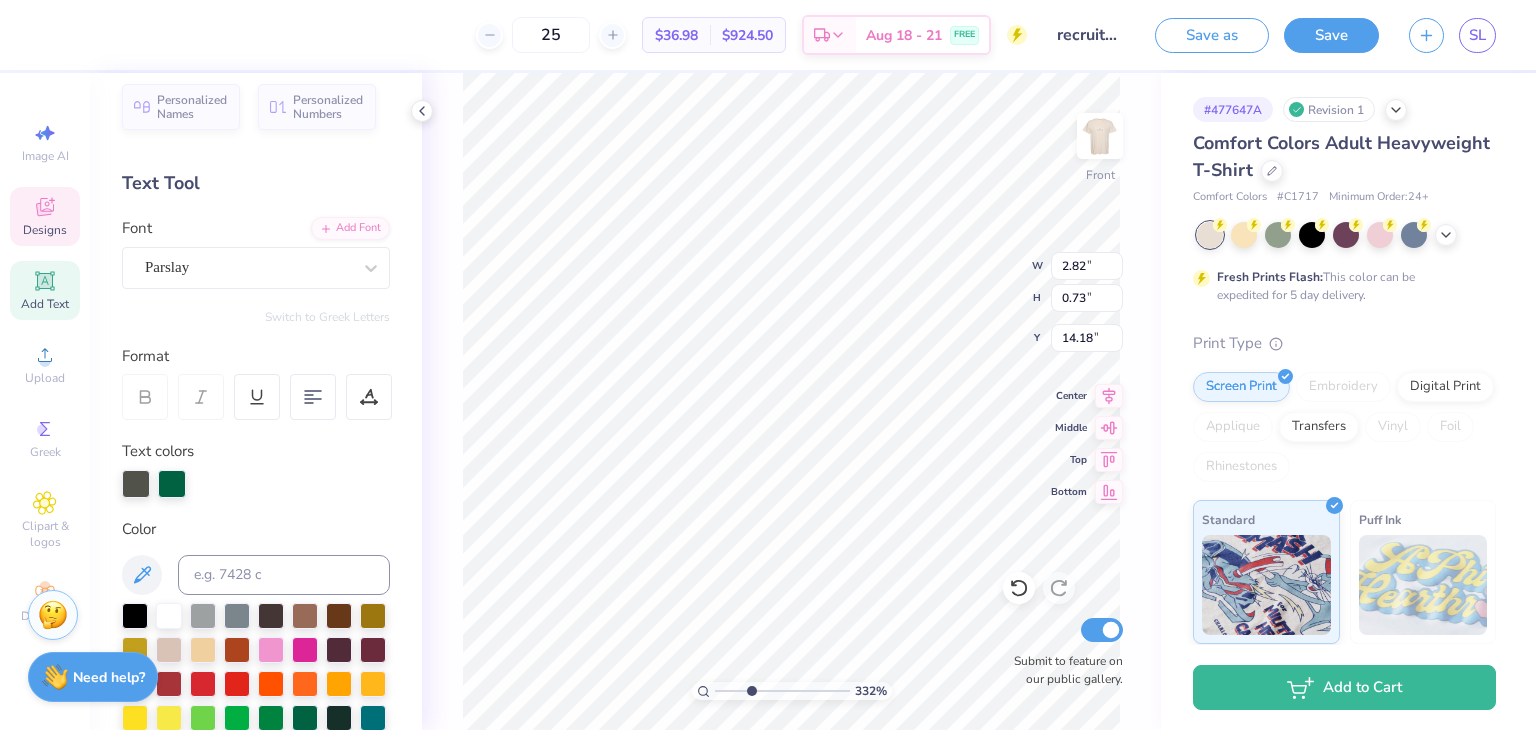 type on "3.319946897357" 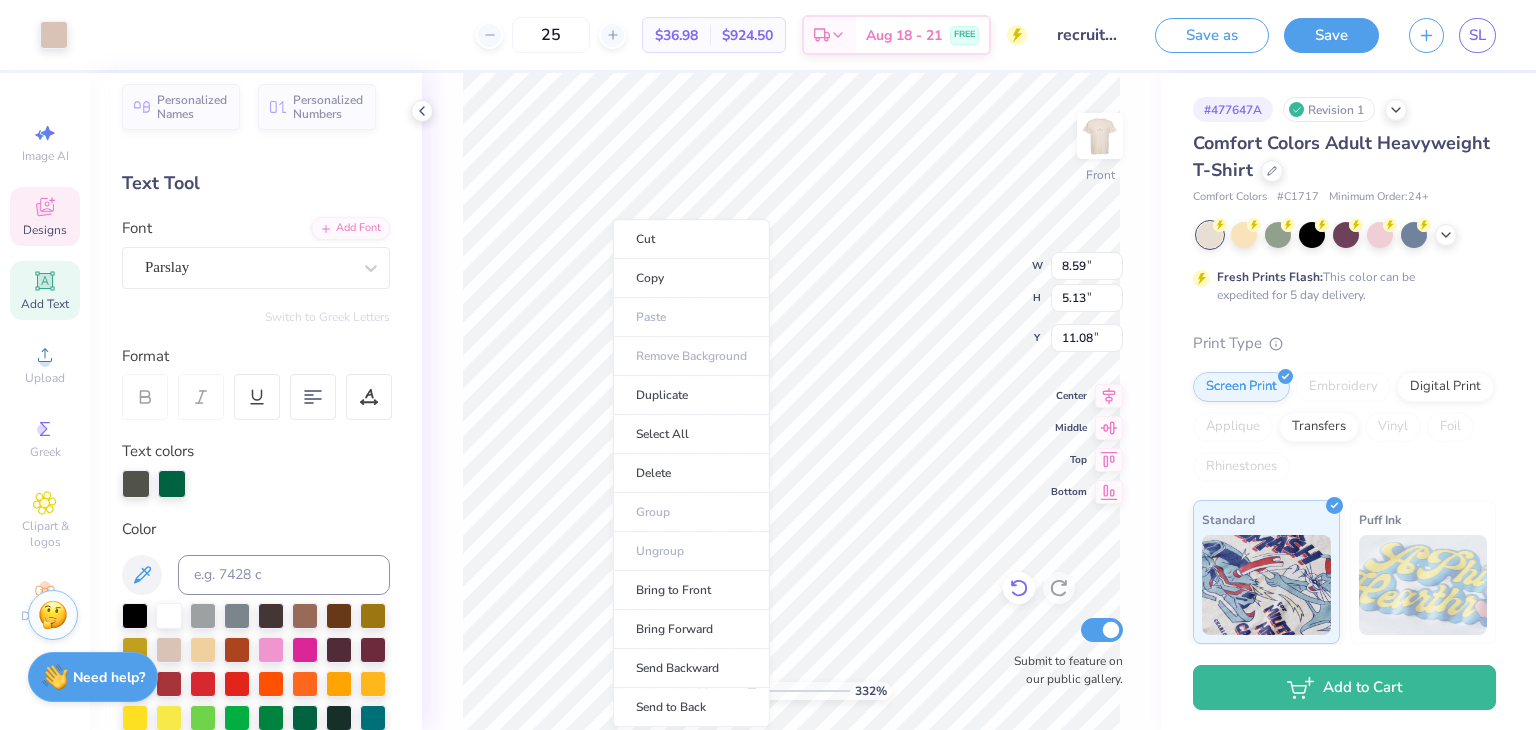 click 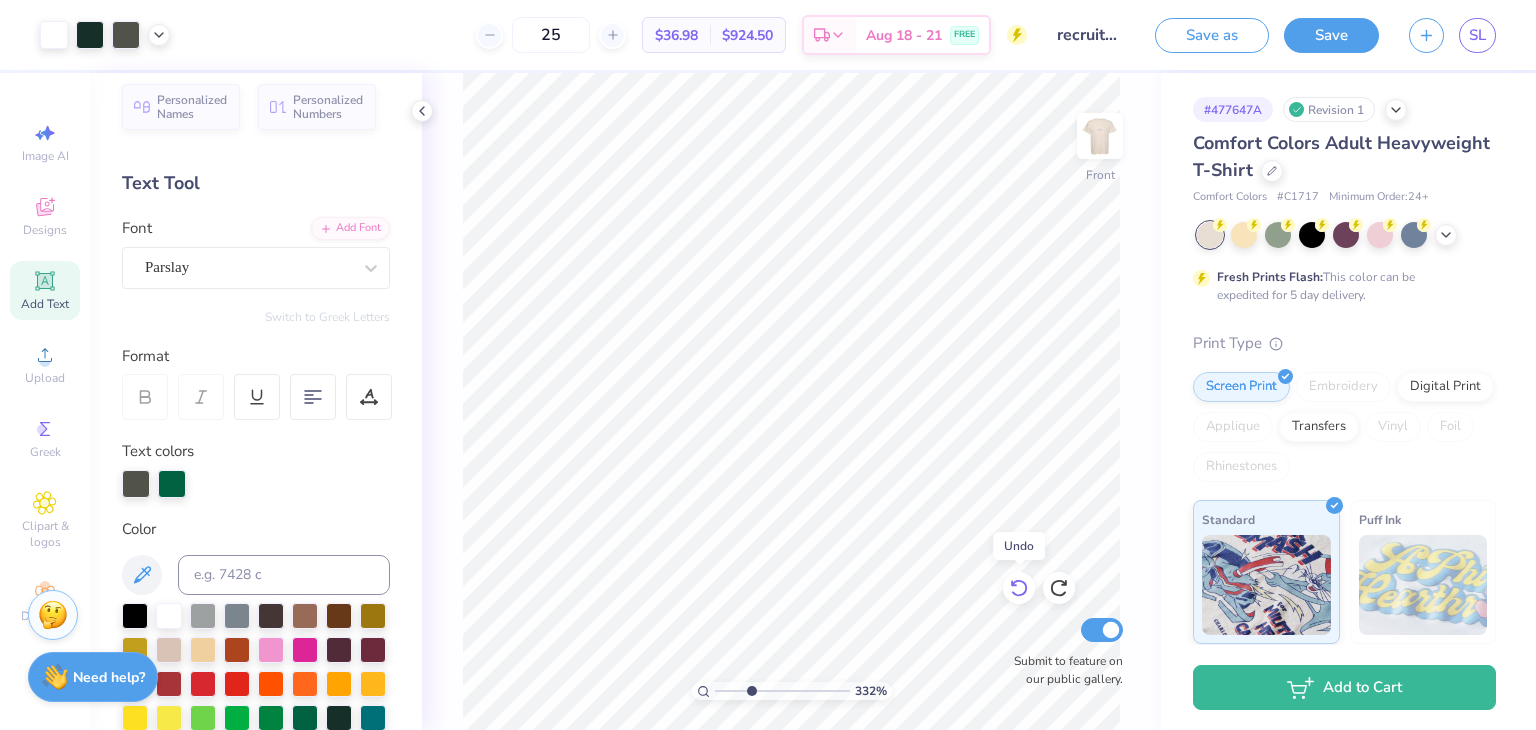 click 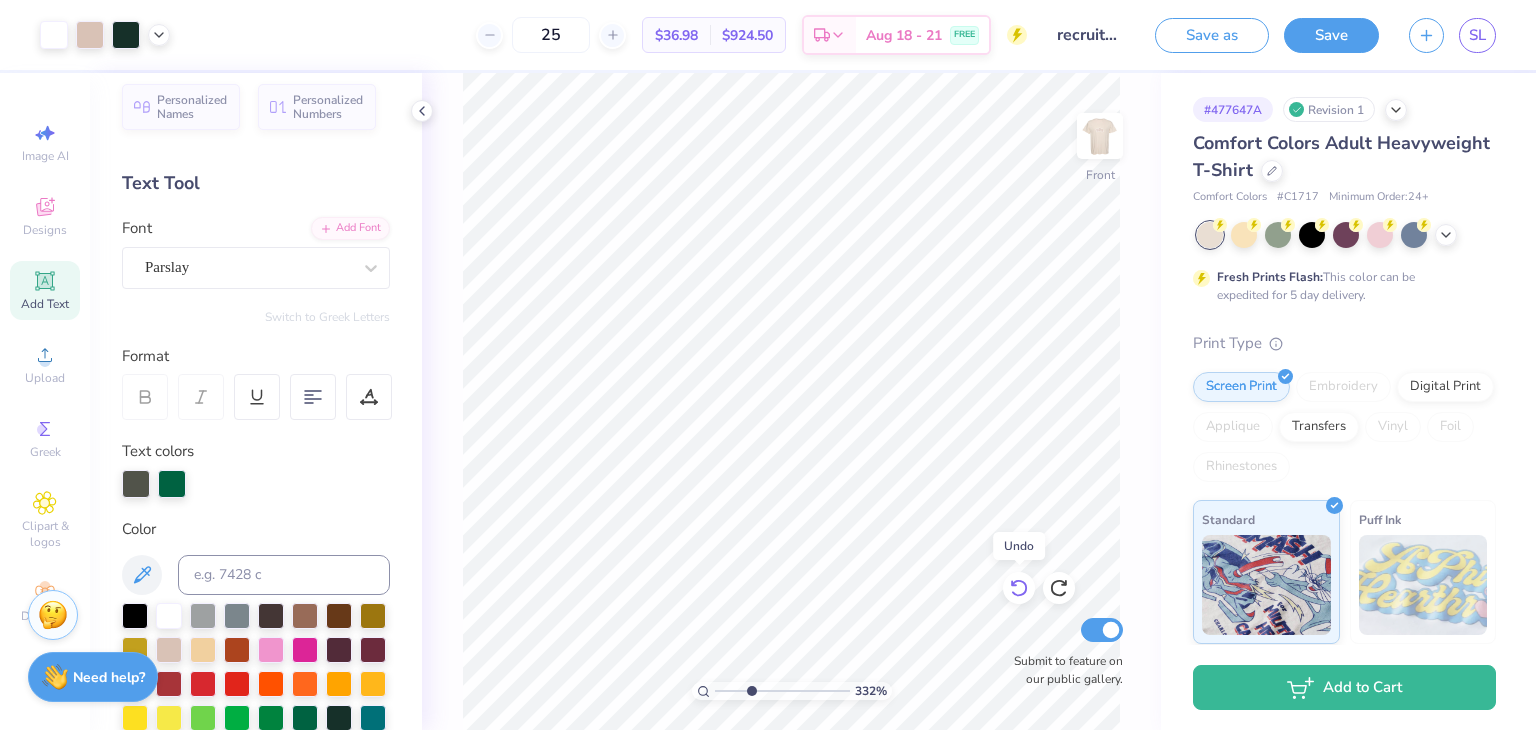 click 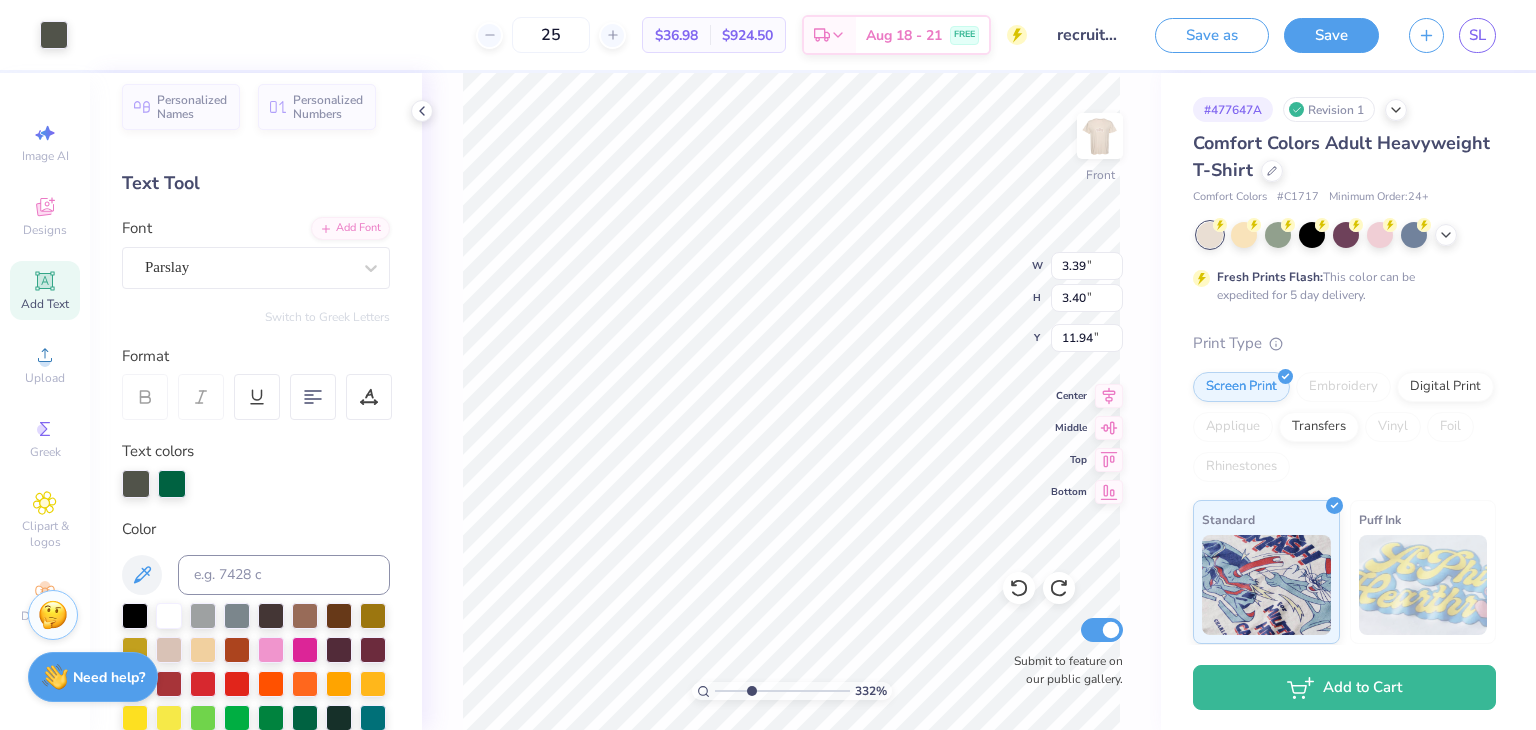 type on "3.319946897357" 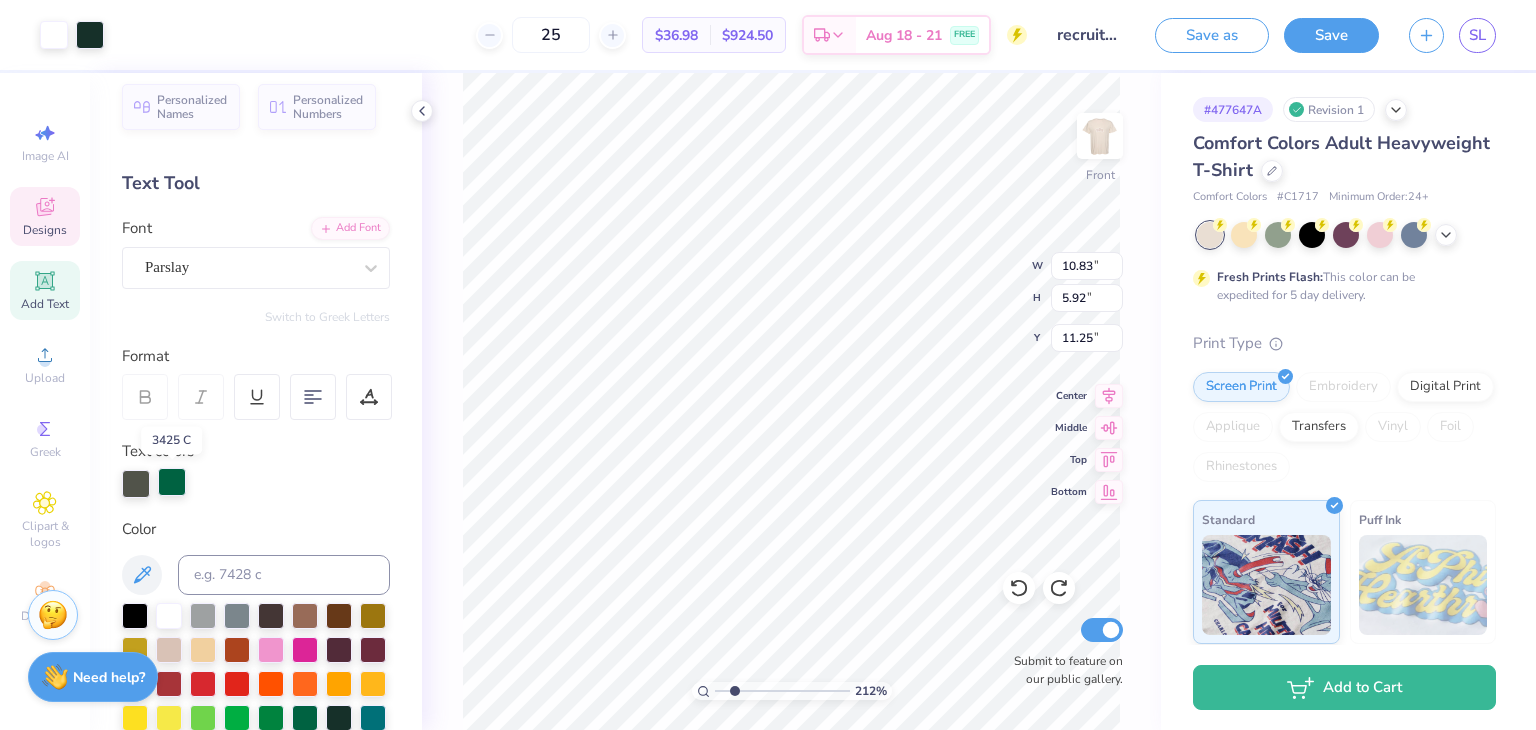 click at bounding box center [172, 482] 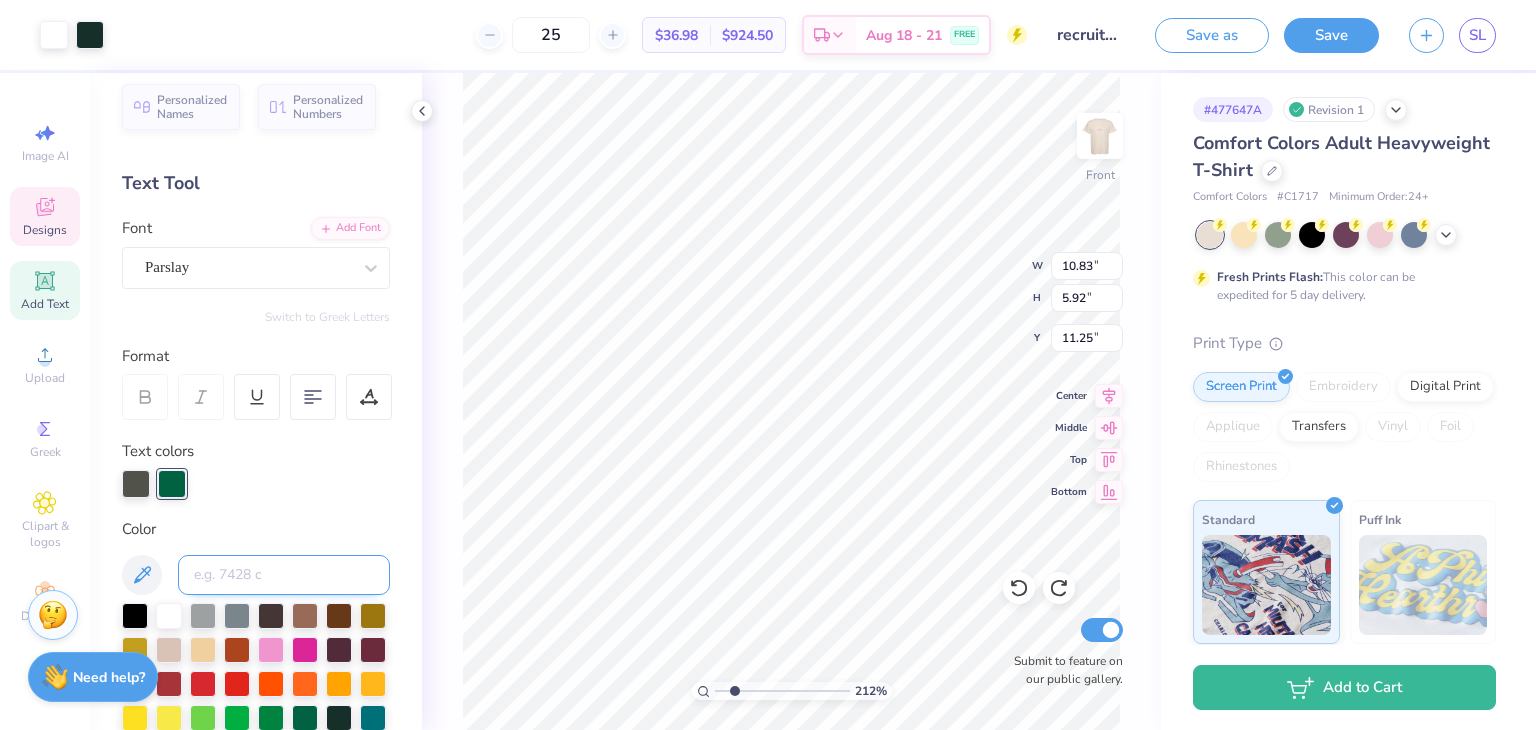 click at bounding box center (284, 575) 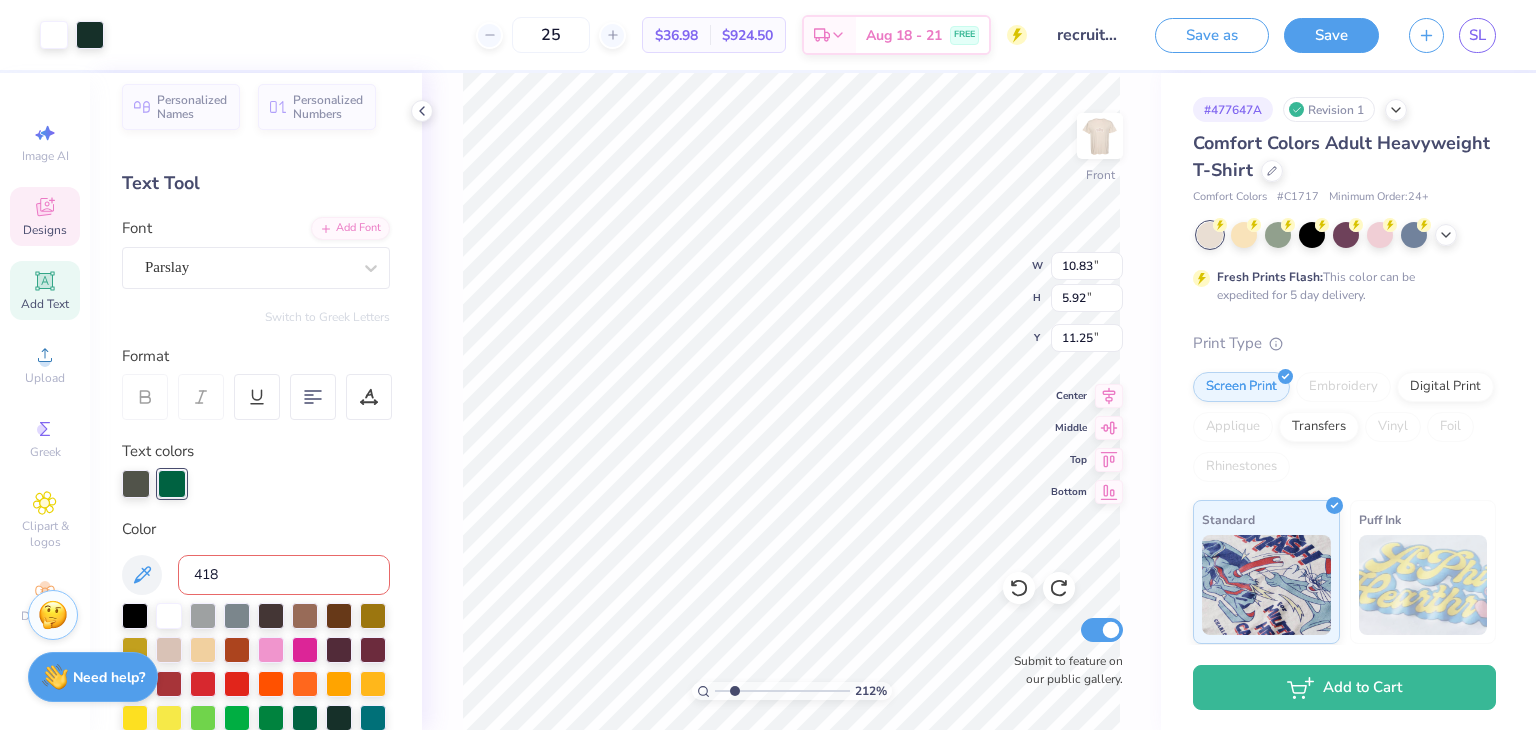 type on "418" 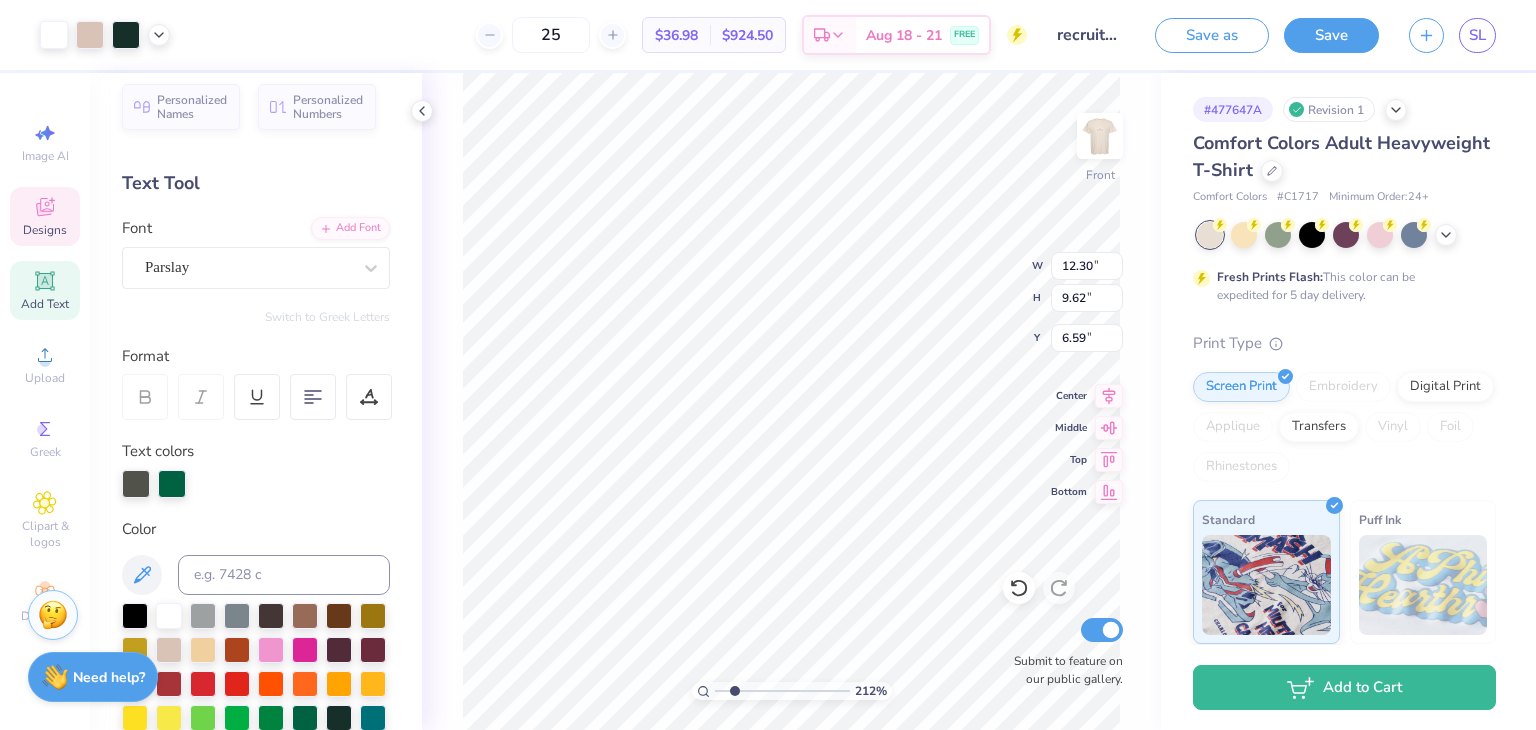 type on "2.11792180490651" 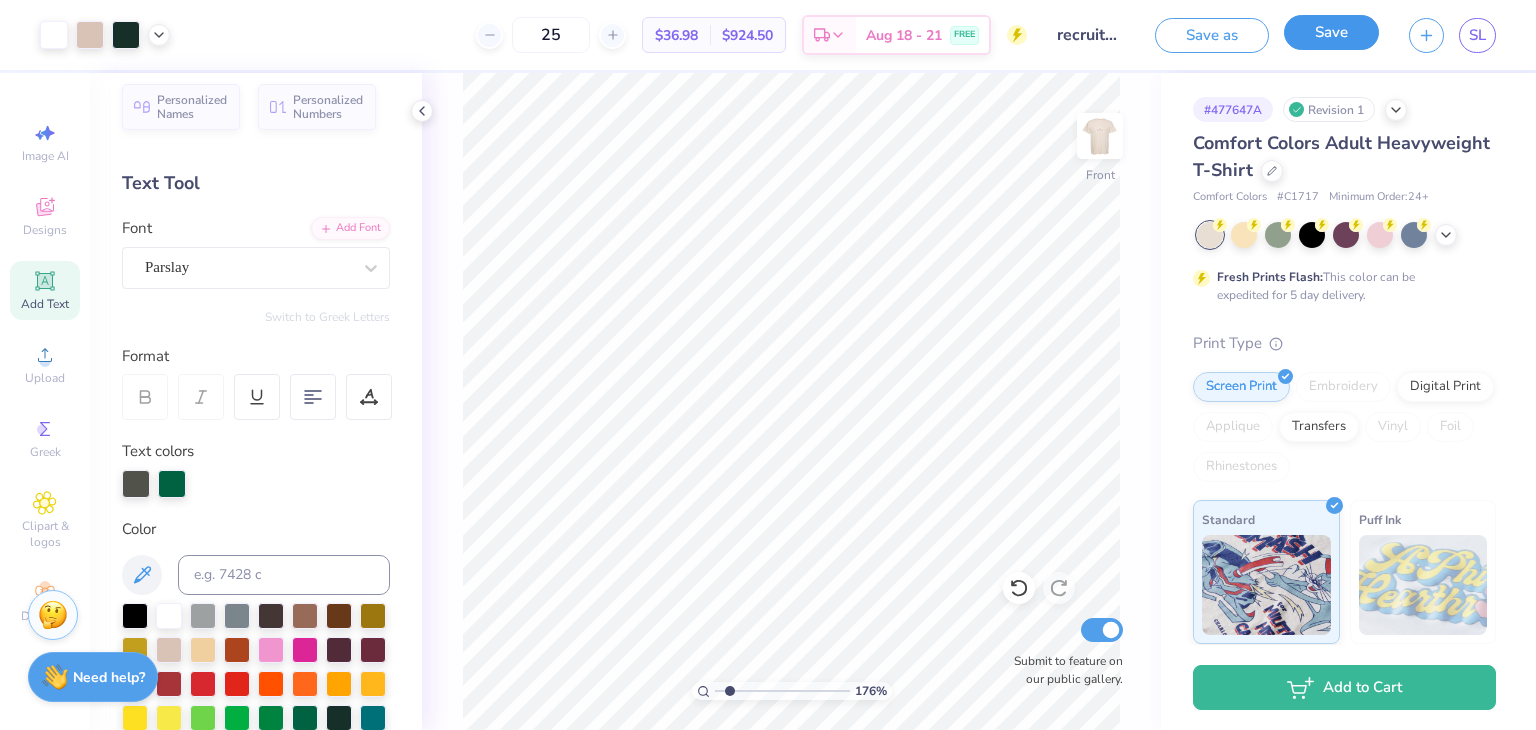 click on "Save" at bounding box center (1331, 32) 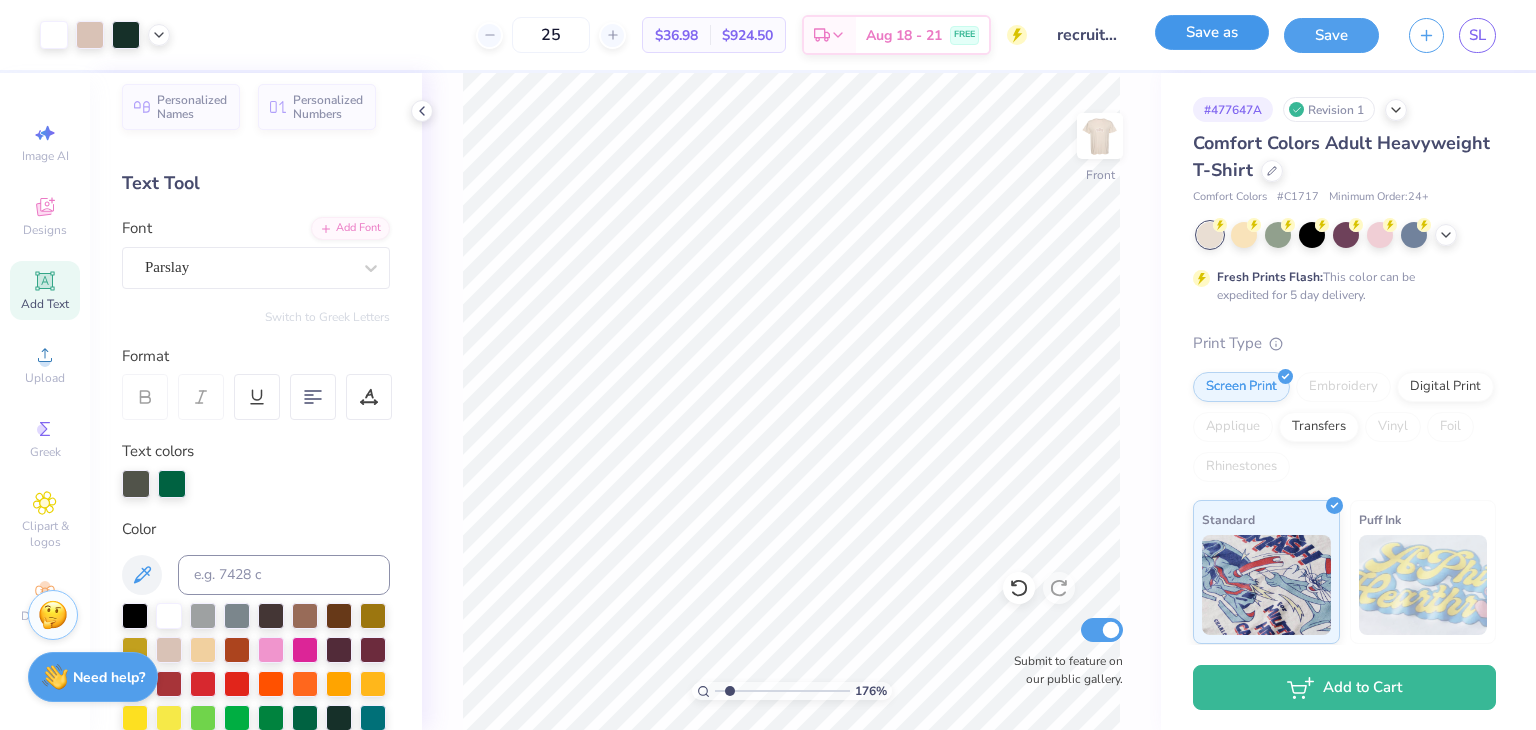 click on "Save as" at bounding box center (1212, 32) 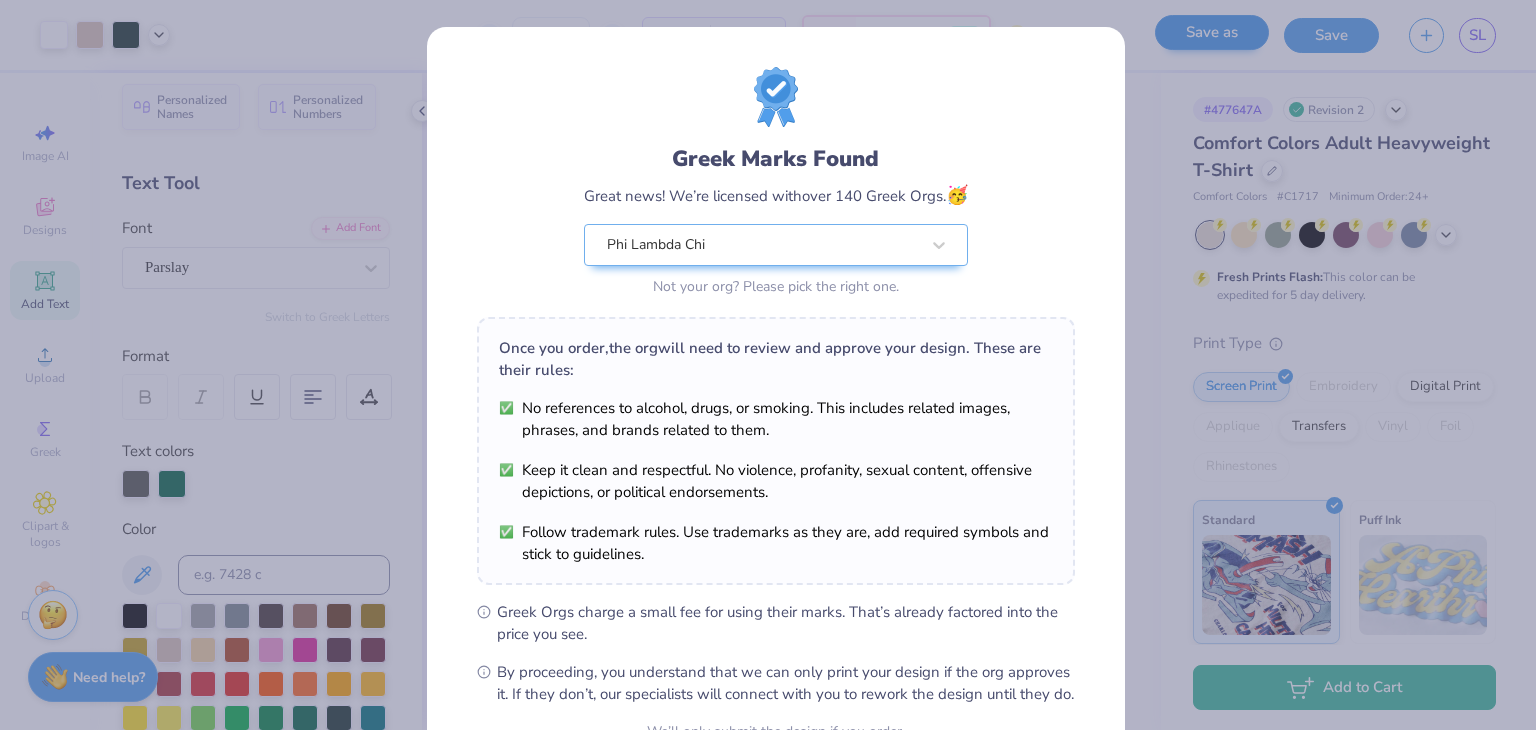 scroll, scrollTop: 204, scrollLeft: 0, axis: vertical 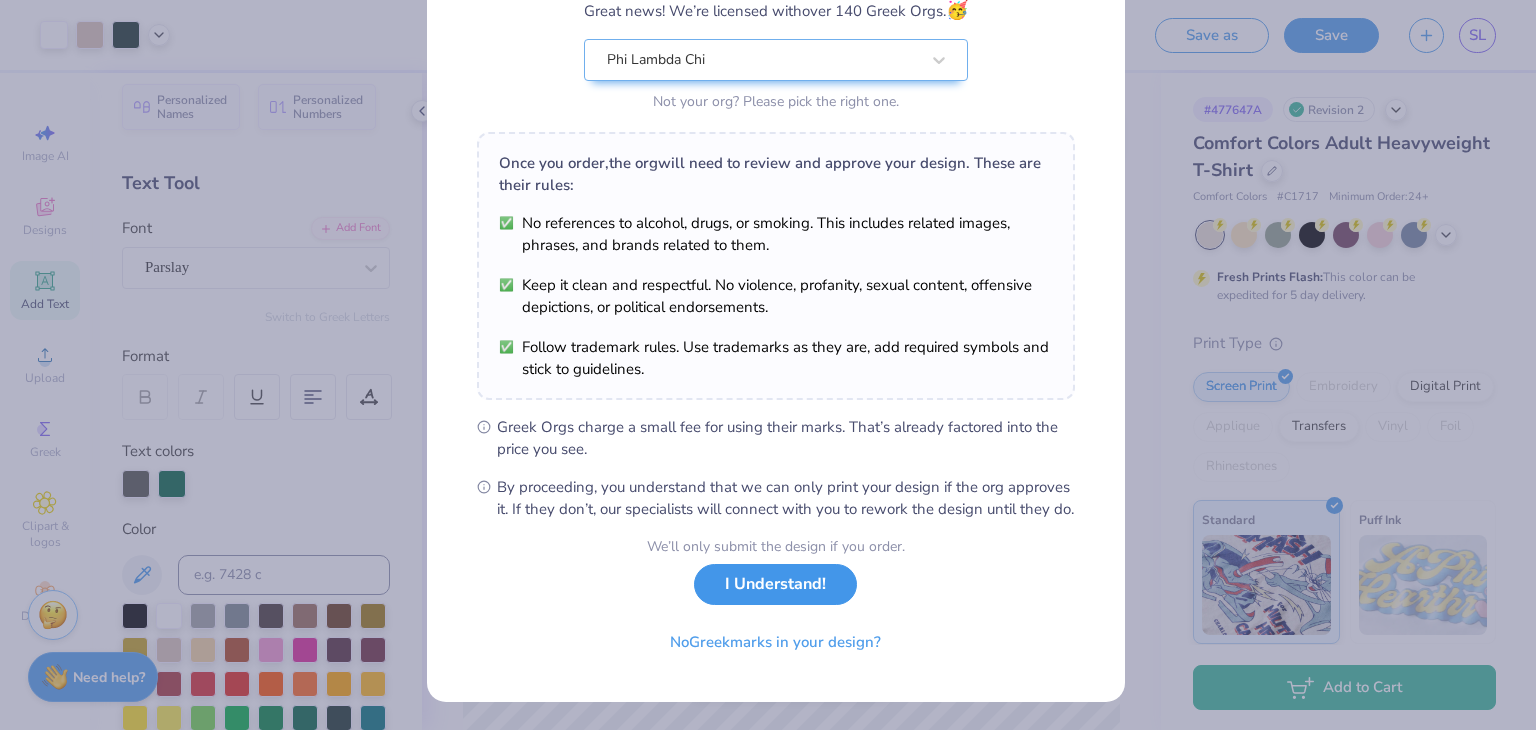 click on "I Understand!" at bounding box center (775, 584) 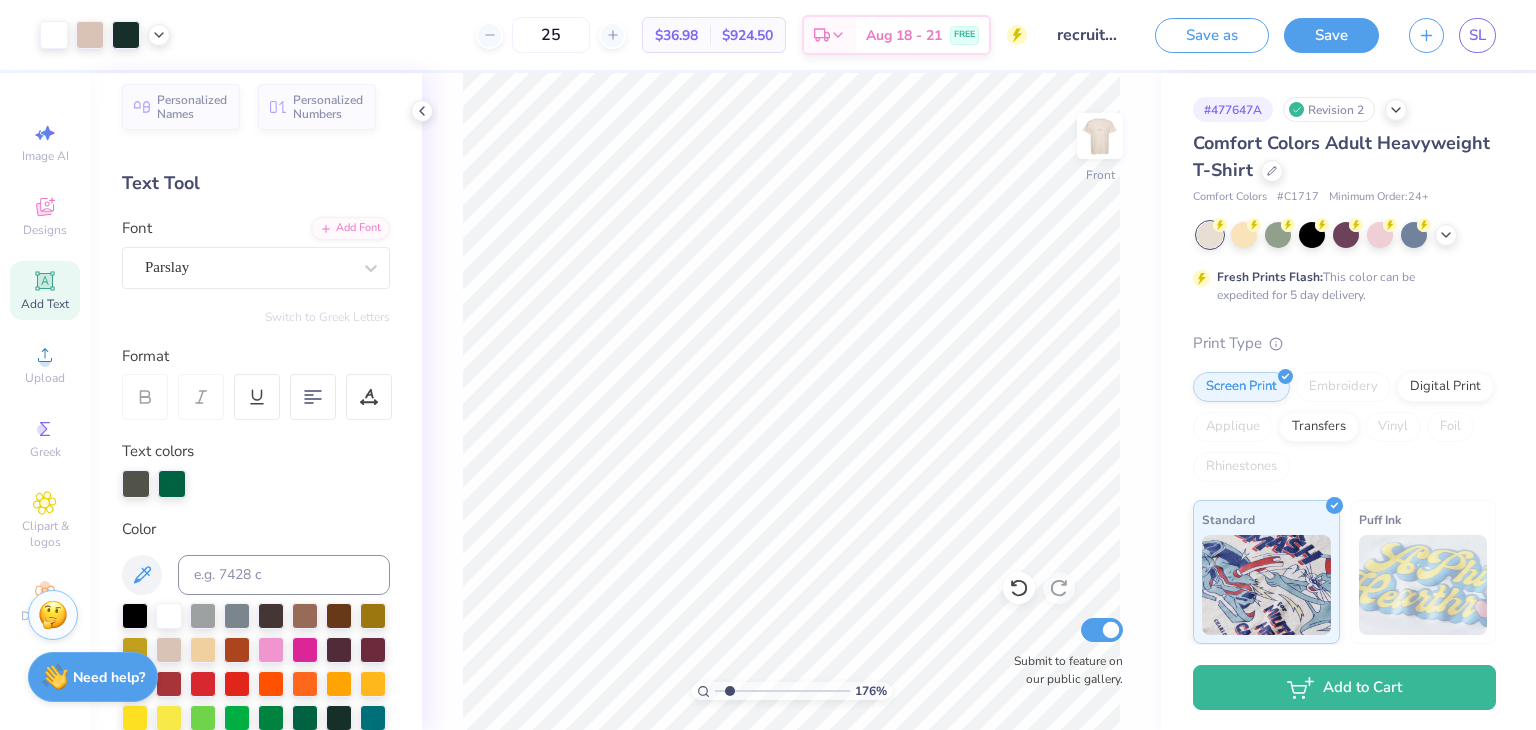 scroll, scrollTop: 0, scrollLeft: 0, axis: both 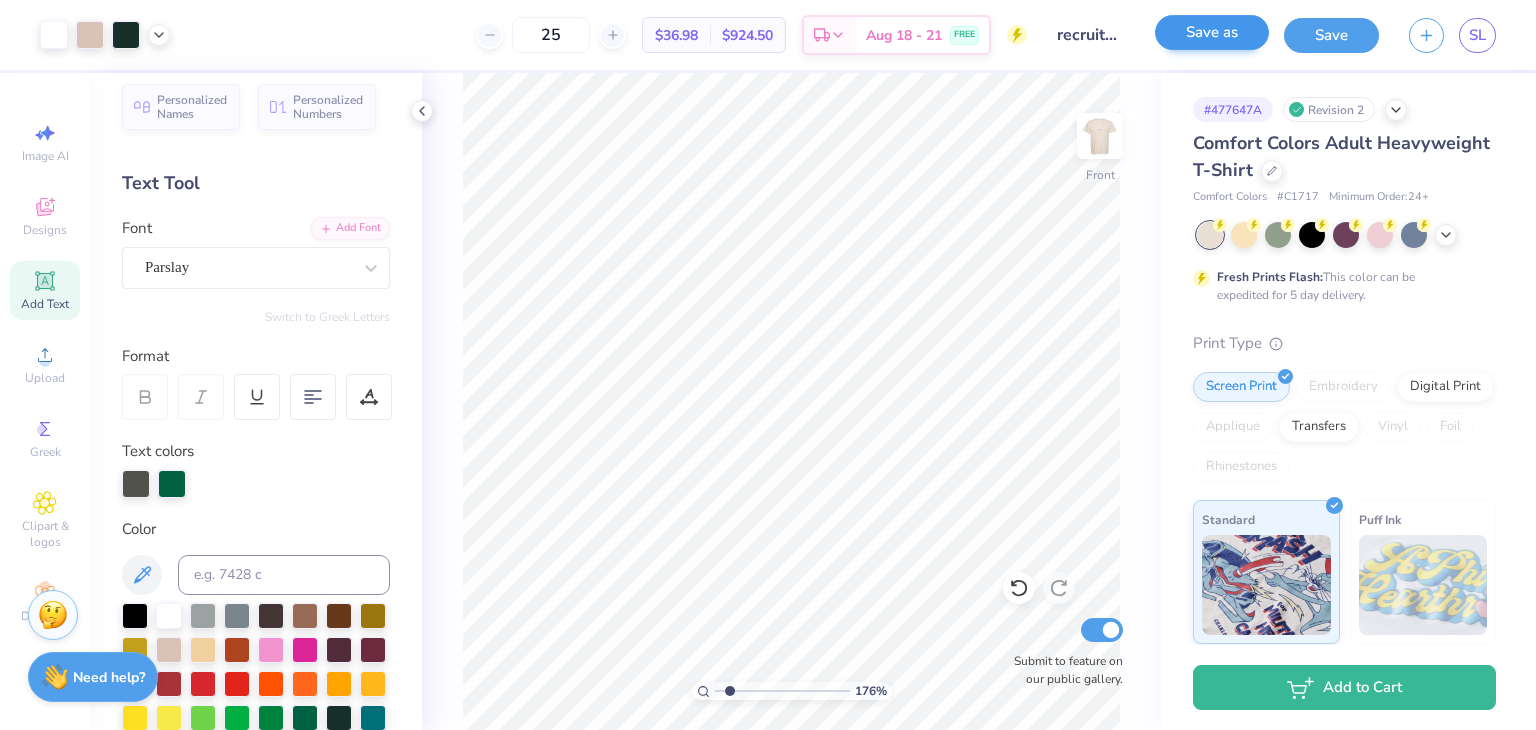 type on "1" 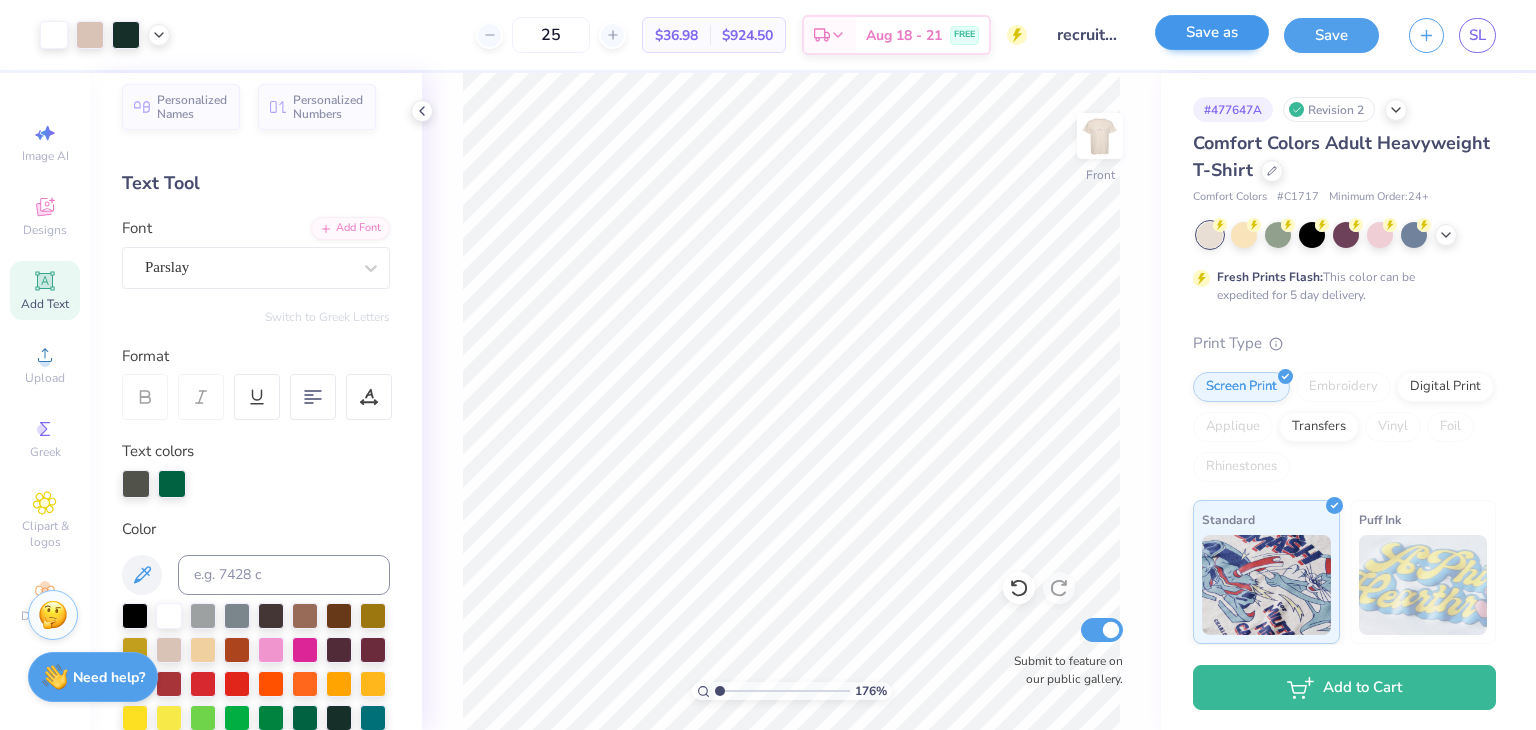 type on "x" 